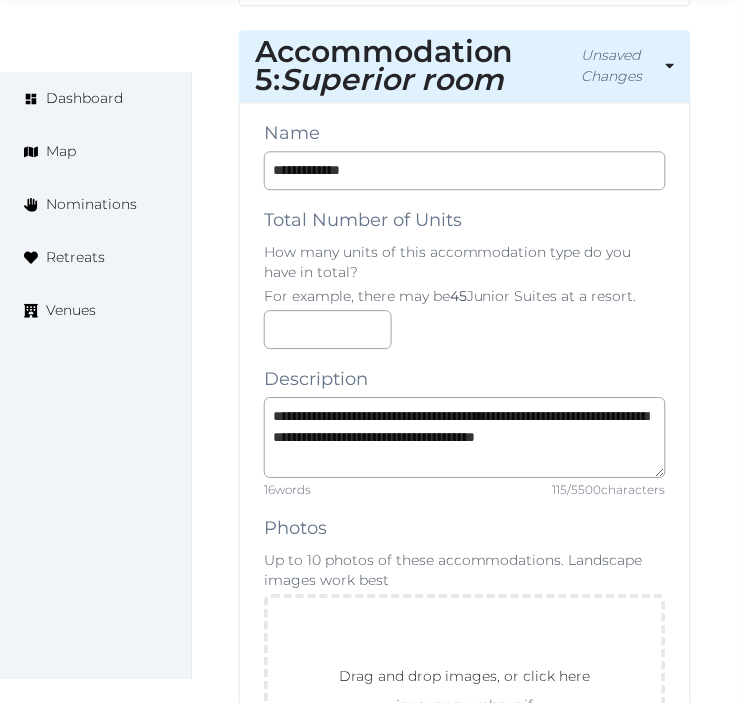 scroll, scrollTop: 11897, scrollLeft: 0, axis: vertical 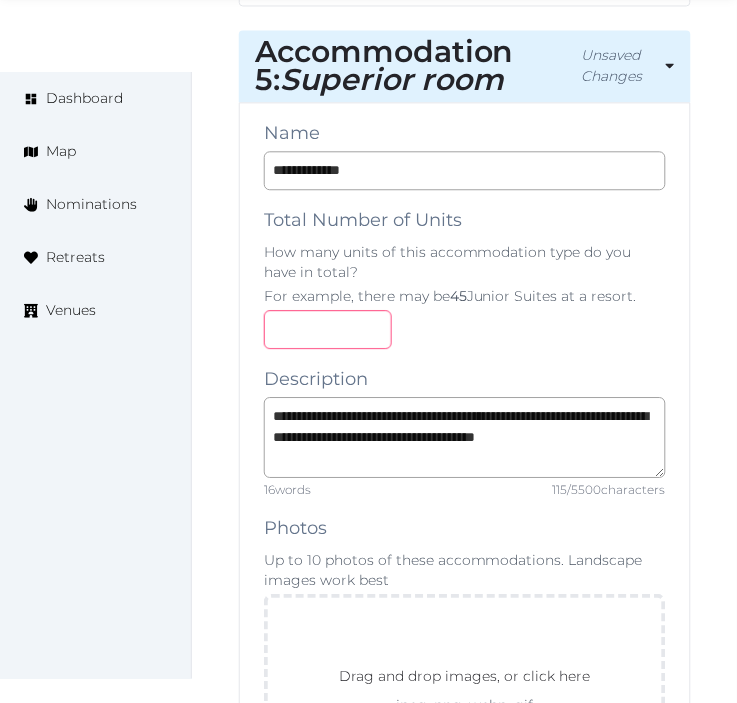 click at bounding box center [465, 329] 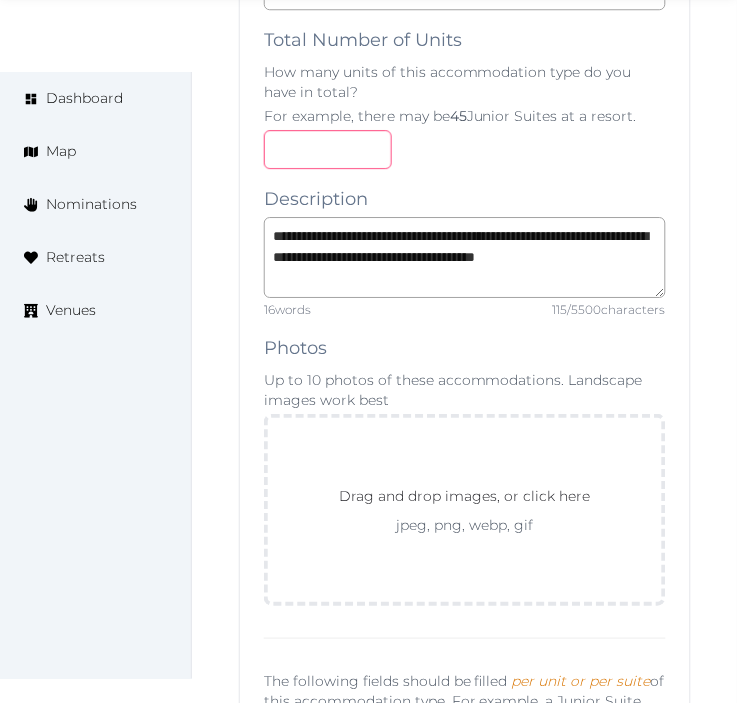 scroll, scrollTop: 12120, scrollLeft: 0, axis: vertical 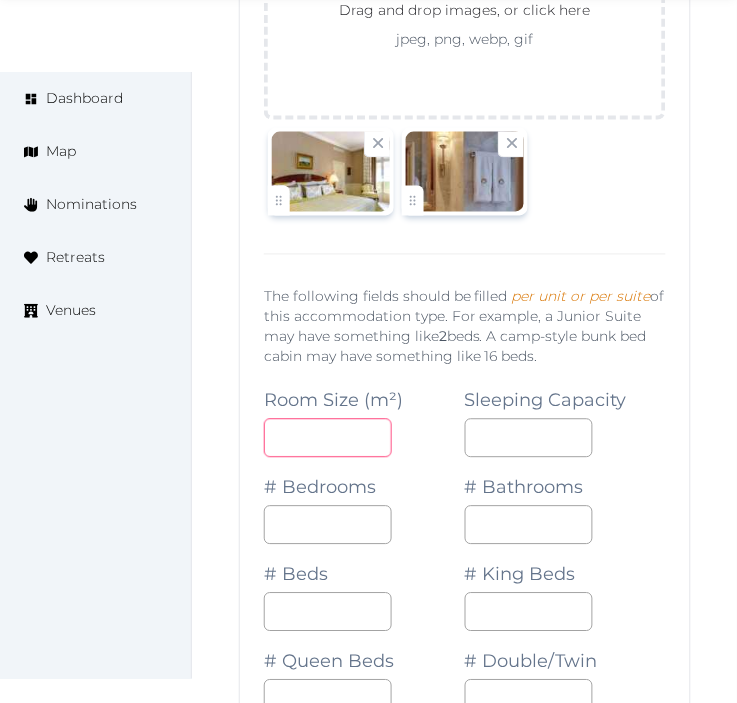 click at bounding box center (328, 438) 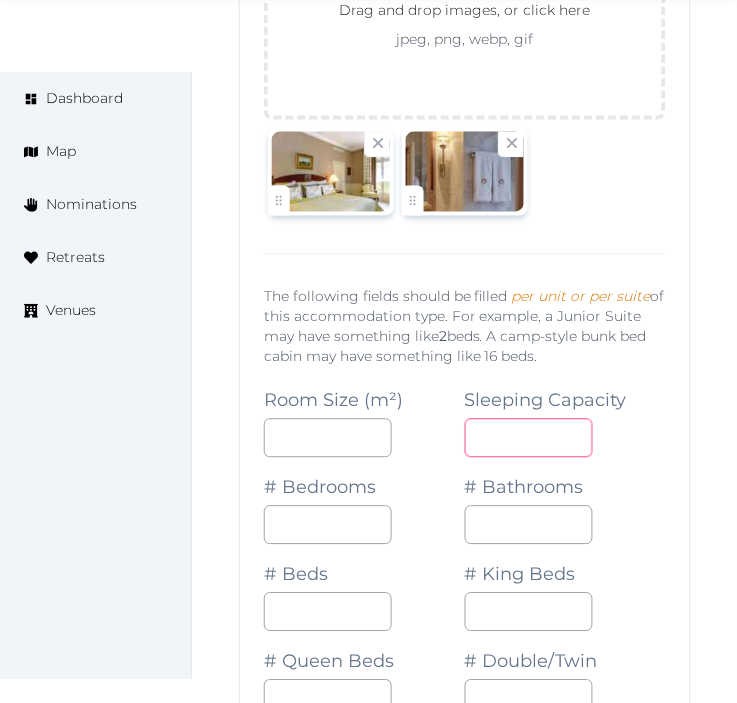 click at bounding box center (529, 438) 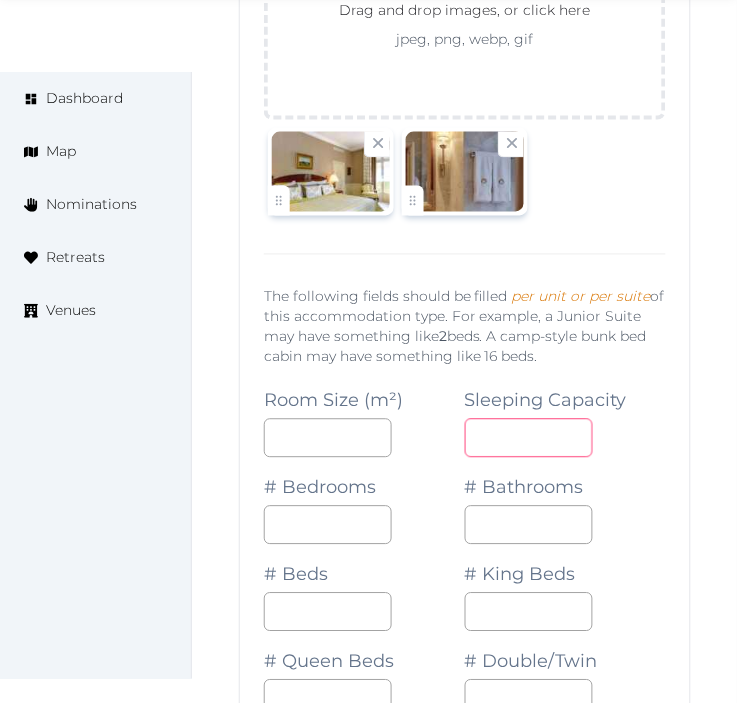 type on "*" 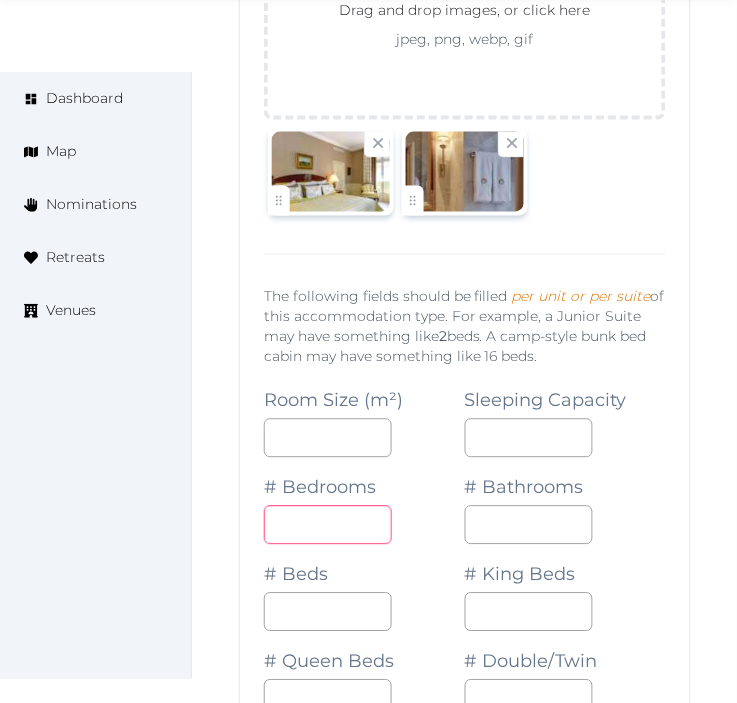 click at bounding box center (328, 525) 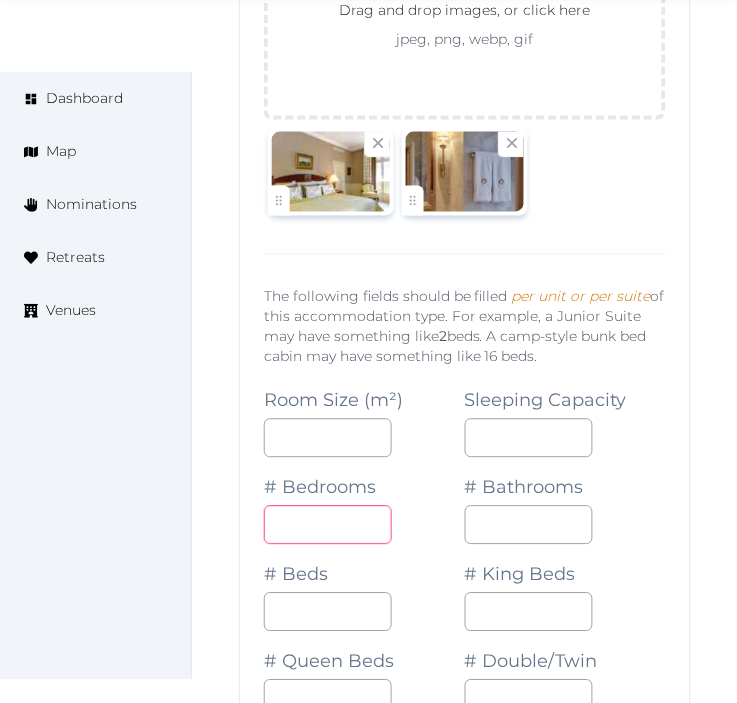 type on "*" 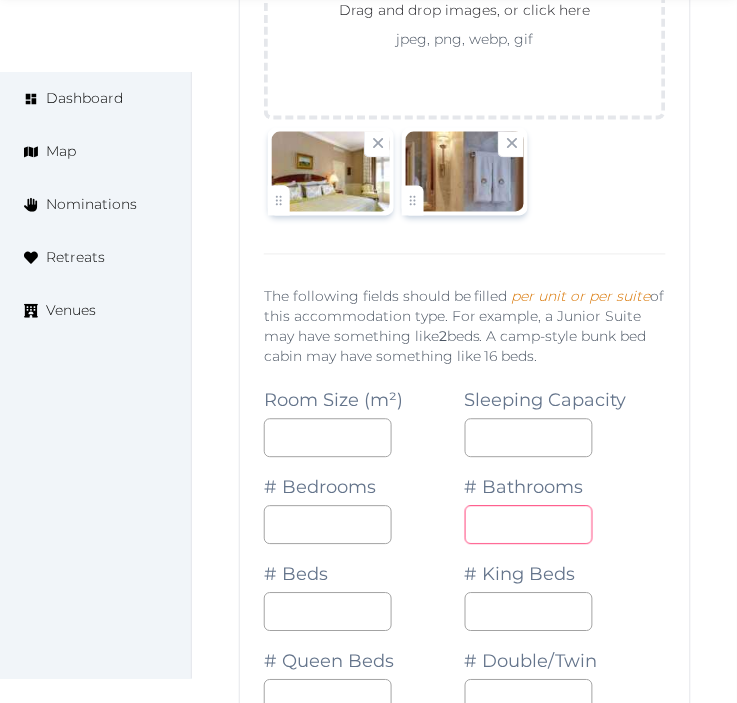 click at bounding box center (529, 525) 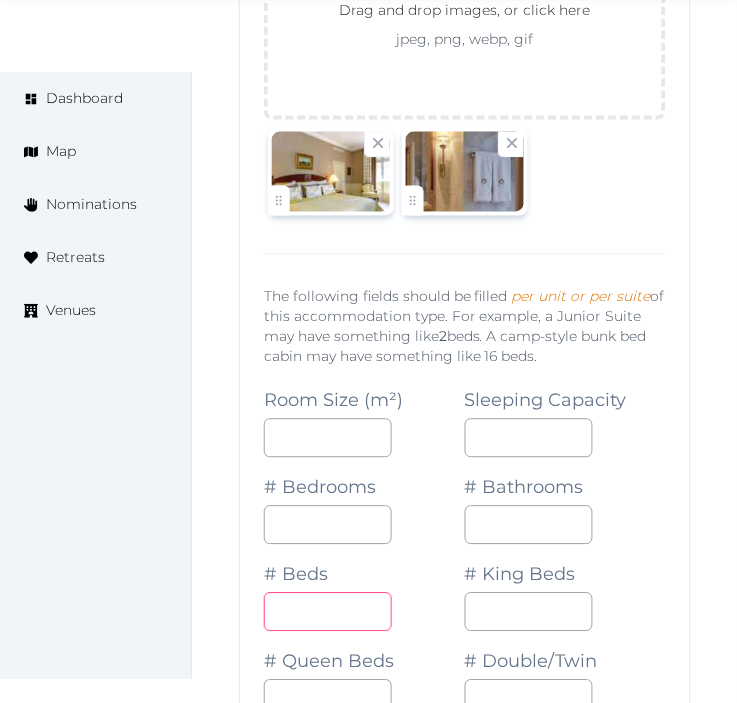 click at bounding box center (328, 612) 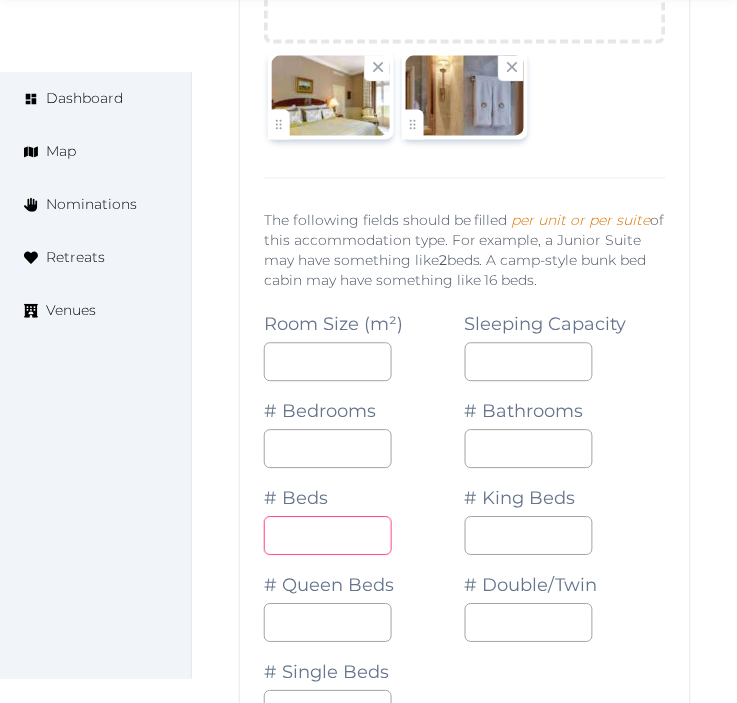 scroll, scrollTop: 12748, scrollLeft: 0, axis: vertical 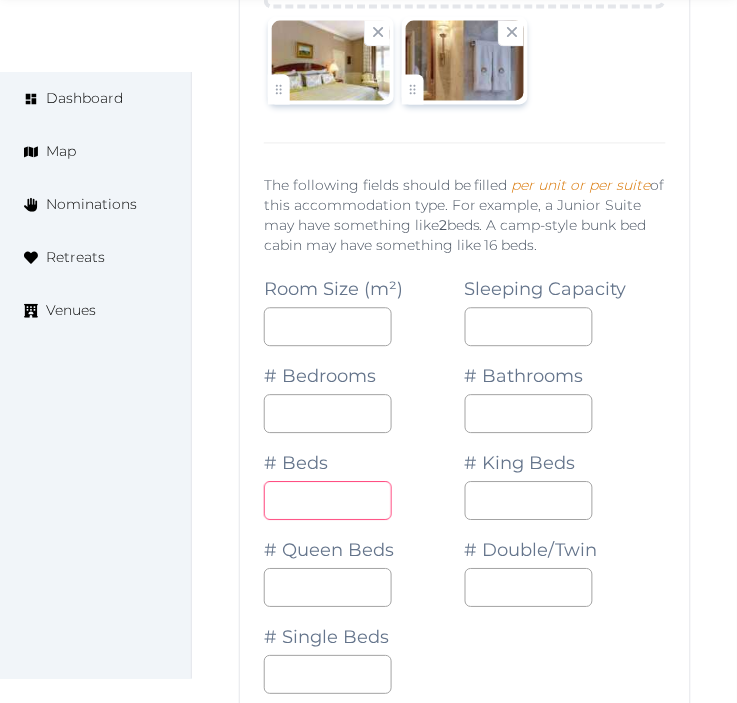 drag, startPoint x: 294, startPoint y: 524, endPoint x: 244, endPoint y: 520, distance: 50.159744 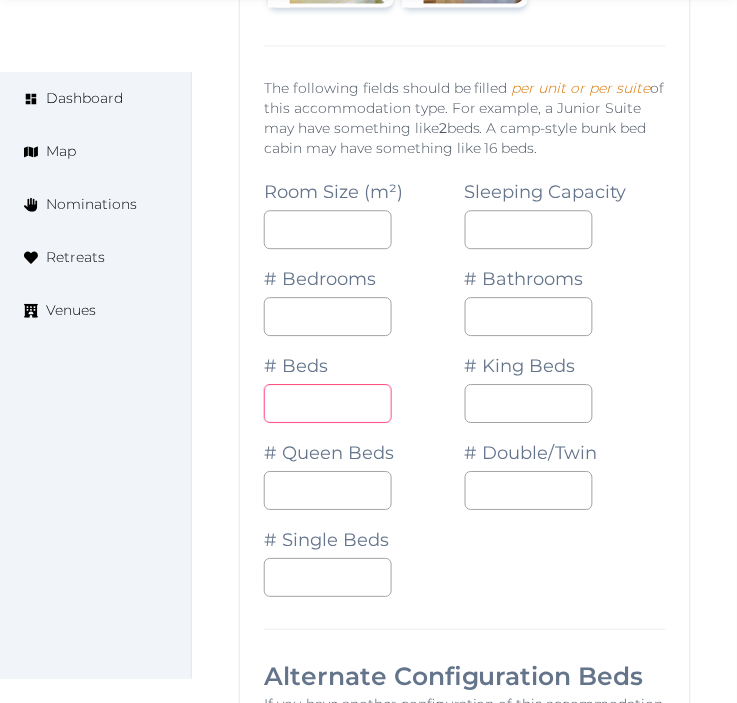 scroll, scrollTop: 12971, scrollLeft: 0, axis: vertical 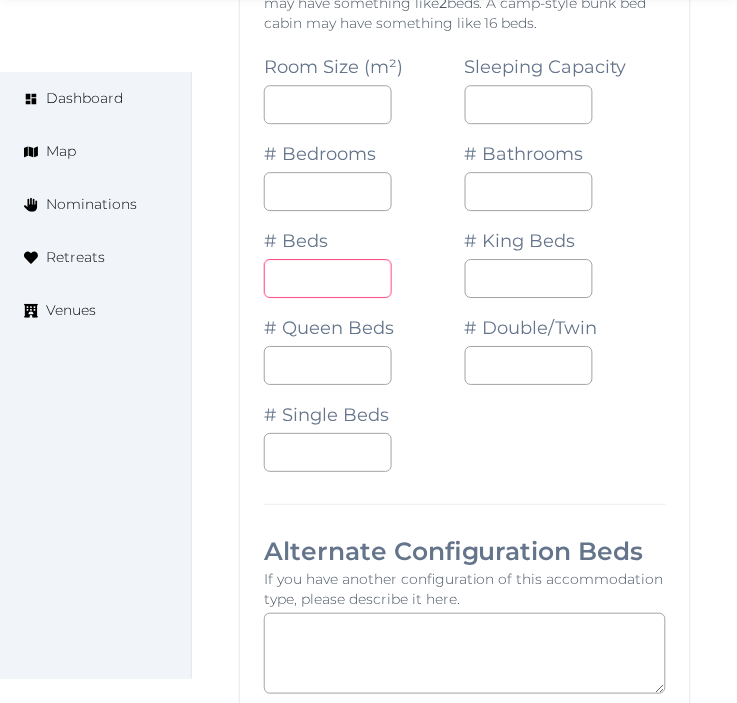 type on "*" 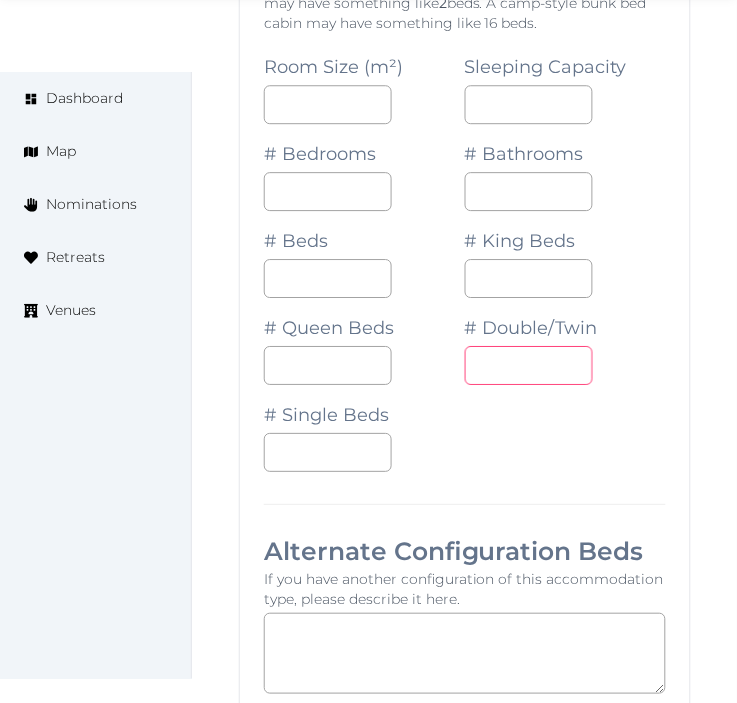 click at bounding box center [529, 365] 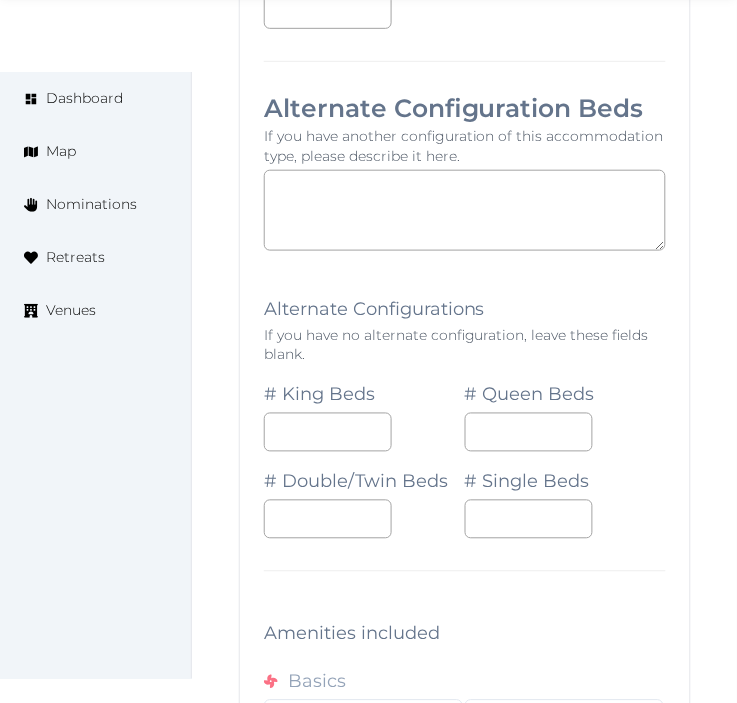 scroll, scrollTop: 13415, scrollLeft: 0, axis: vertical 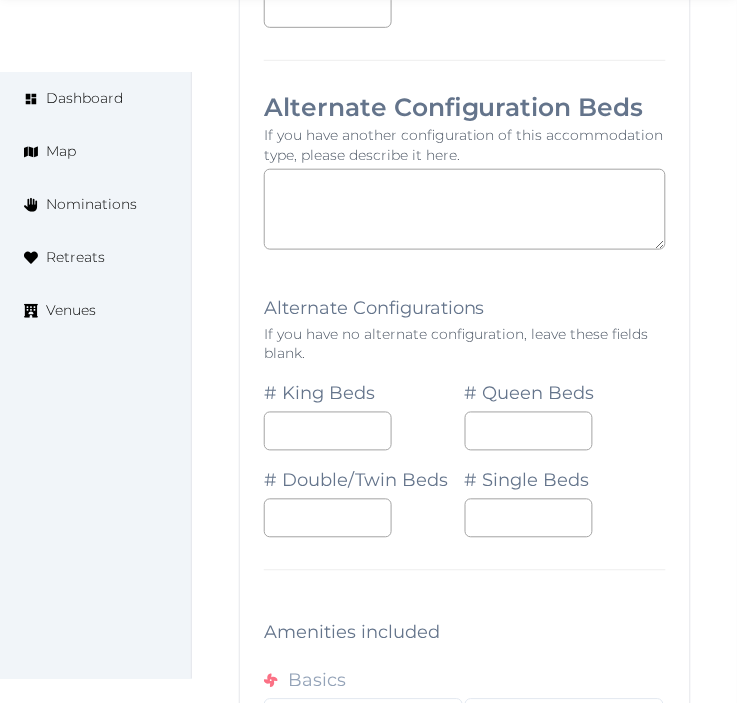 type on "*" 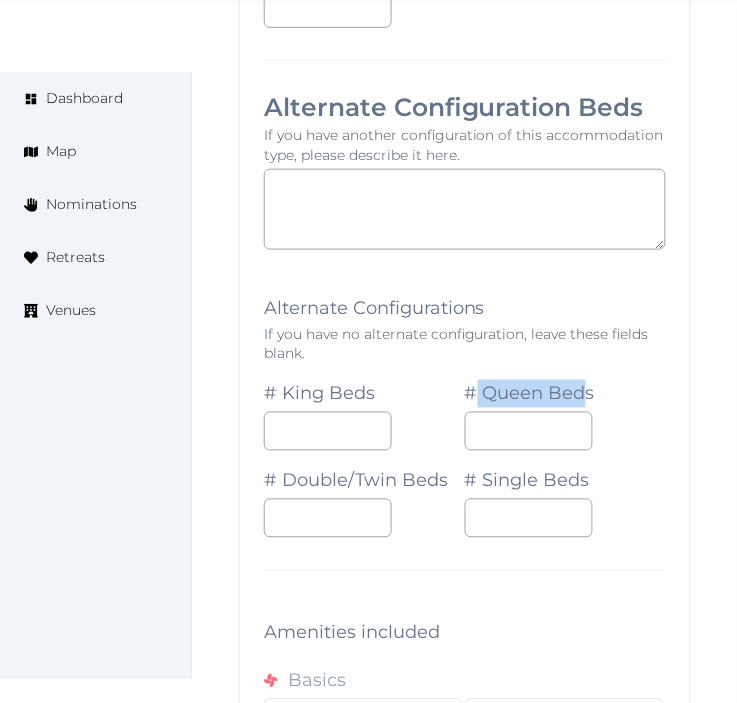 drag, startPoint x: 585, startPoint y: 416, endPoint x: 477, endPoint y: 426, distance: 108.461975 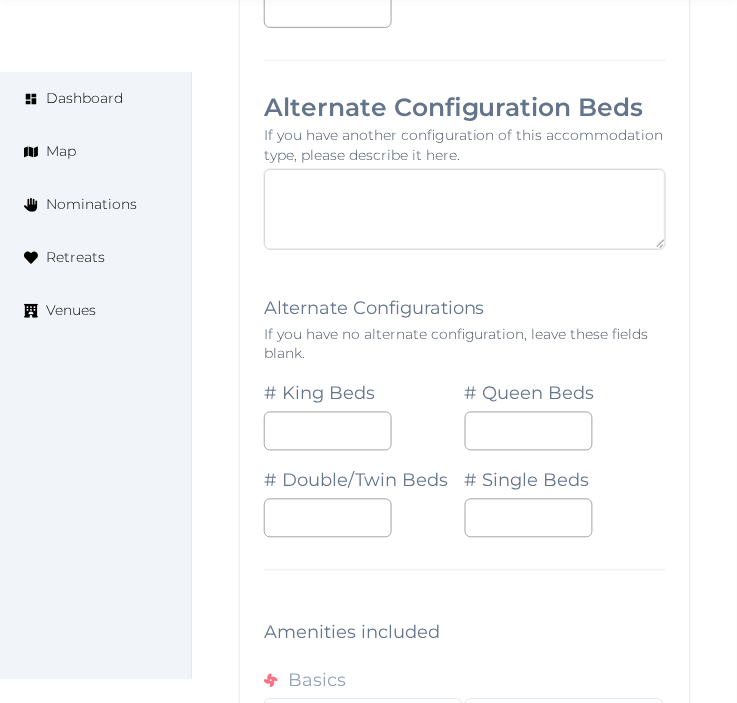 click at bounding box center [465, 209] 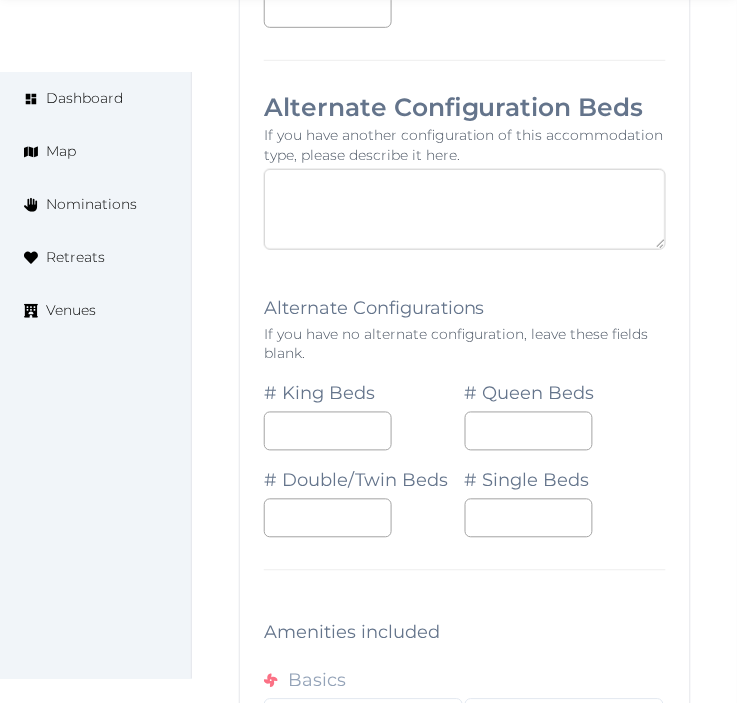 paste on "*********" 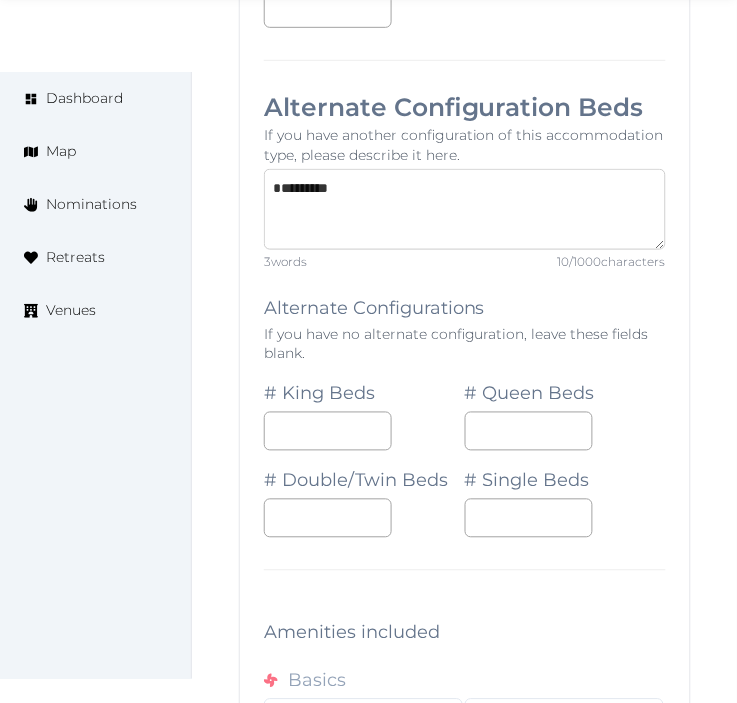 drag, startPoint x: 284, startPoint y: 221, endPoint x: 254, endPoint y: 220, distance: 30.016663 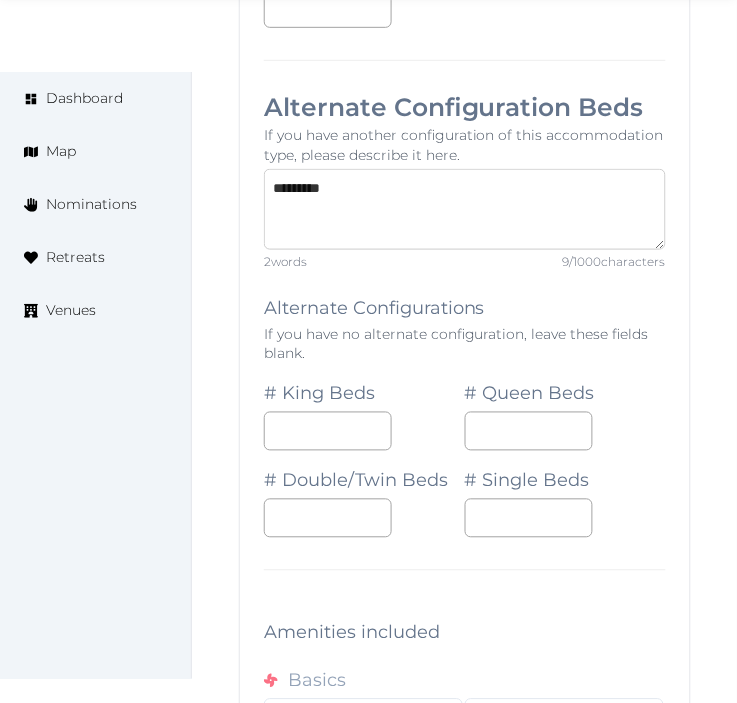 type on "*********" 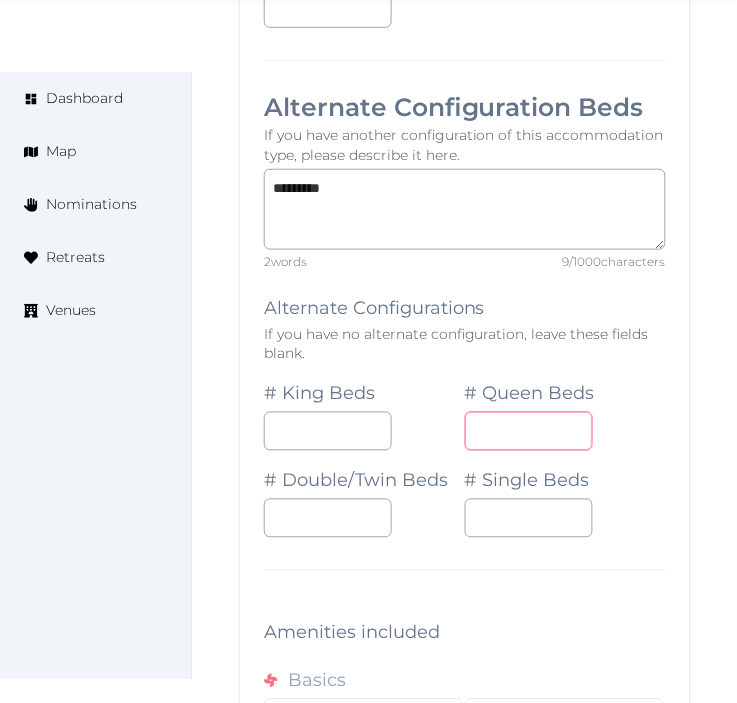click at bounding box center [529, 431] 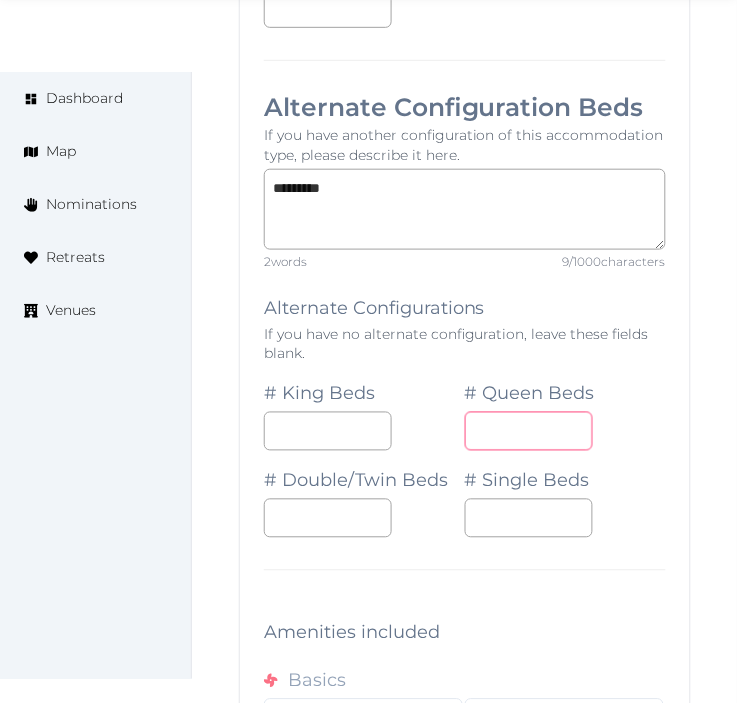 type on "*" 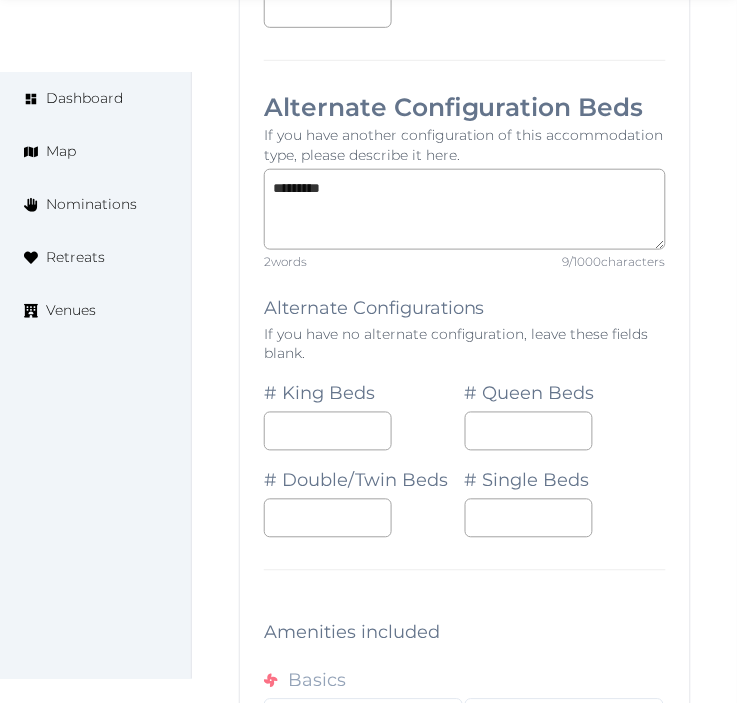 click on "# Single Beds" at bounding box center [565, 494] 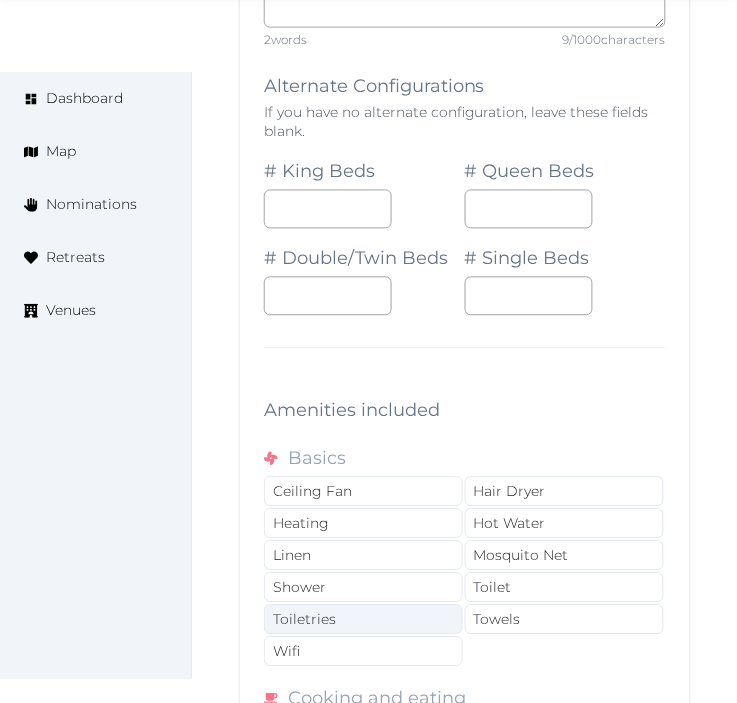 scroll, scrollTop: 13971, scrollLeft: 0, axis: vertical 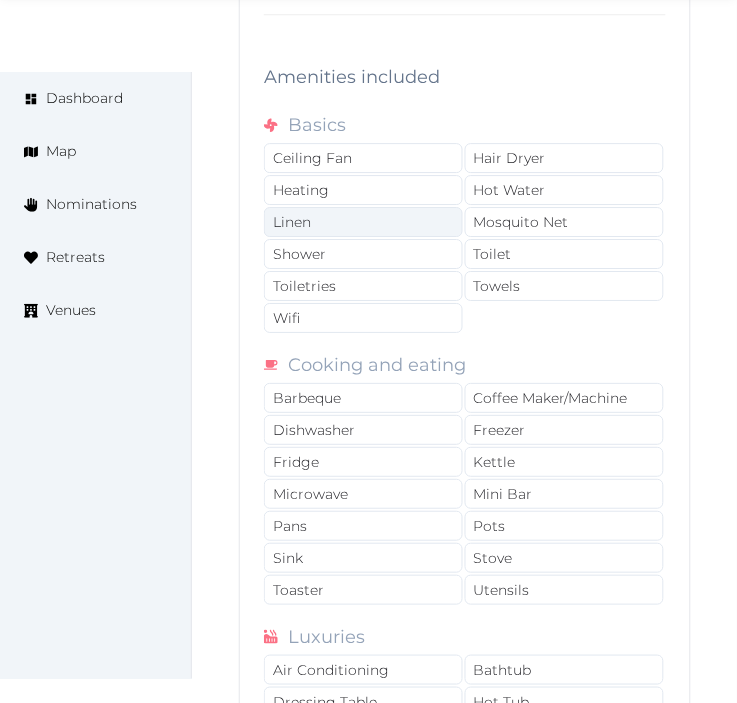 click on "Linen" at bounding box center (363, 222) 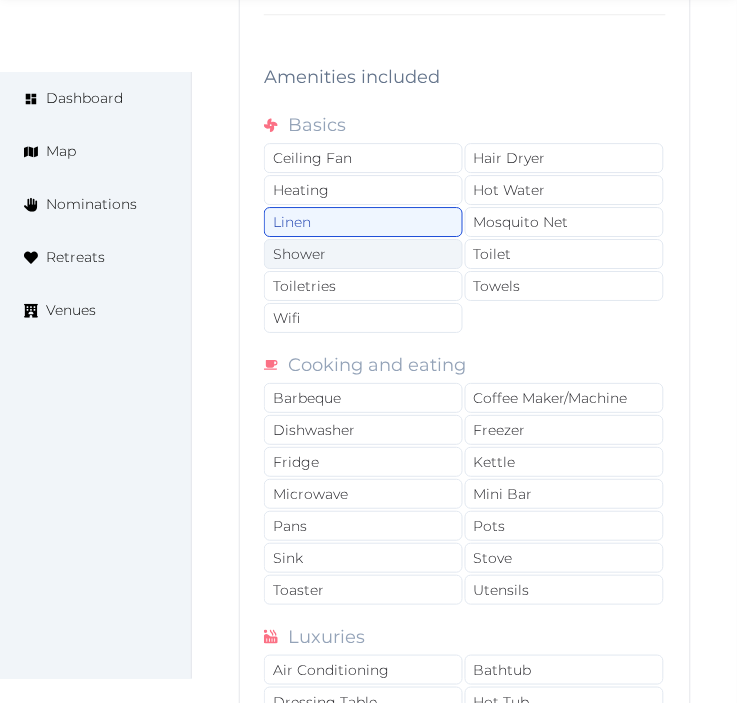 click on "Shower" at bounding box center [363, 254] 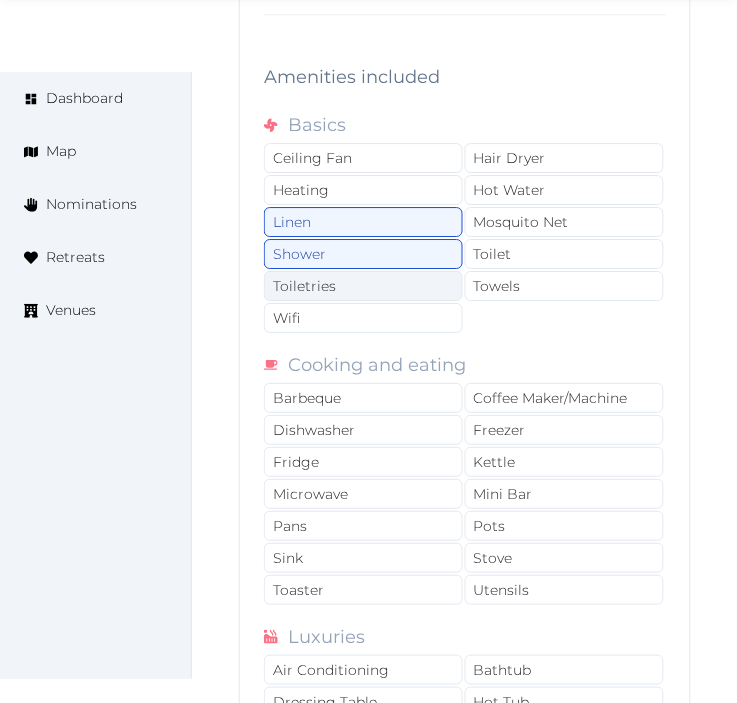 click on "Toiletries" at bounding box center [363, 286] 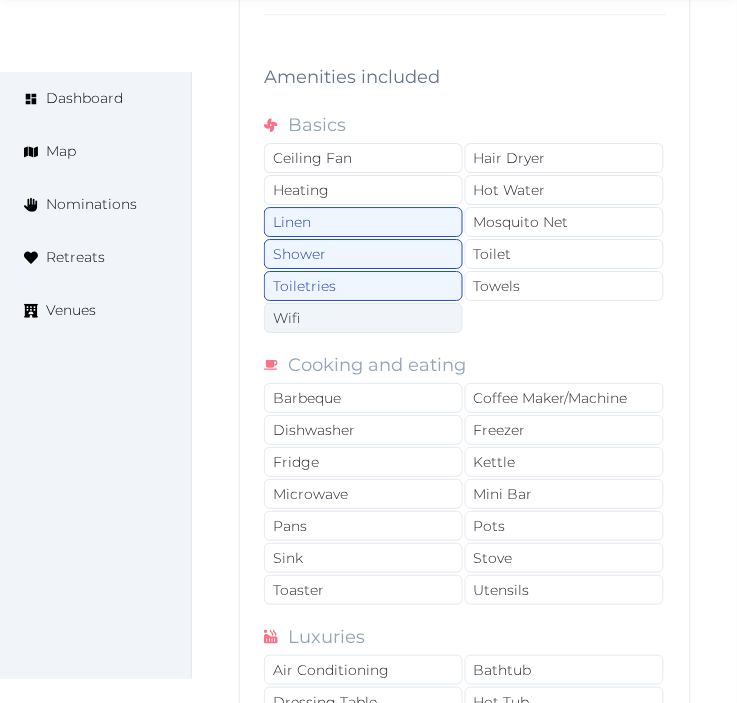 click on "Wifi" at bounding box center [363, 318] 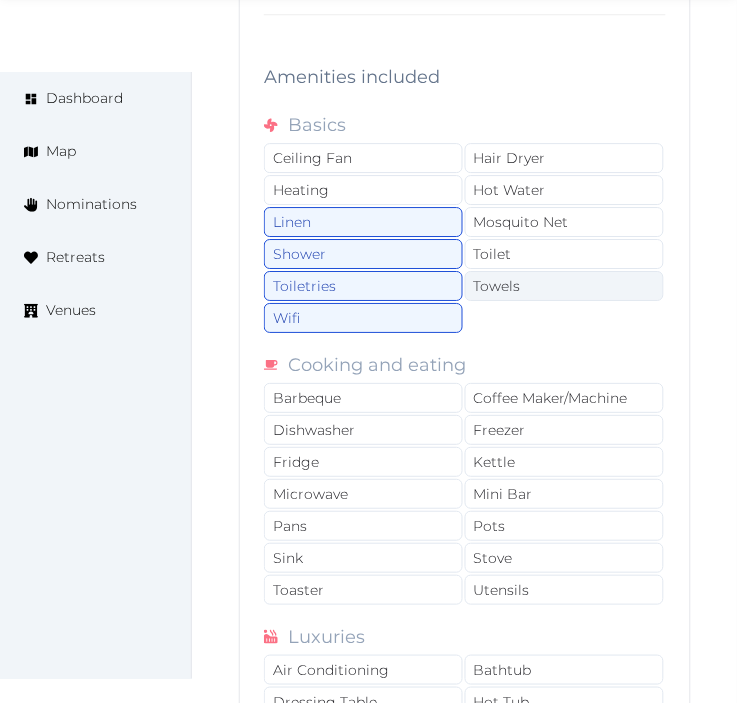 click on "Towels" at bounding box center (564, 286) 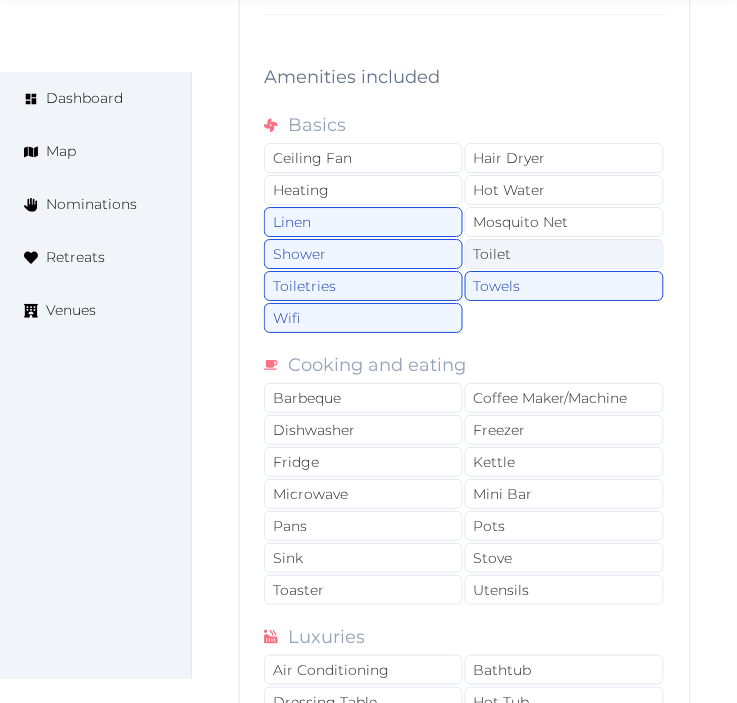 click on "Toilet" at bounding box center (564, 254) 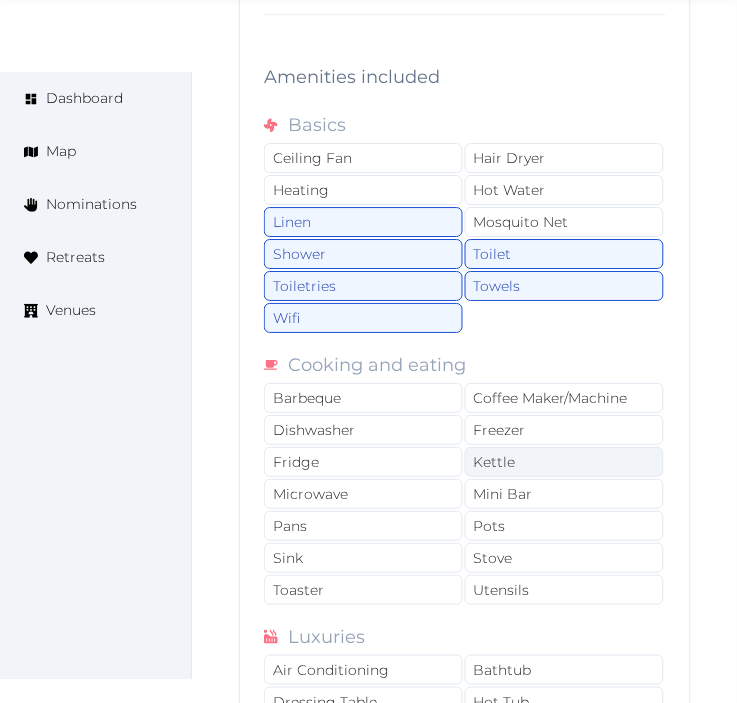 drag, startPoint x: 523, startPoint y: 433, endPoint x: 527, endPoint y: 478, distance: 45.17743 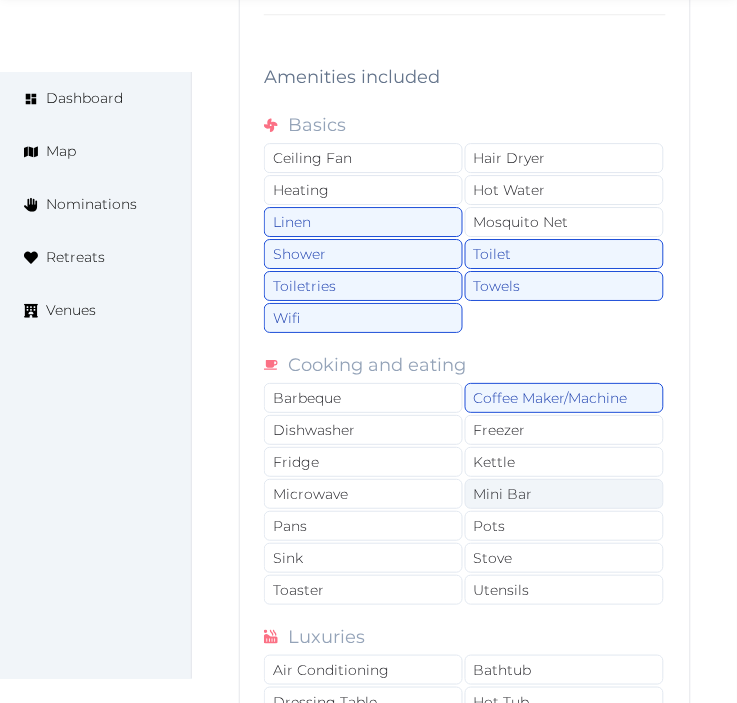 click on "Mini Bar" at bounding box center (564, 494) 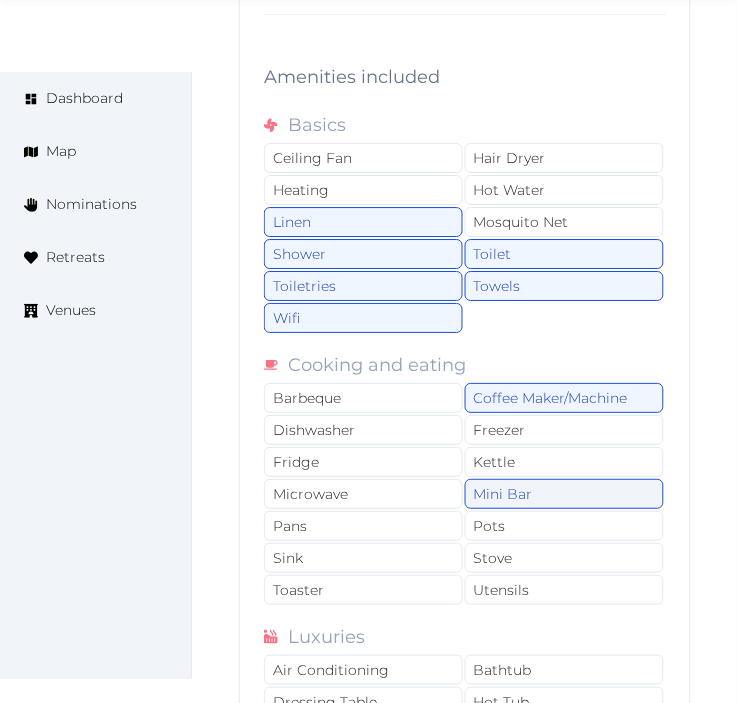 click on "Mini Bar" at bounding box center (564, 494) 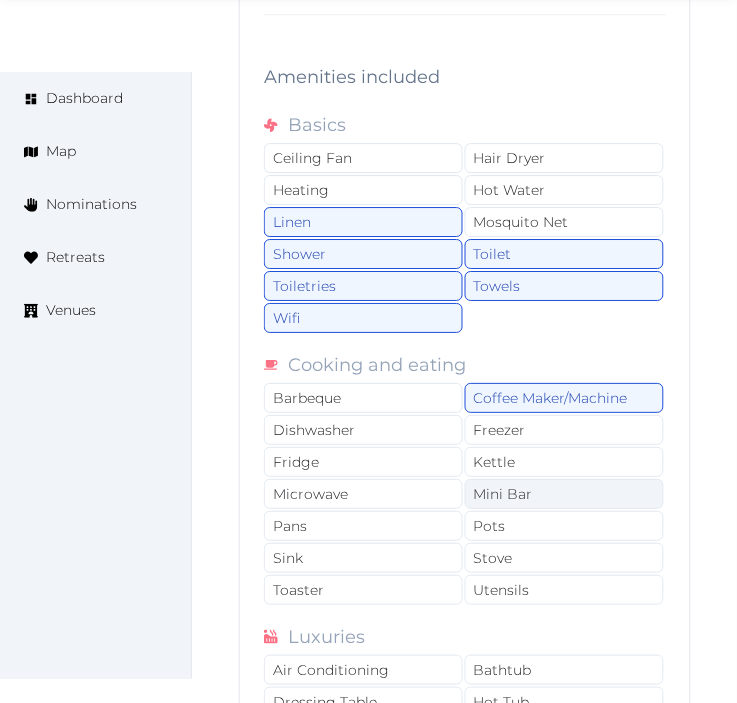 click on "Mini Bar" at bounding box center [564, 494] 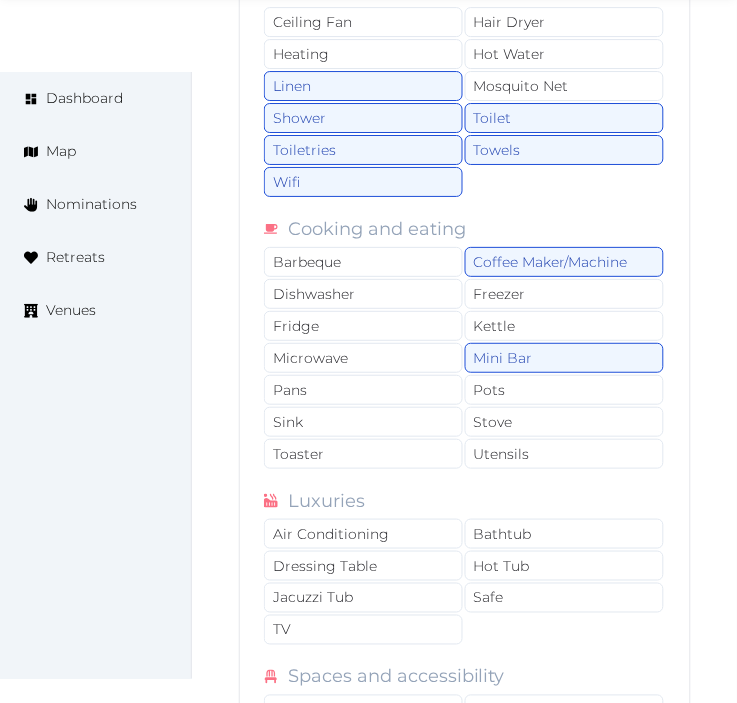 scroll, scrollTop: 14415, scrollLeft: 0, axis: vertical 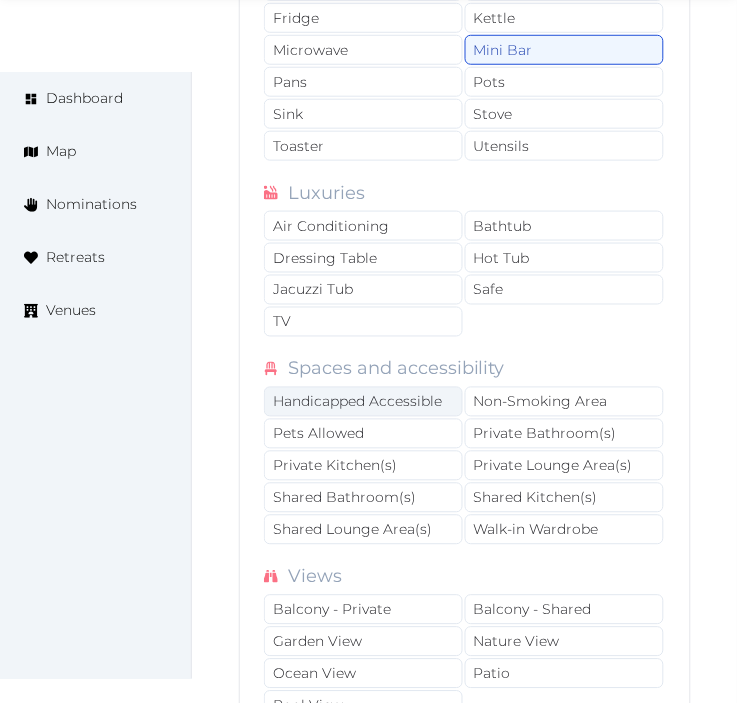 click on "Handicapped Accessible" at bounding box center [363, 402] 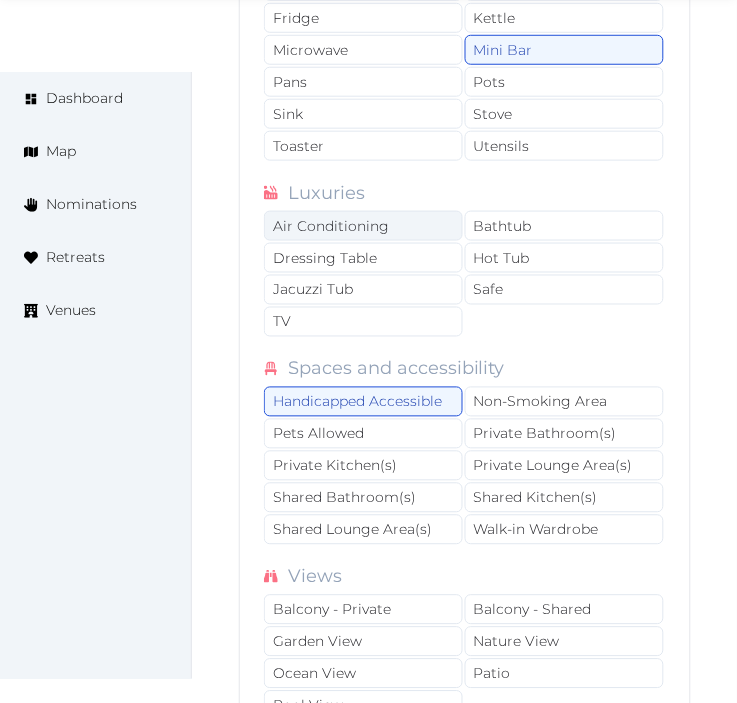 click on "Air Conditioning" at bounding box center (363, 226) 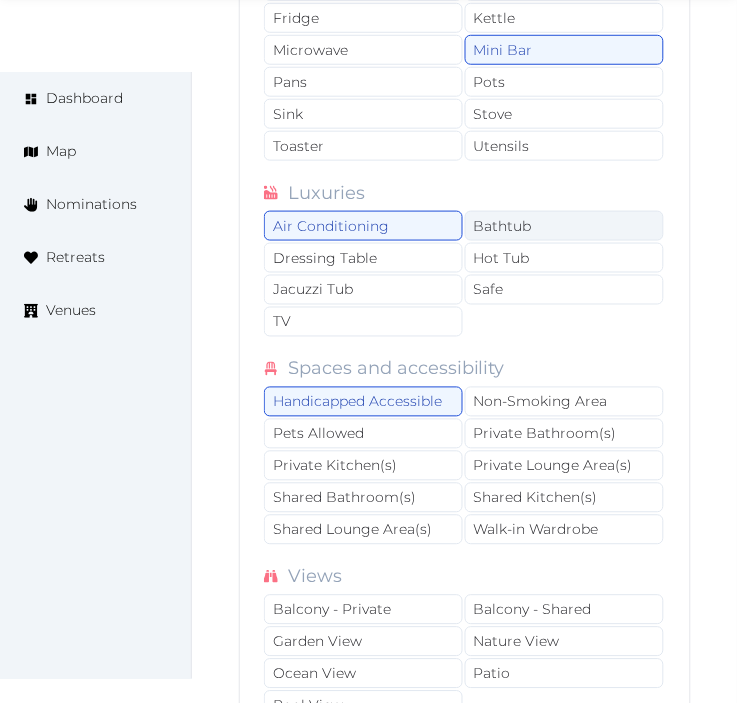 click on "Bathtub" at bounding box center (564, 226) 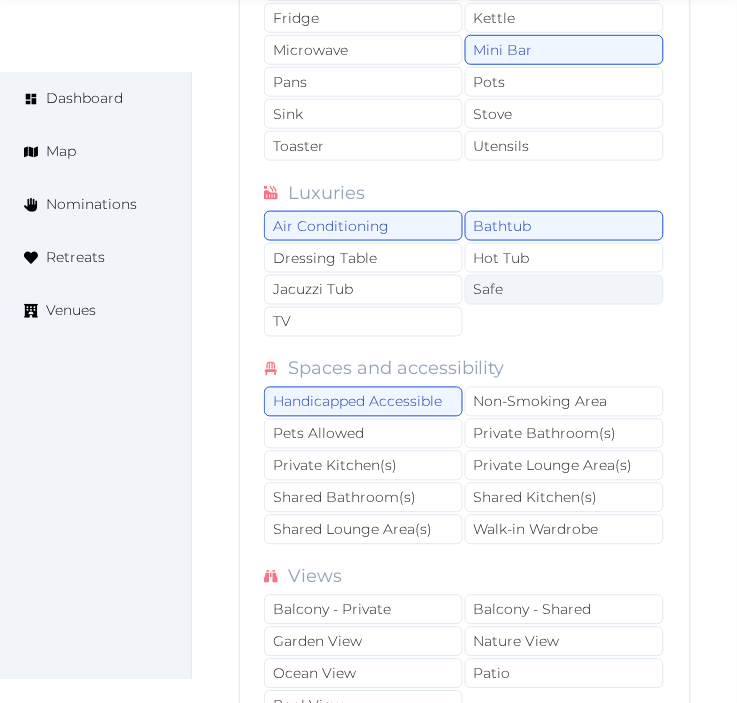 click on "Safe" at bounding box center (564, 290) 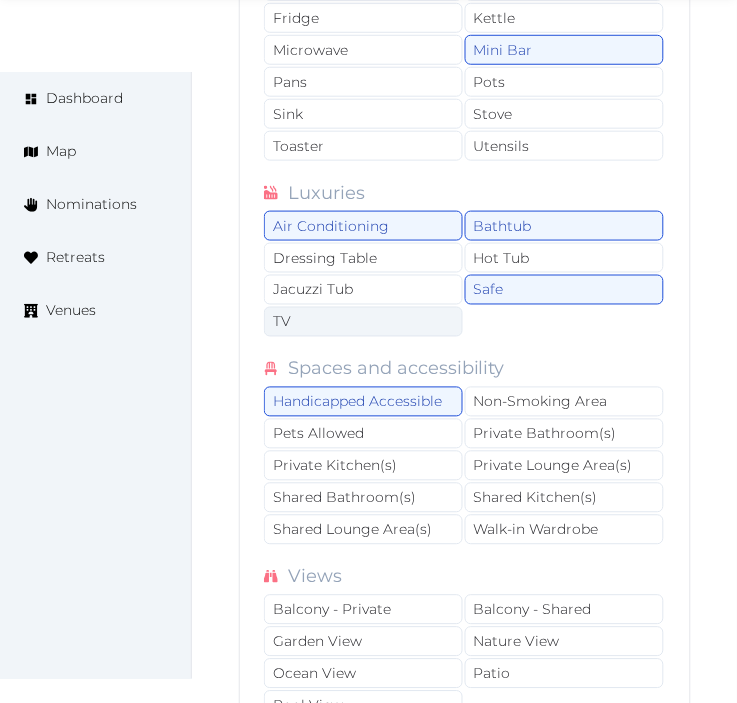 click on "TV" at bounding box center (363, 322) 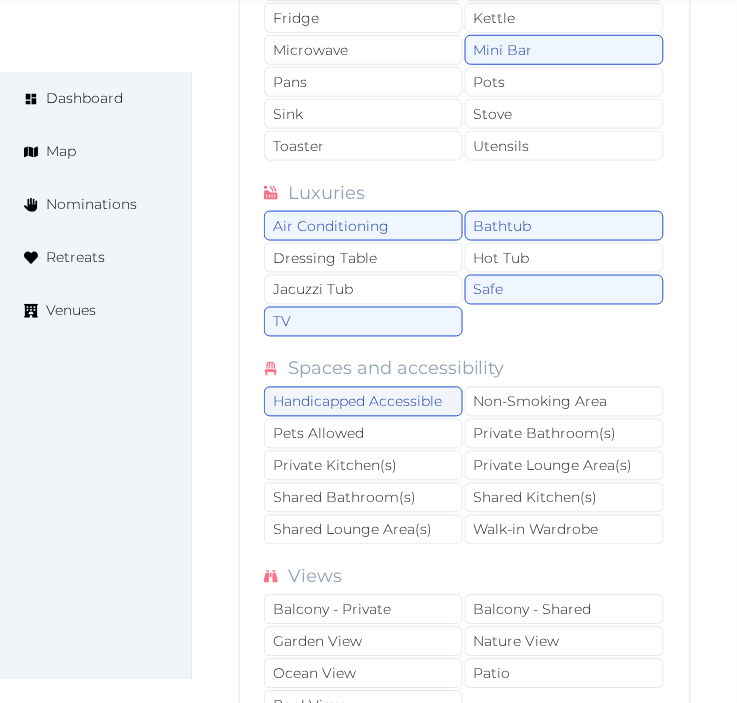 click on "Handicapped Accessible" at bounding box center (363, 402) 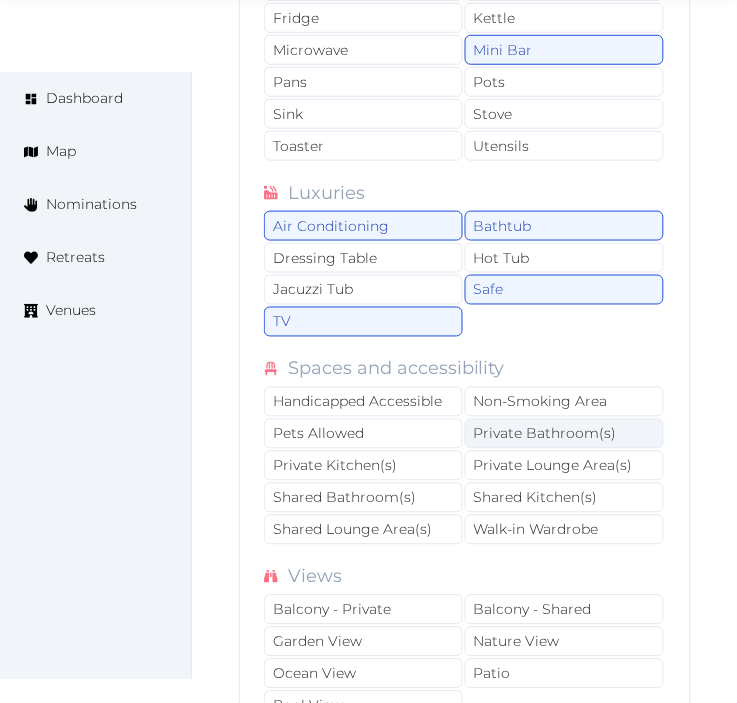 drag, startPoint x: 542, startPoint y: 473, endPoint x: 534, endPoint y: 503, distance: 31.04835 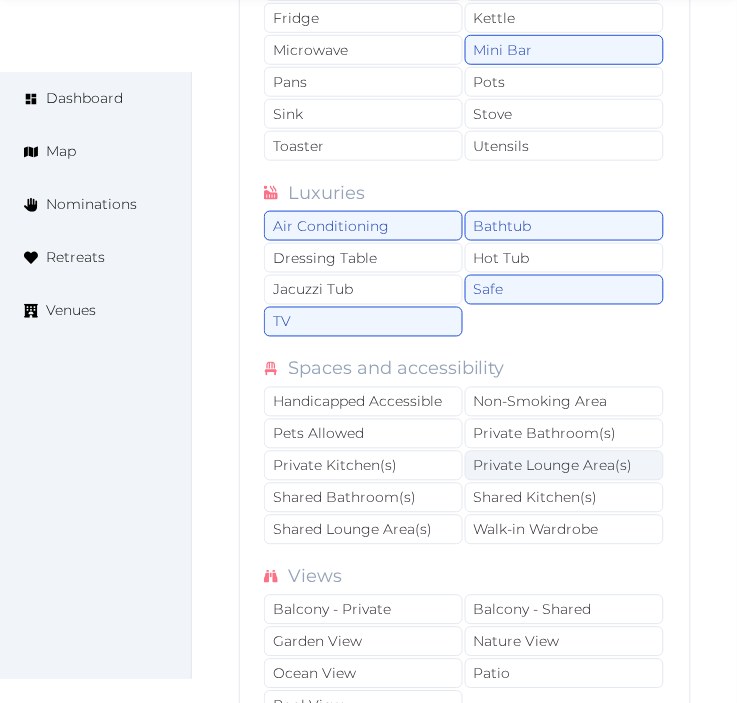 click on "Private Bathroom(s)" at bounding box center (564, 434) 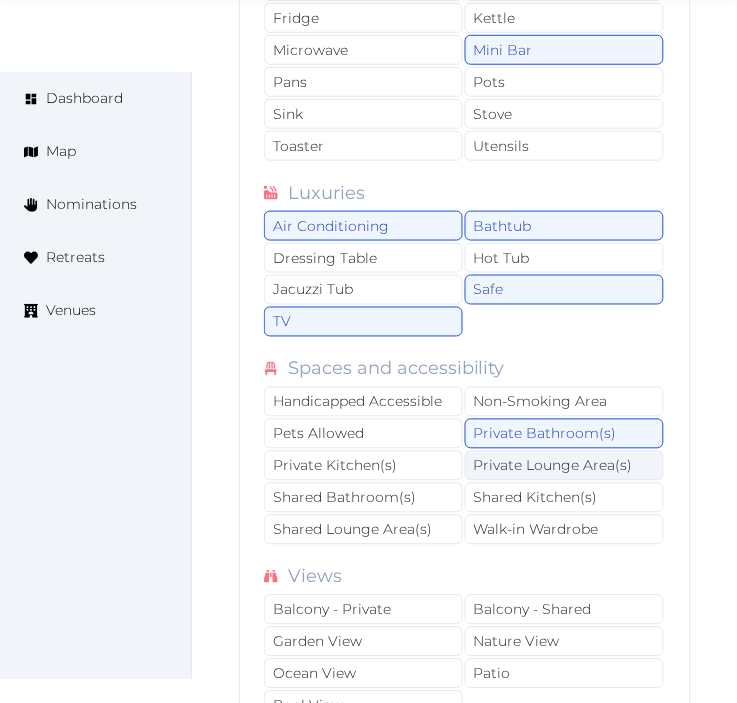 click on "Private Lounge Area(s)" at bounding box center [564, 466] 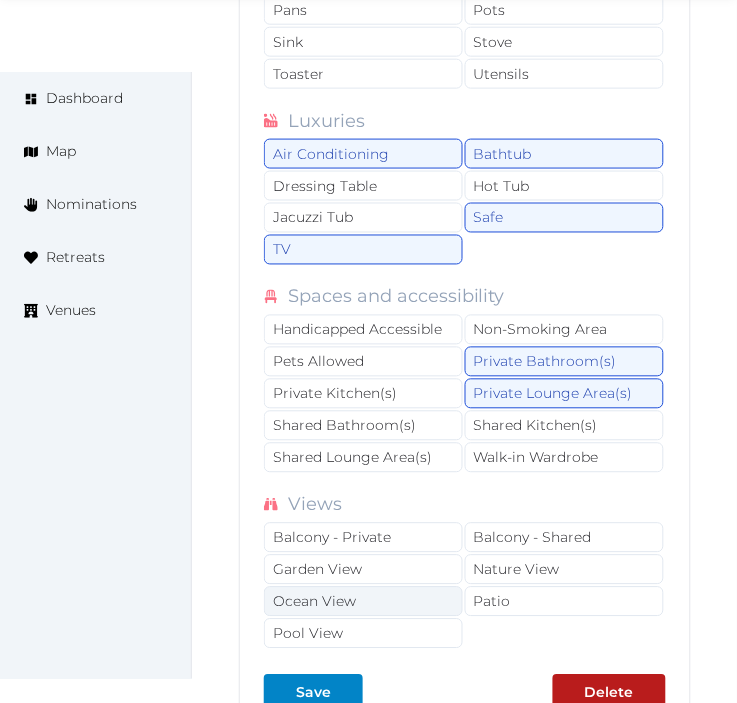 scroll, scrollTop: 14526, scrollLeft: 0, axis: vertical 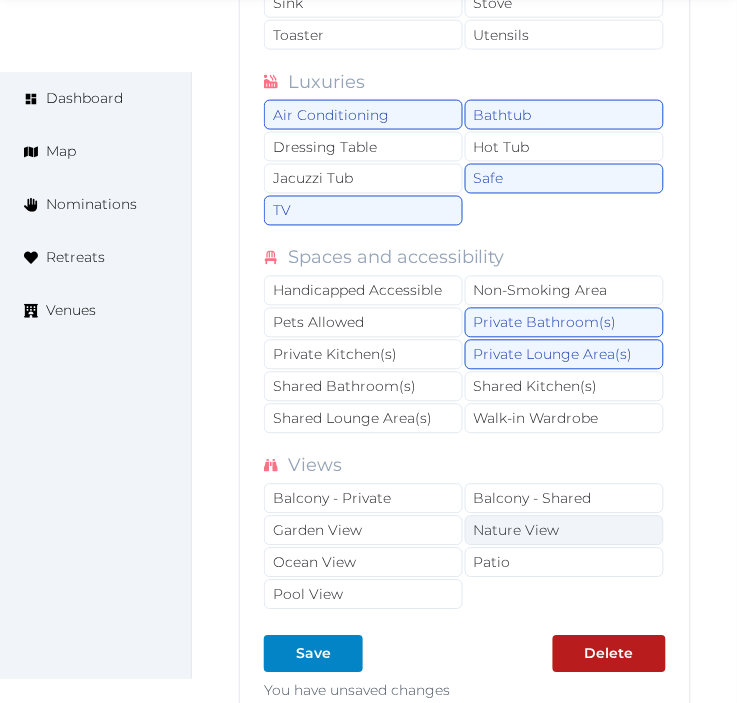 click on "Nature View" at bounding box center (564, 531) 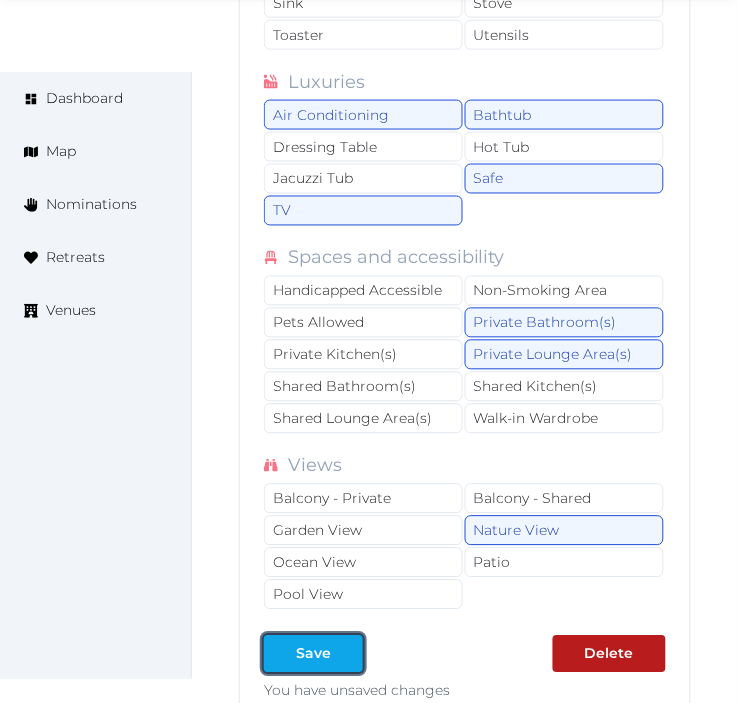 click on "Save" at bounding box center [313, 654] 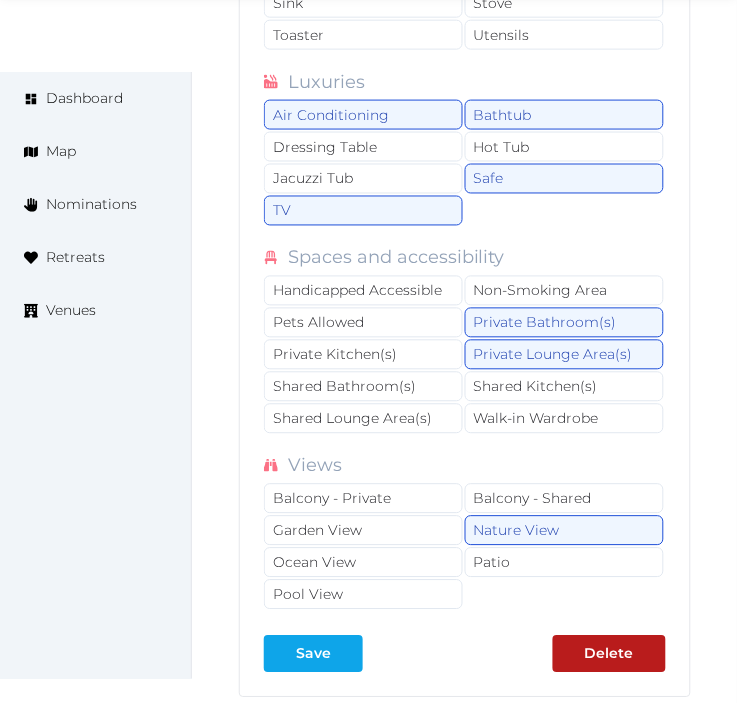 drag, startPoint x: 331, startPoint y: 655, endPoint x: 331, endPoint y: 681, distance: 26 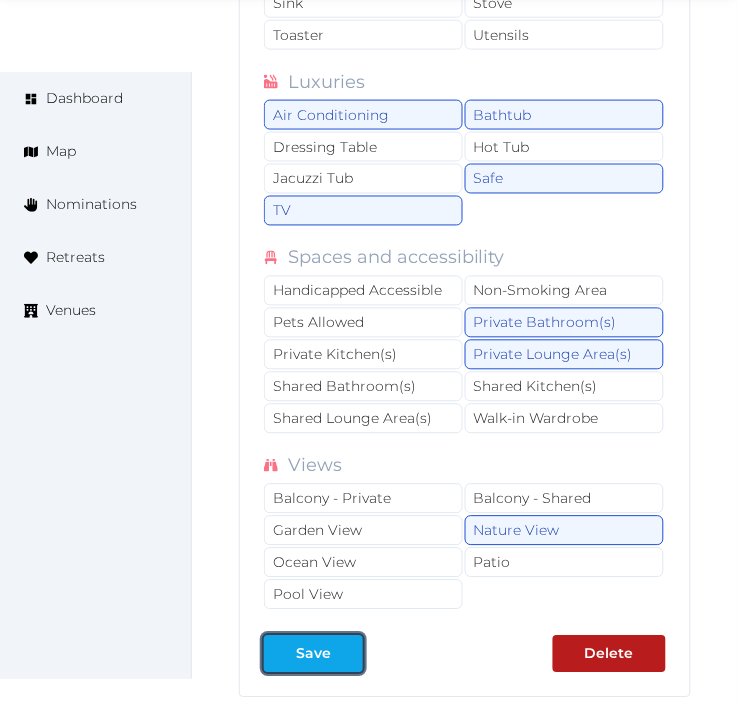 click on "Save" at bounding box center [313, 654] 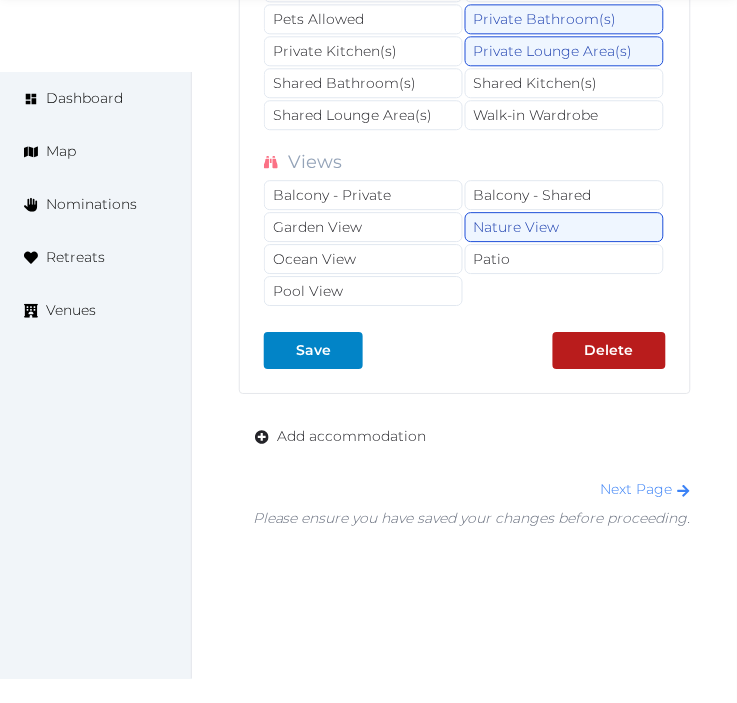 scroll, scrollTop: 14914, scrollLeft: 0, axis: vertical 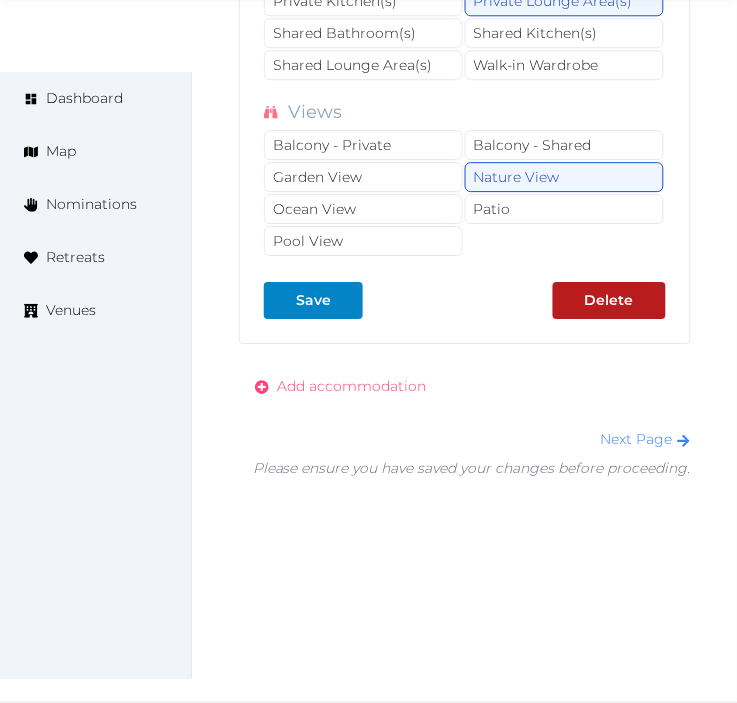click on "Add accommodation" at bounding box center [340, 386] 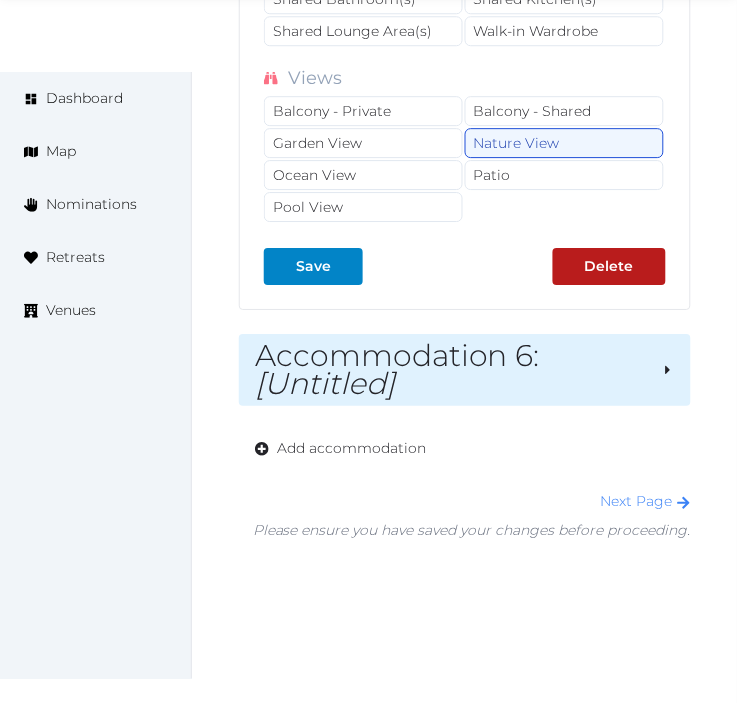 click on "[Untitled]" at bounding box center (325, 383) 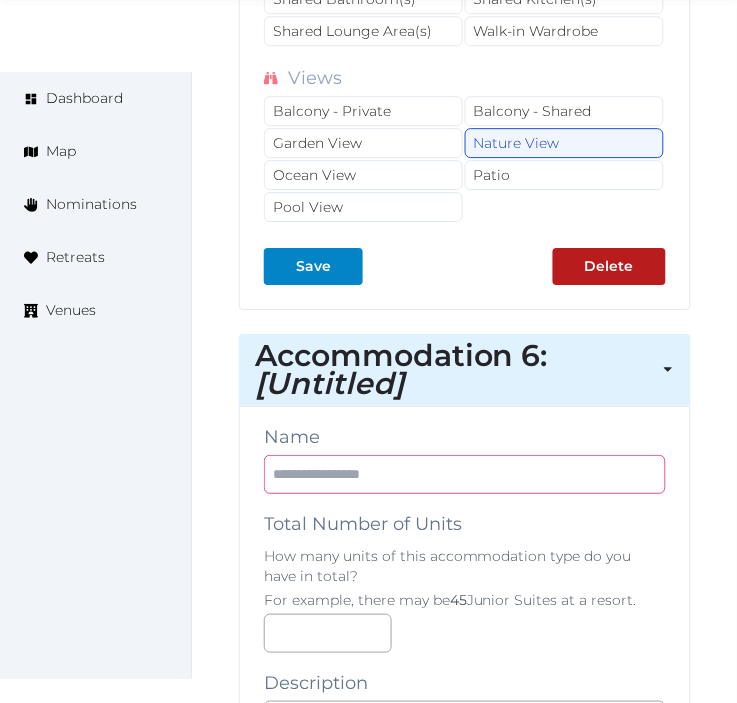 click at bounding box center (465, 474) 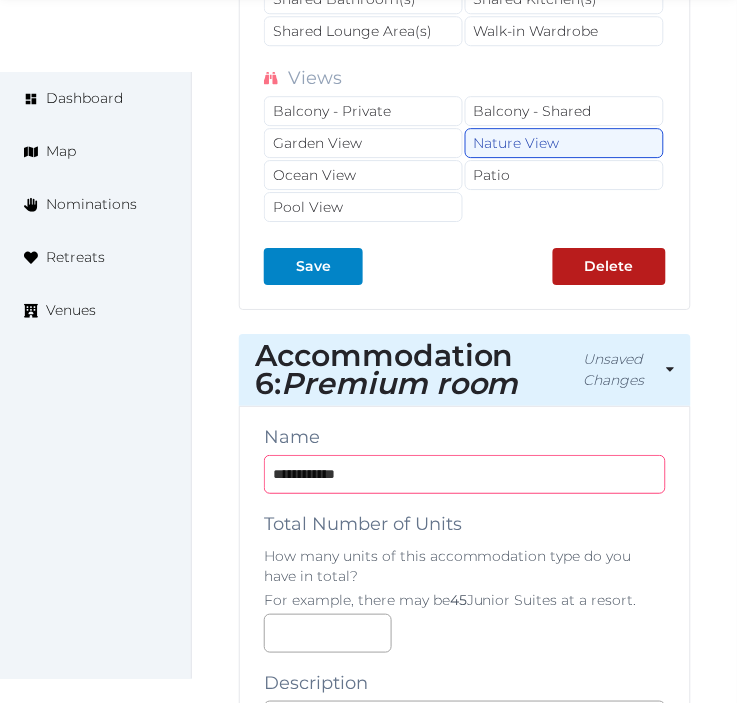 type on "**********" 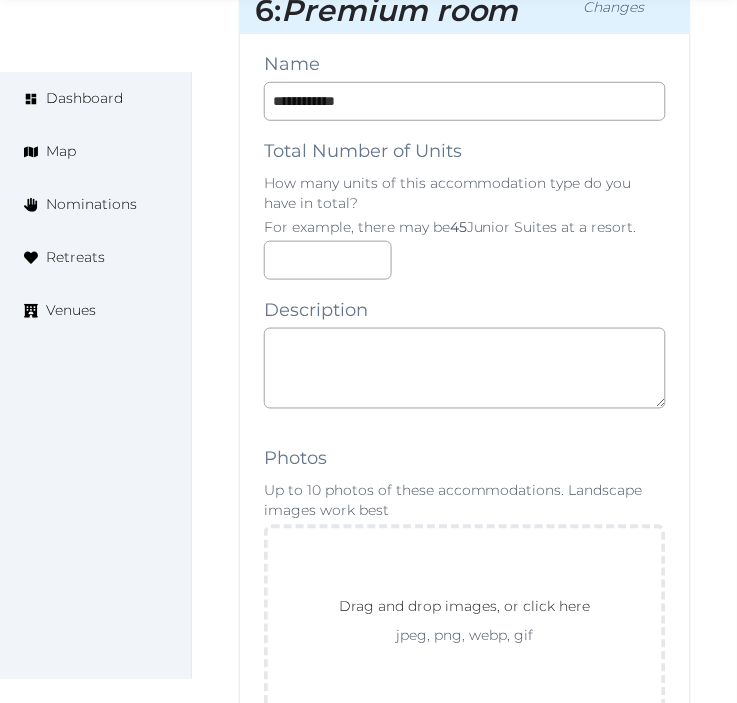 scroll, scrollTop: 15358, scrollLeft: 0, axis: vertical 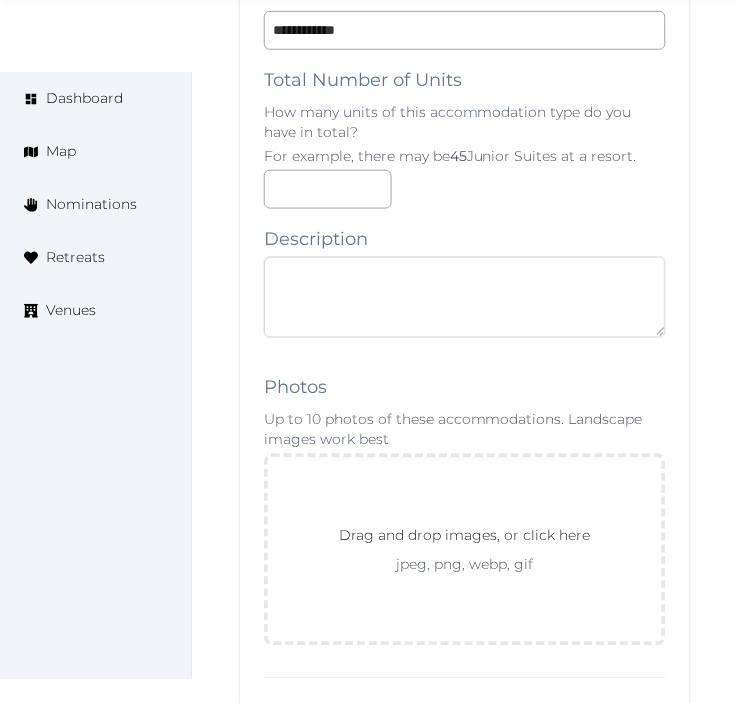 click at bounding box center [465, 297] 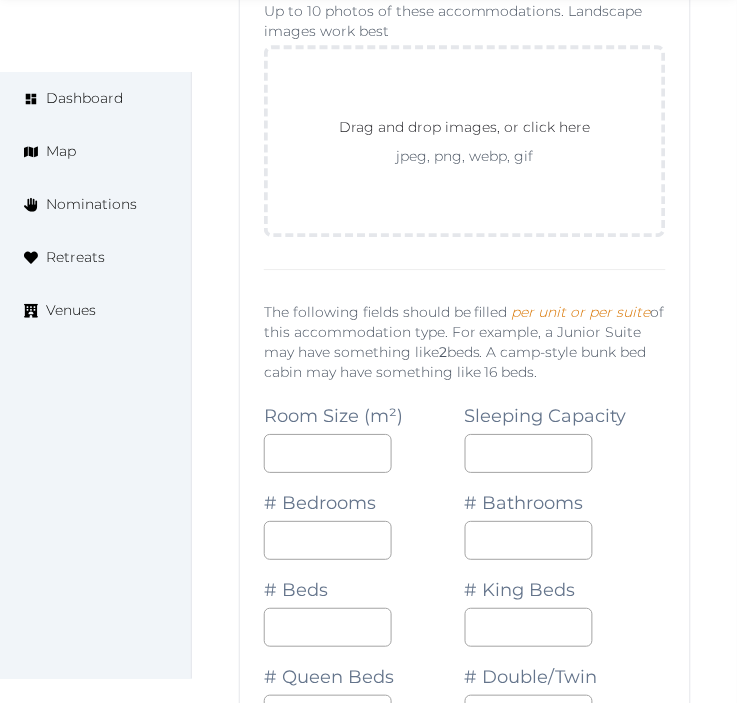 scroll, scrollTop: 15803, scrollLeft: 0, axis: vertical 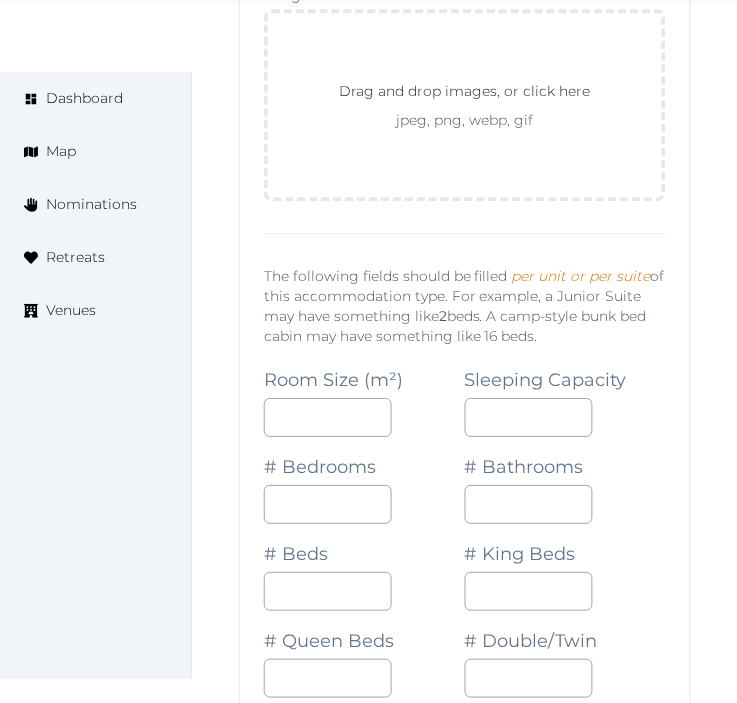type on "**********" 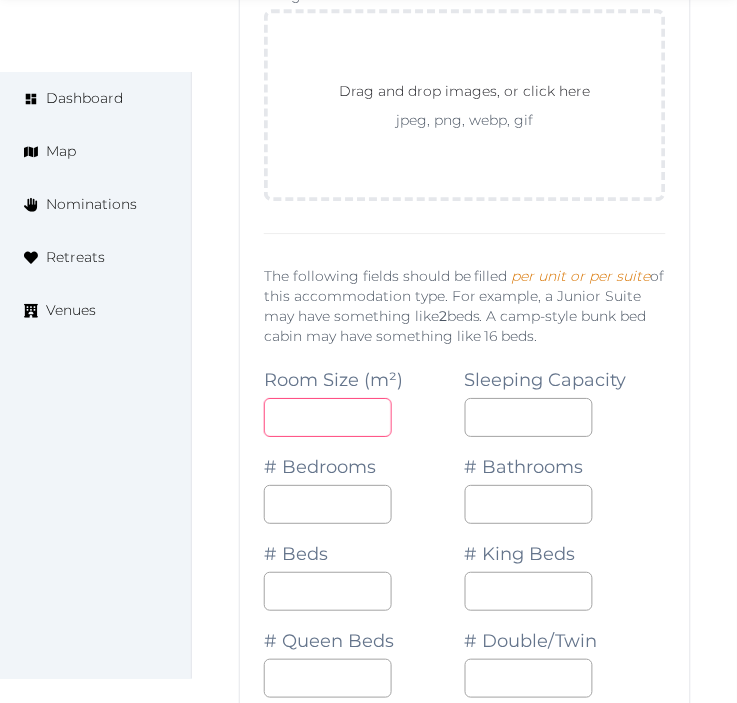click at bounding box center (328, 417) 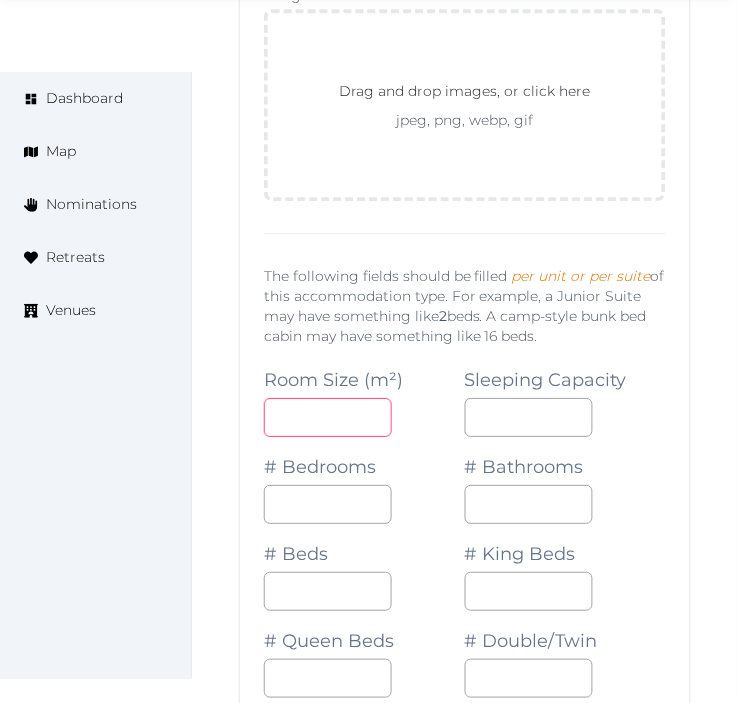 type on "**" 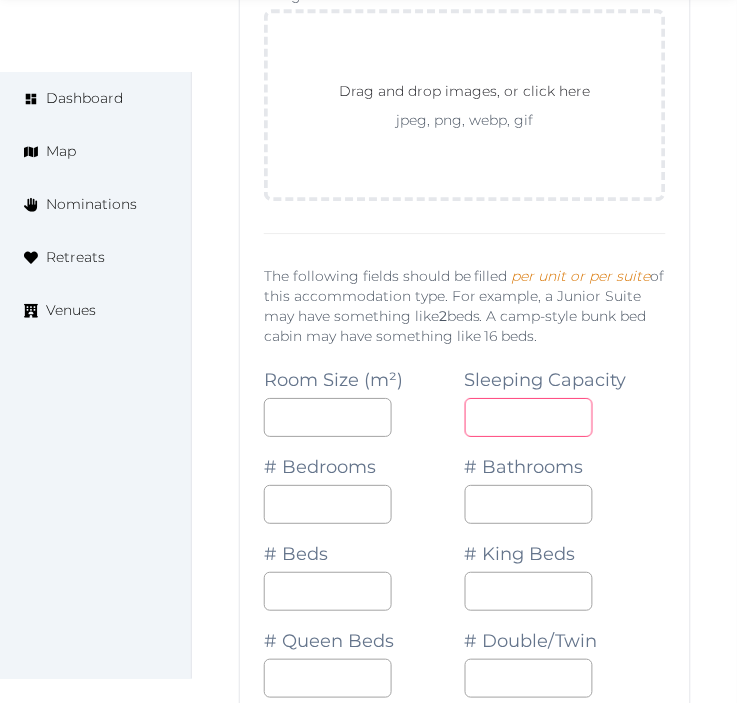 click at bounding box center [529, 417] 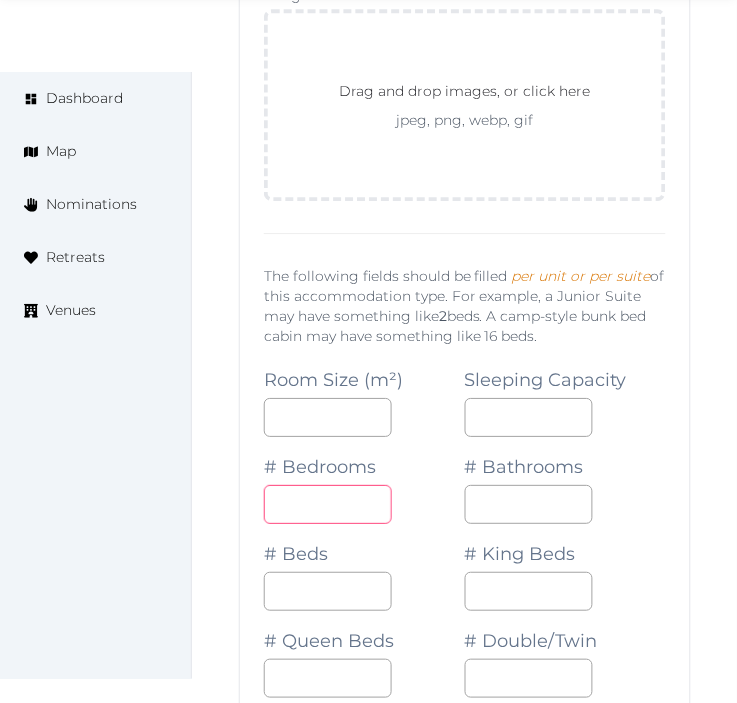 click on "*" at bounding box center (328, 504) 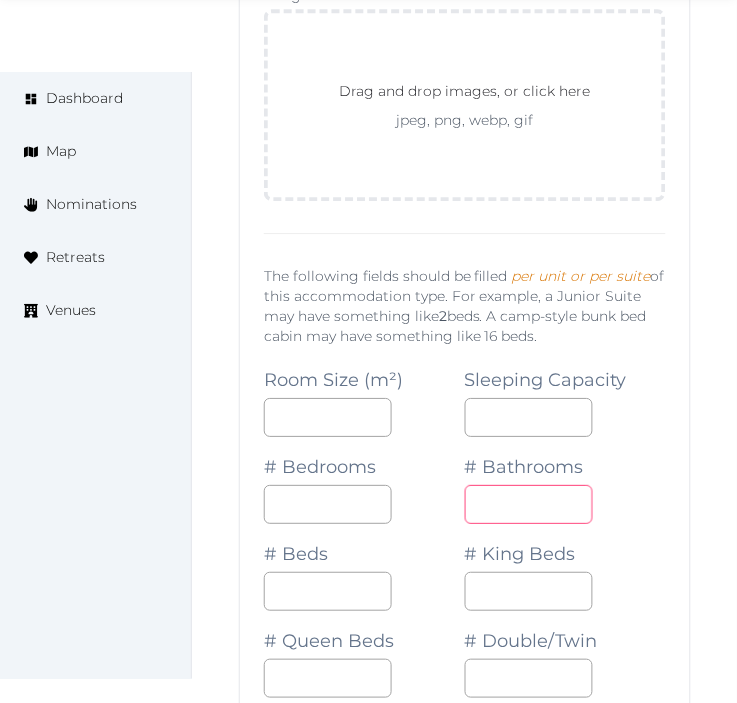 click on "*" at bounding box center (529, 504) 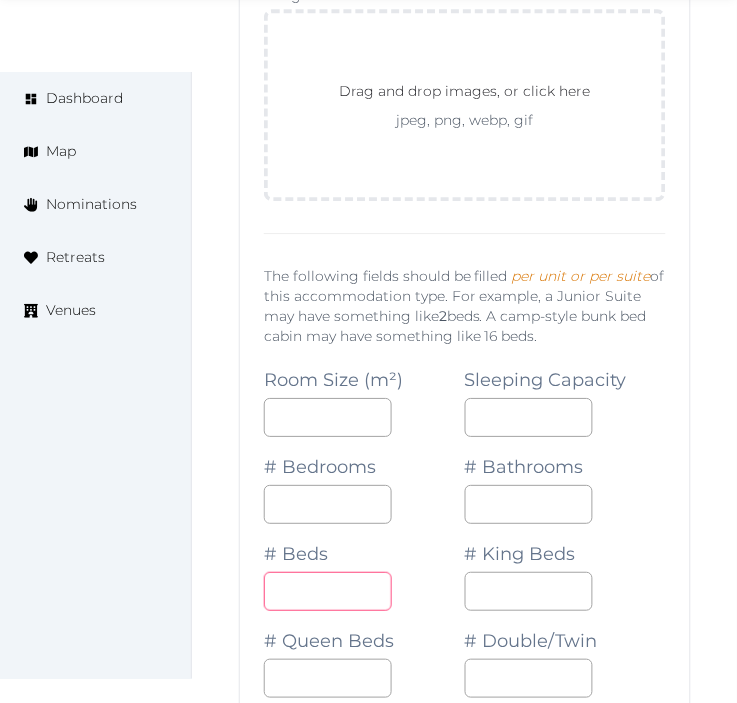 click on "*" at bounding box center (328, 591) 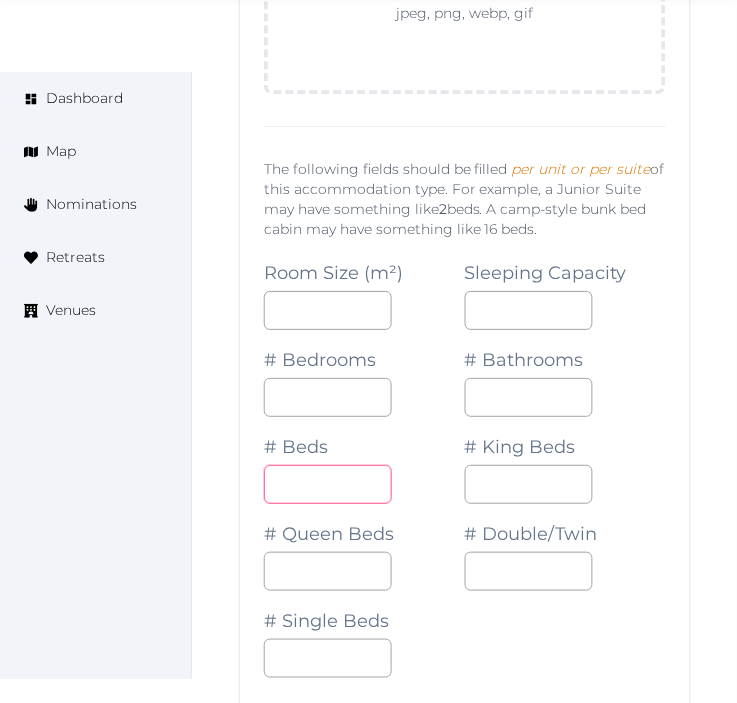 scroll, scrollTop: 15914, scrollLeft: 0, axis: vertical 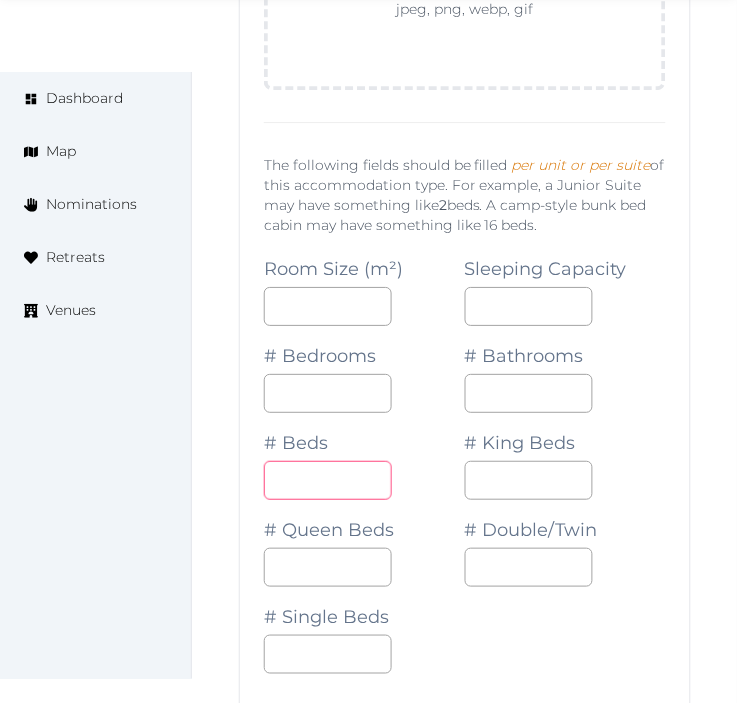 type on "*" 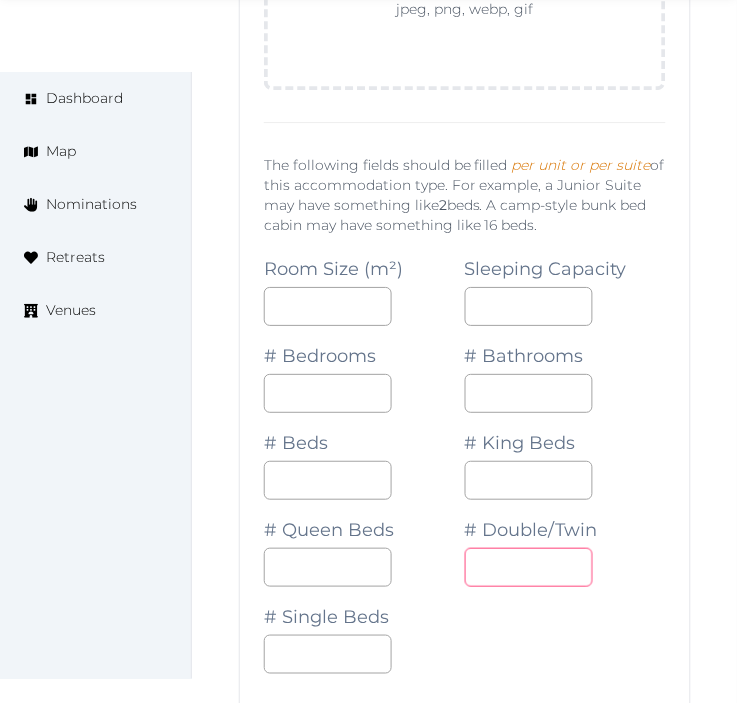 click on "*" at bounding box center (529, 567) 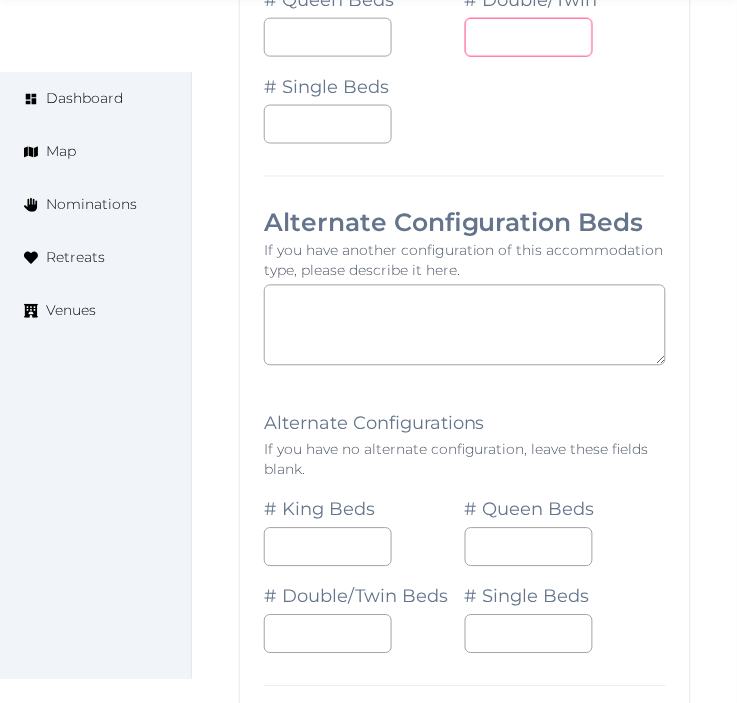 scroll, scrollTop: 16470, scrollLeft: 0, axis: vertical 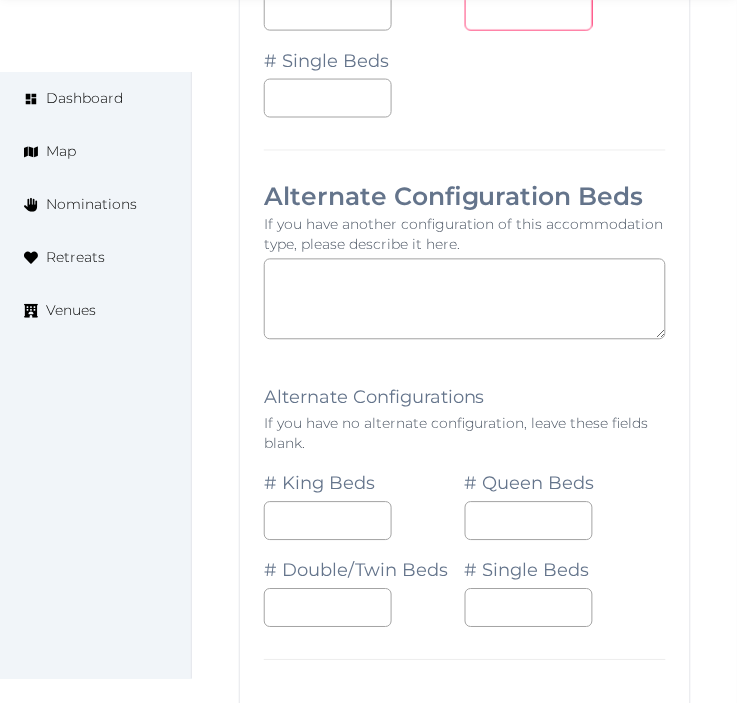 type on "*" 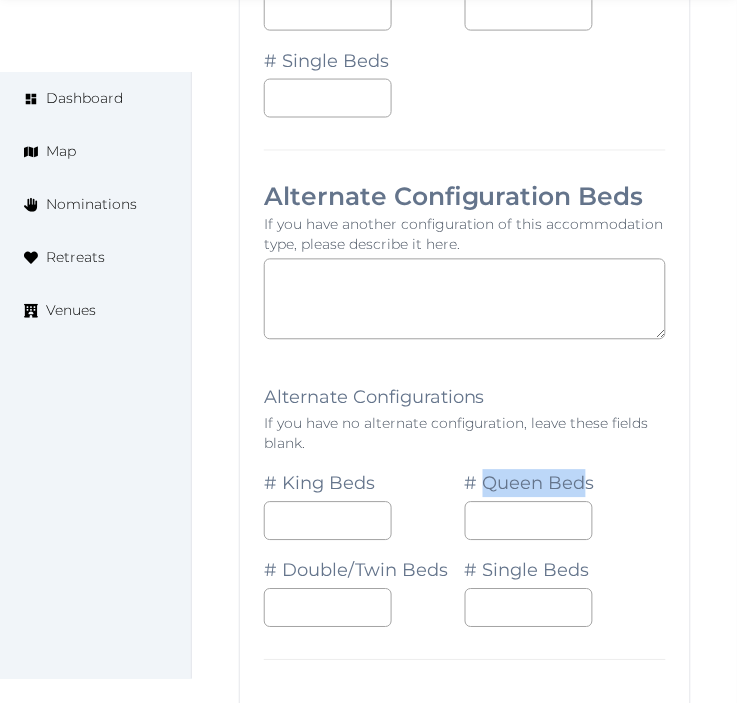 drag, startPoint x: 582, startPoint y: 522, endPoint x: 486, endPoint y: 527, distance: 96.13012 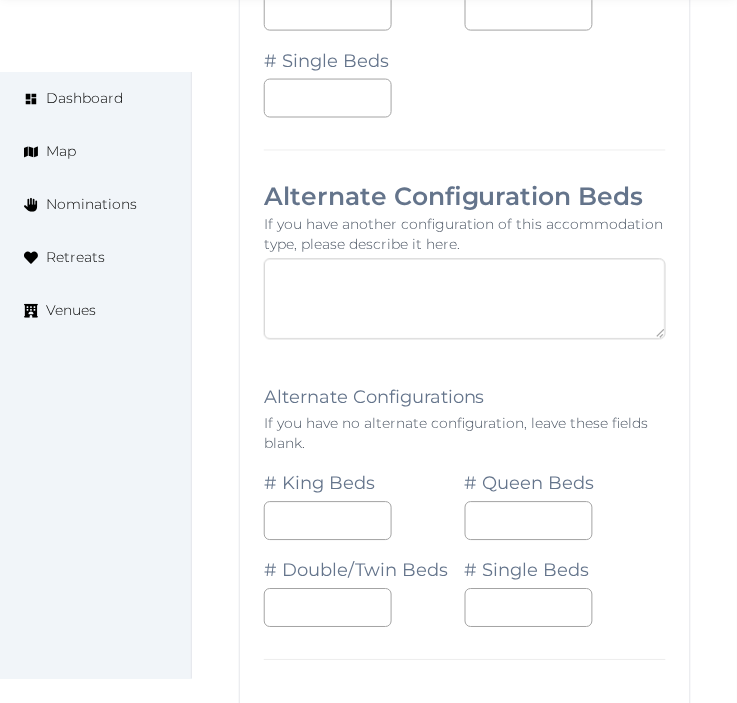 click at bounding box center (465, 299) 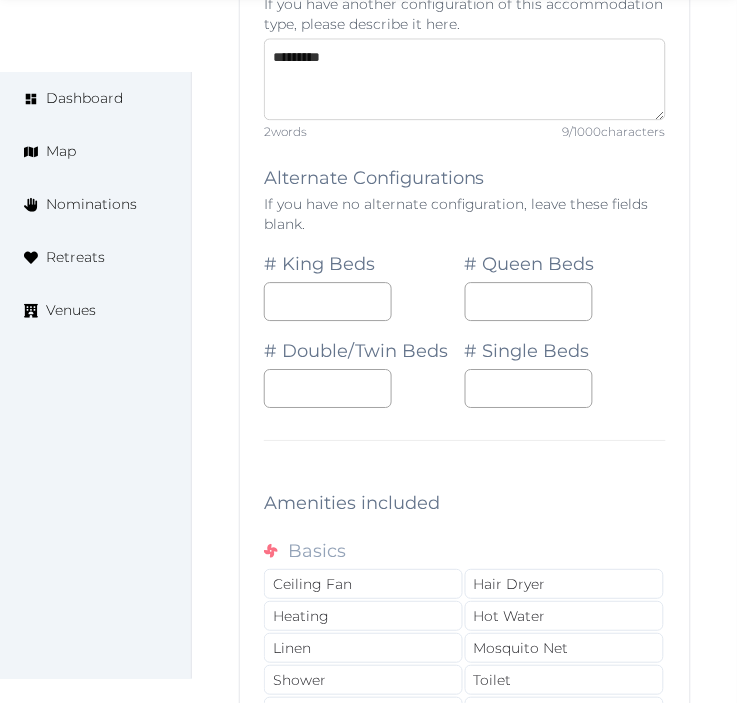 scroll, scrollTop: 16692, scrollLeft: 0, axis: vertical 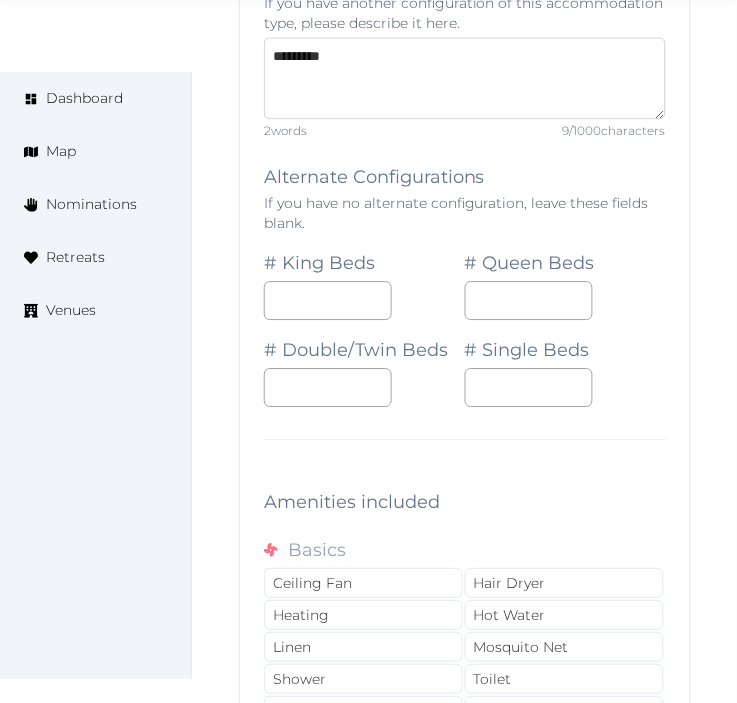 type on "*********" 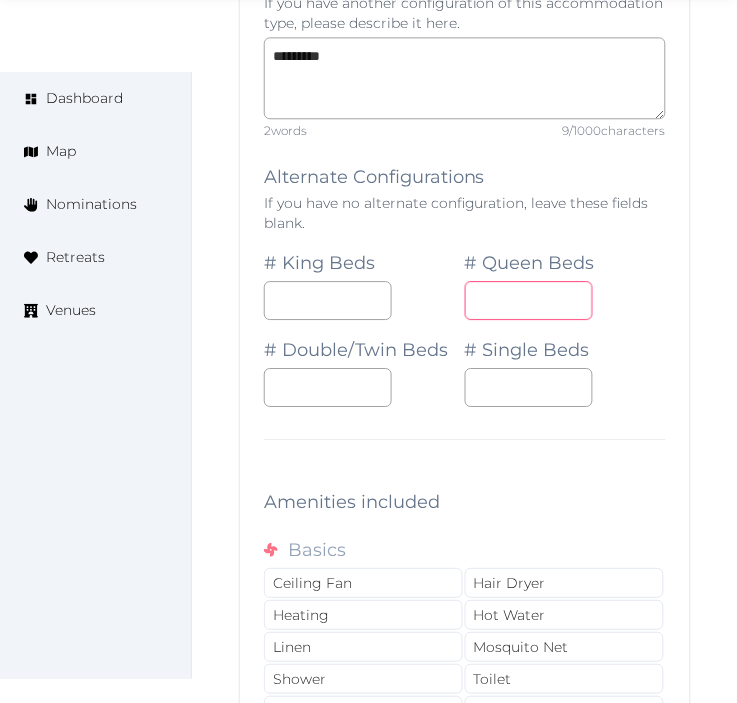 click at bounding box center (529, 300) 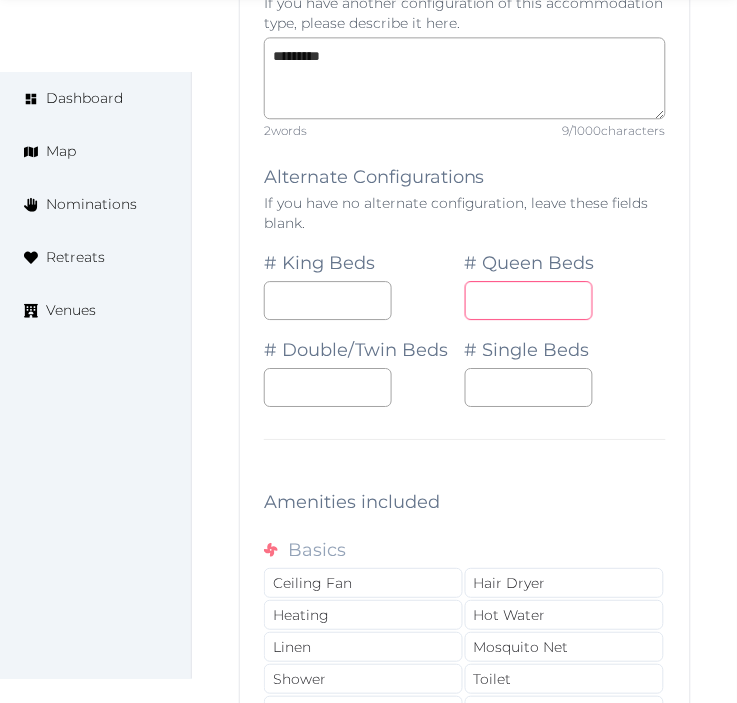 type on "*" 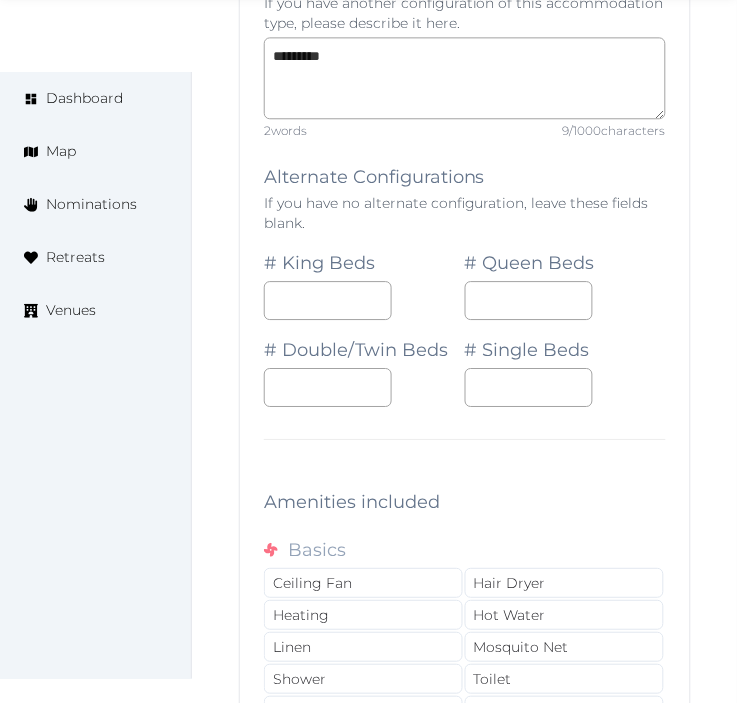 click on "**********" at bounding box center [465, 171] 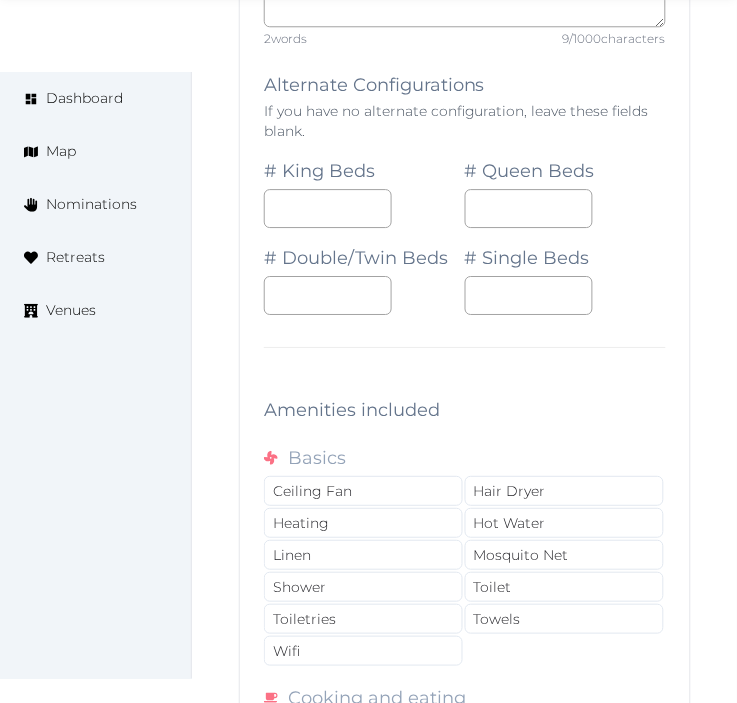 scroll, scrollTop: 16914, scrollLeft: 0, axis: vertical 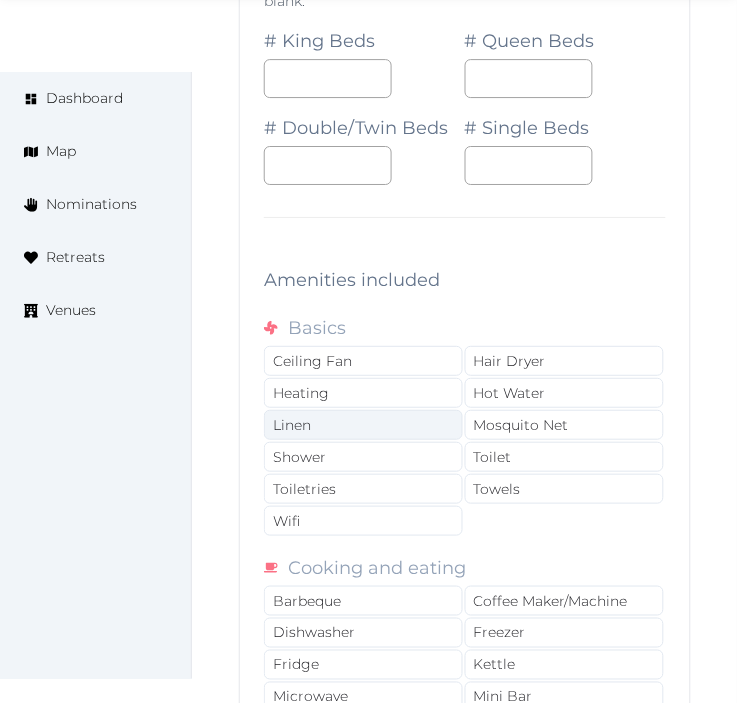 click on "Linen" at bounding box center [363, 425] 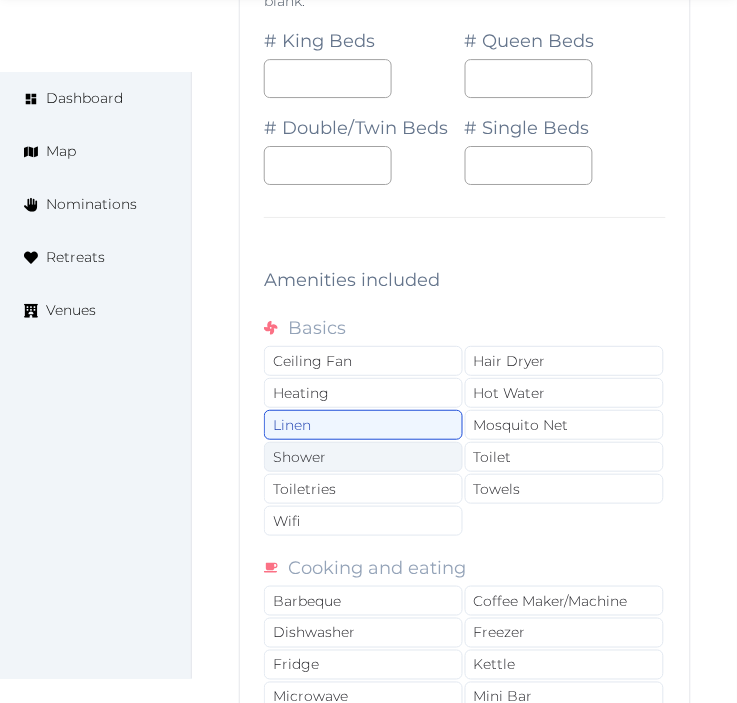 click on "Shower" at bounding box center [363, 457] 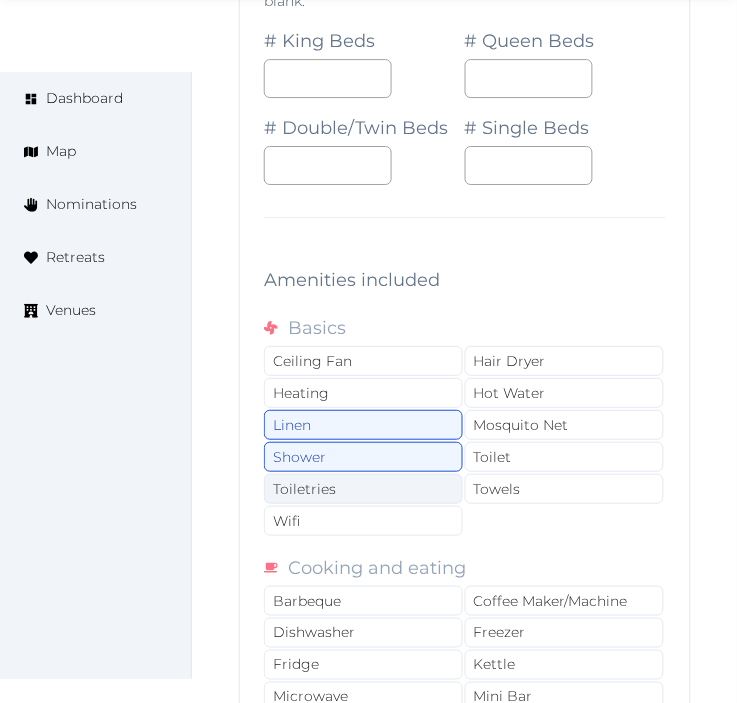 click on "Toiletries" at bounding box center (363, 489) 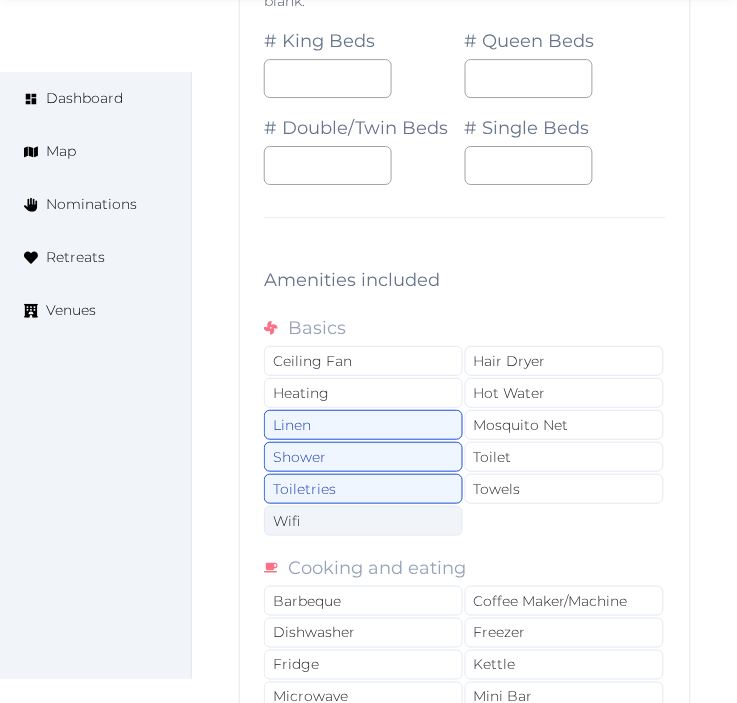 click on "Wifi" at bounding box center [363, 521] 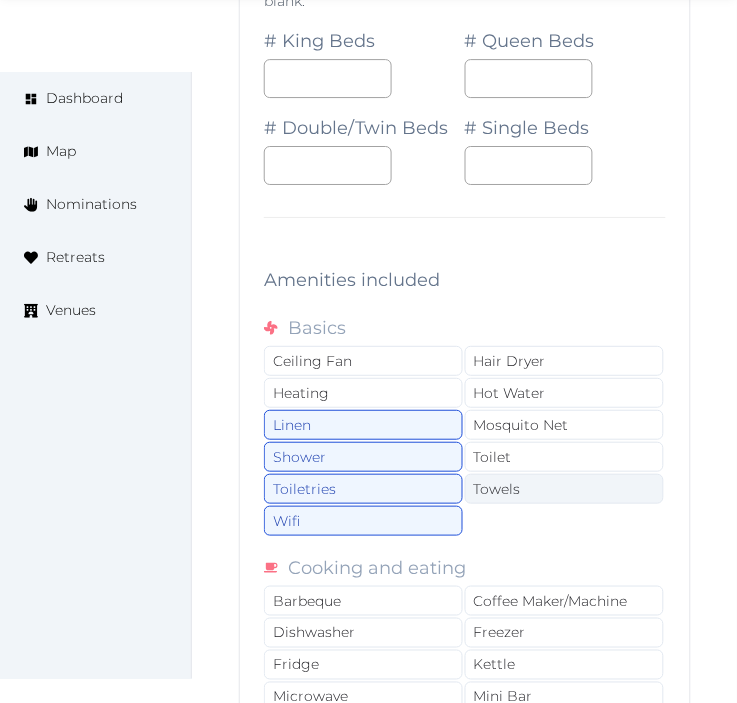 click on "Towels" at bounding box center [564, 489] 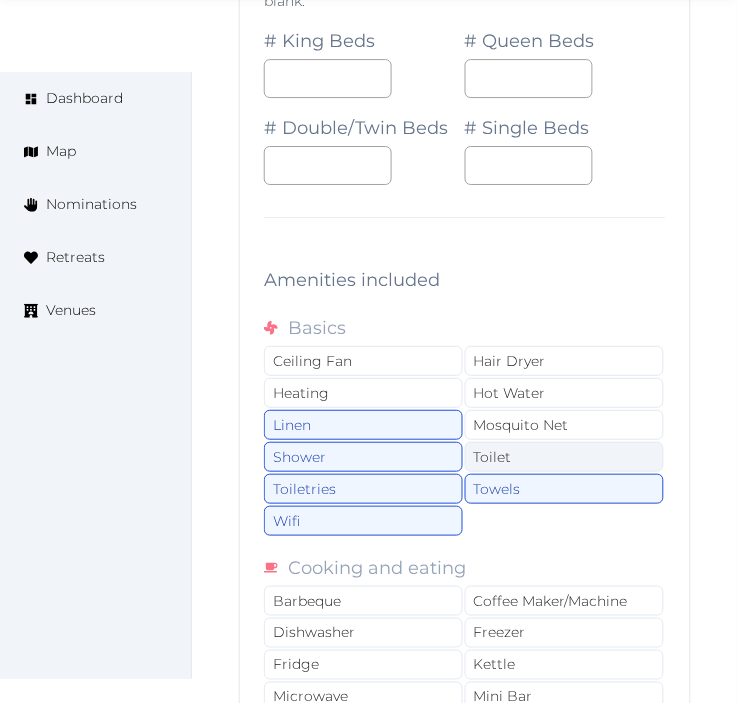 click on "Toilet" at bounding box center (564, 457) 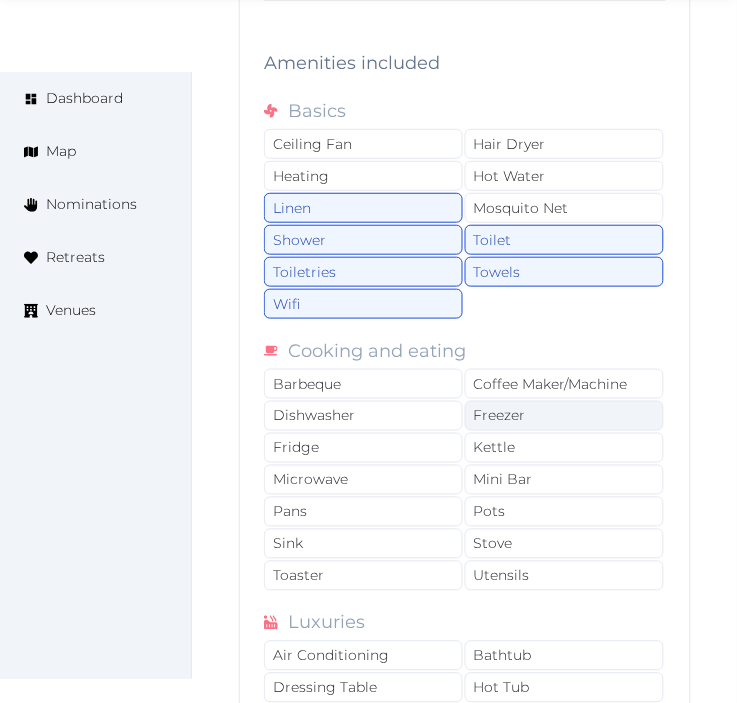 scroll, scrollTop: 17136, scrollLeft: 0, axis: vertical 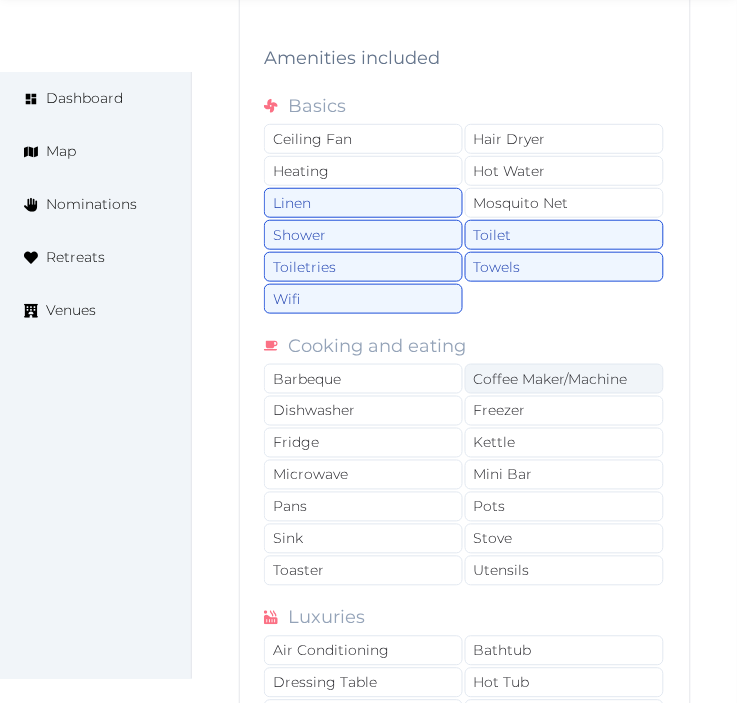 click on "Coffee Maker/Machine" at bounding box center [564, 379] 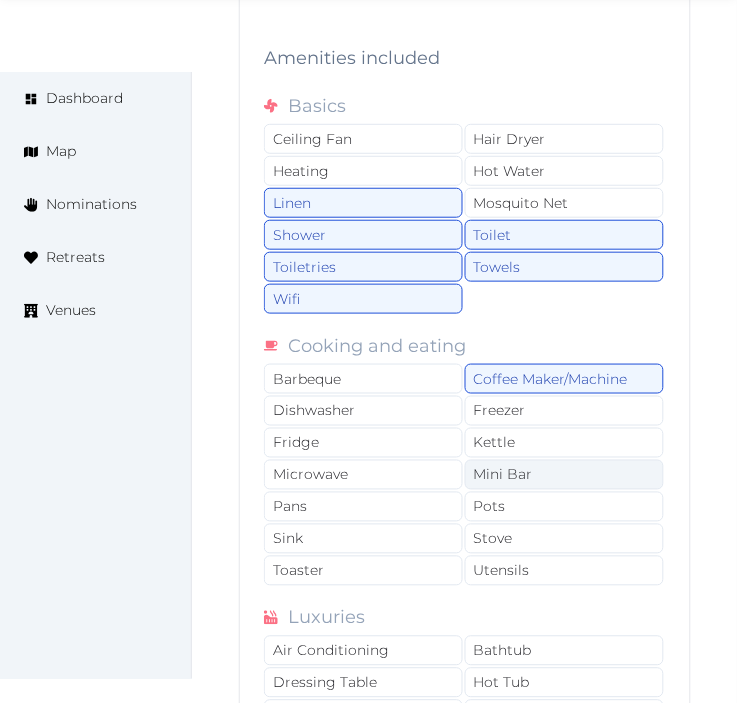 click on "Mini Bar" at bounding box center [564, 475] 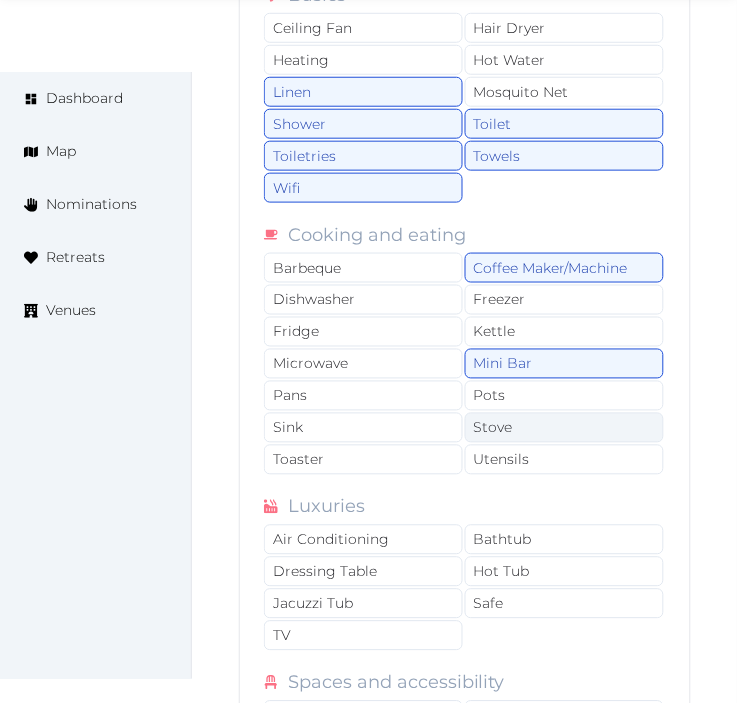 scroll, scrollTop: 17581, scrollLeft: 0, axis: vertical 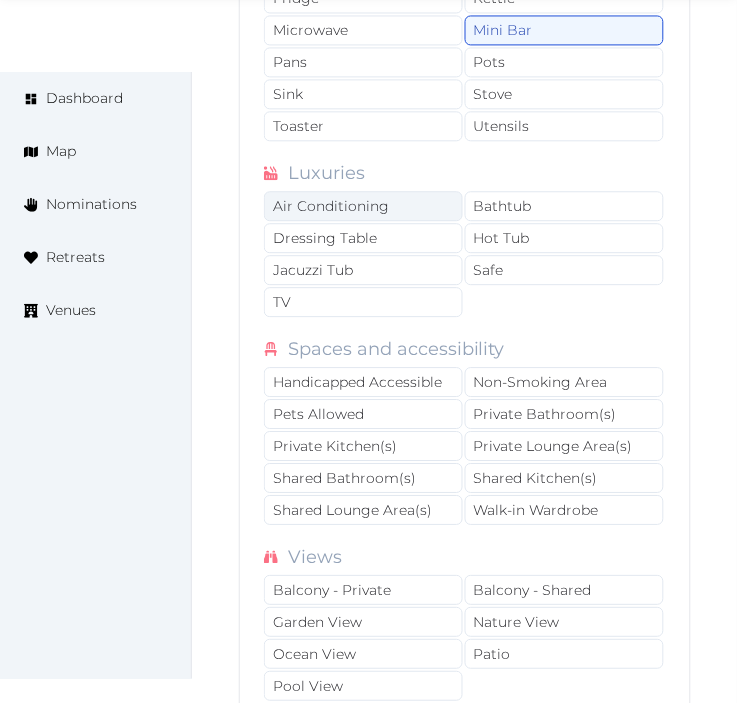 click on "Air Conditioning" at bounding box center [363, 206] 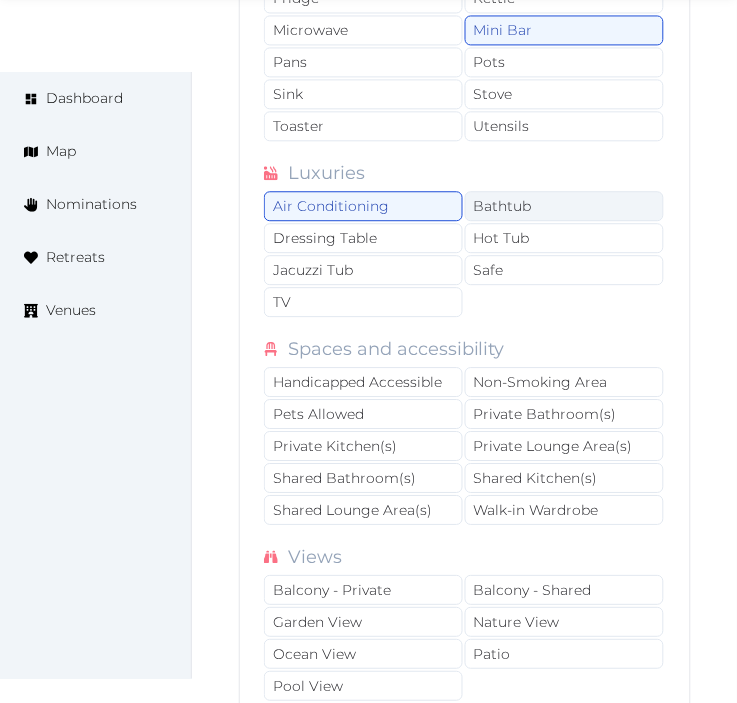 drag, startPoint x: 508, startPoint y: 236, endPoint x: 516, endPoint y: 248, distance: 14.422205 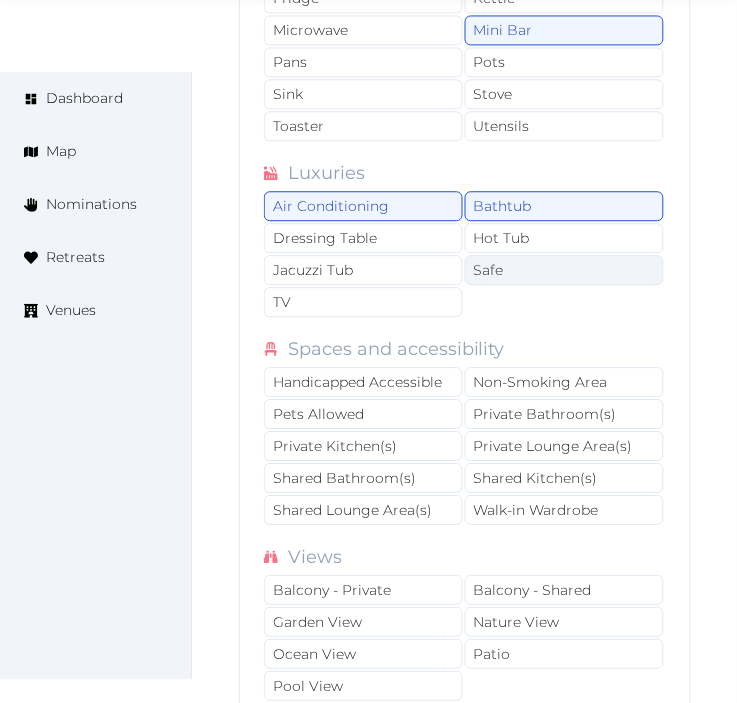 click on "Safe" at bounding box center [564, 270] 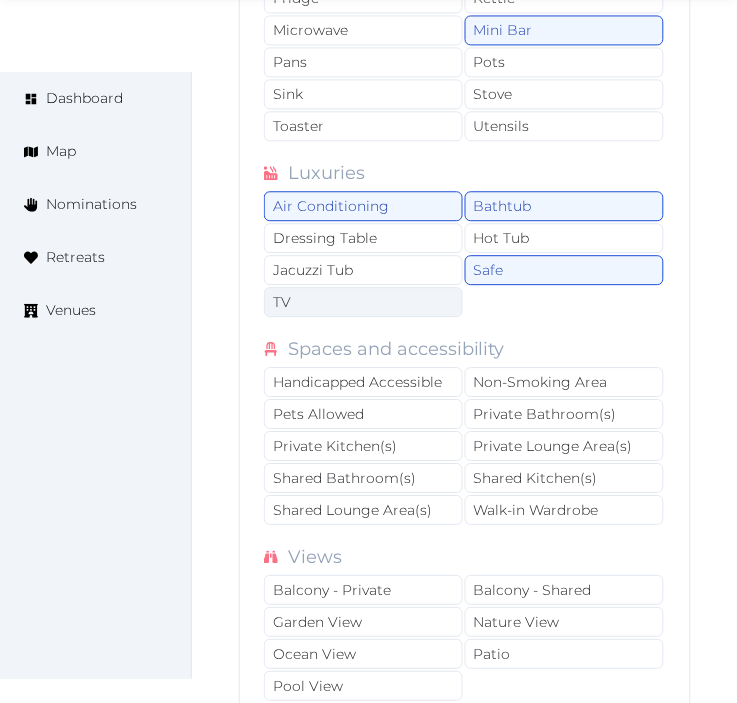 click on "TV" at bounding box center [363, 302] 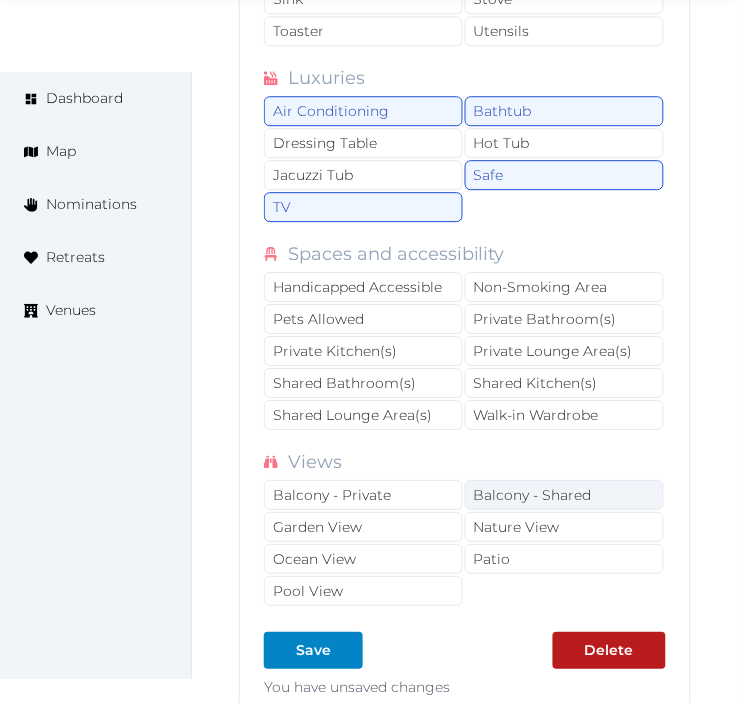 scroll, scrollTop: 17803, scrollLeft: 0, axis: vertical 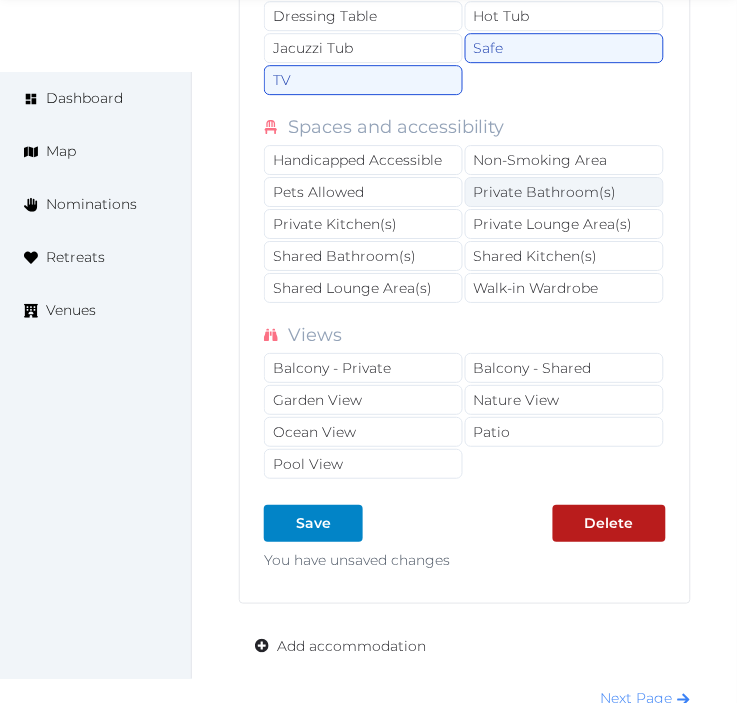 click on "Private Bathroom(s)" at bounding box center (564, 192) 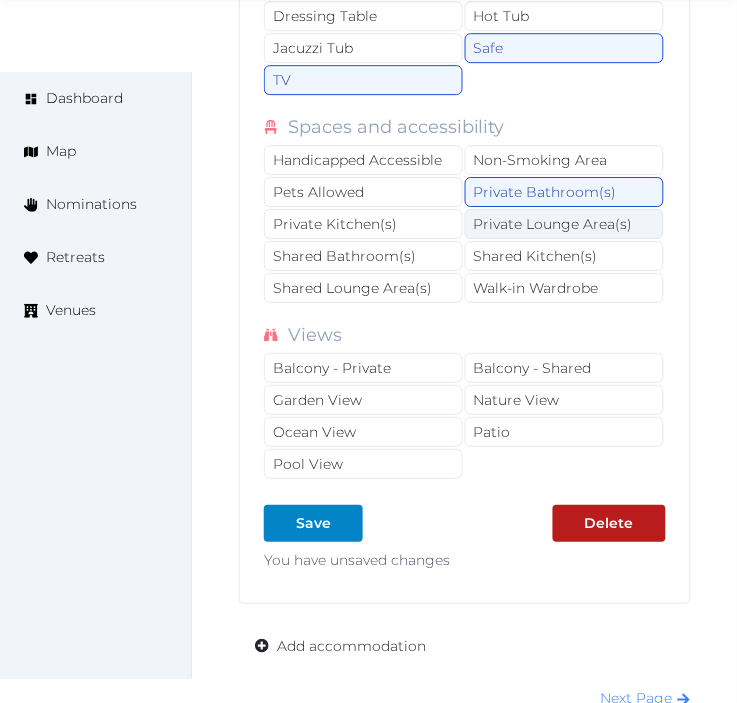 click on "Private Lounge Area(s)" at bounding box center [564, 224] 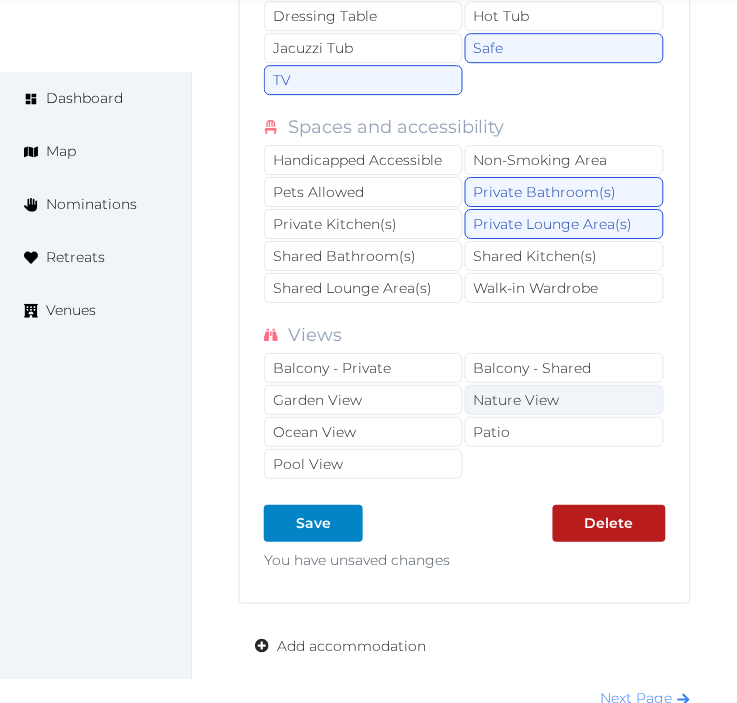 click on "Nature View" at bounding box center (564, 400) 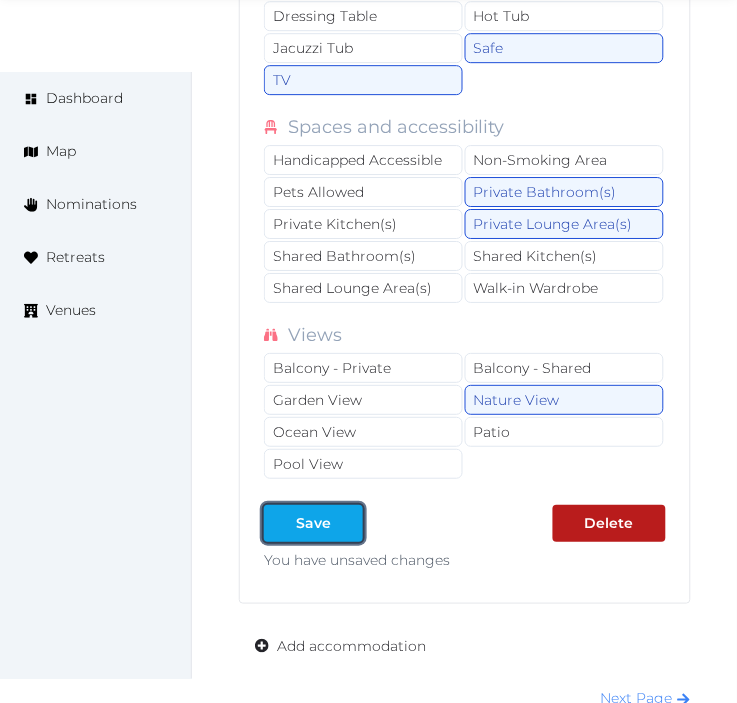 click on "Save" at bounding box center (313, 523) 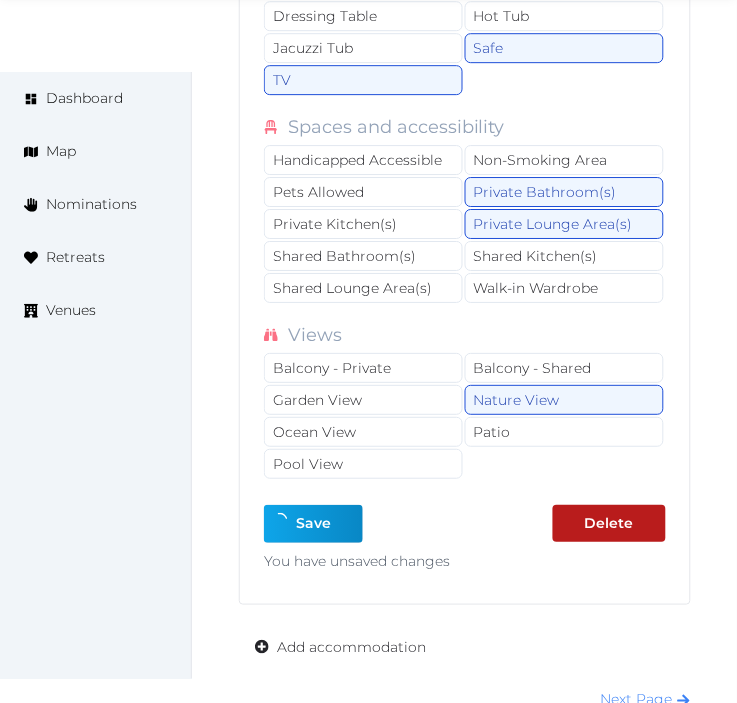 type on "*" 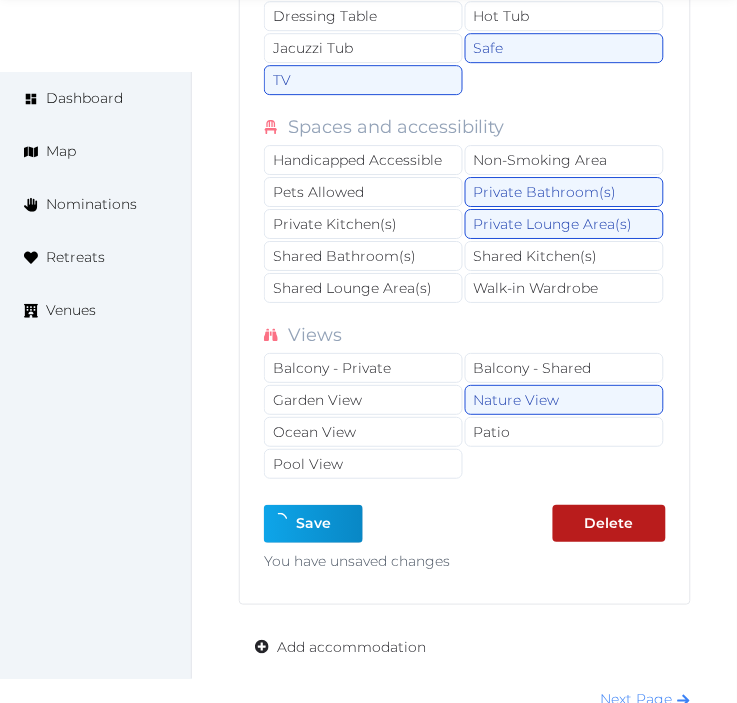 type on "*" 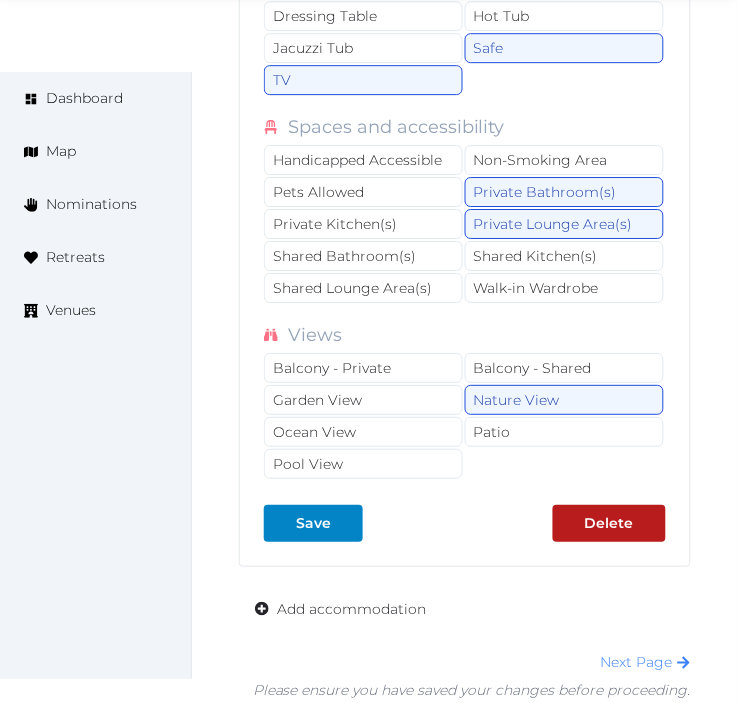 scroll, scrollTop: 17914, scrollLeft: 0, axis: vertical 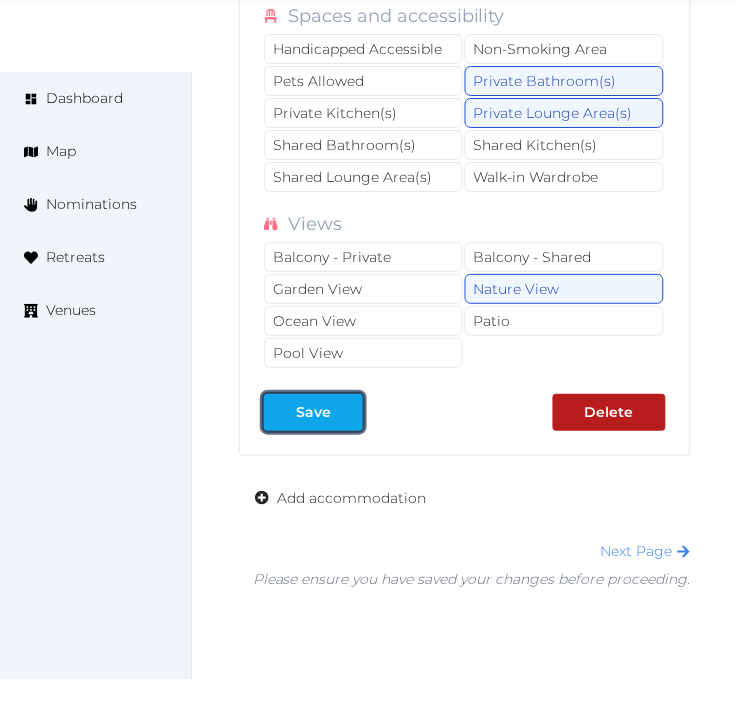 click on "Save" at bounding box center [313, 412] 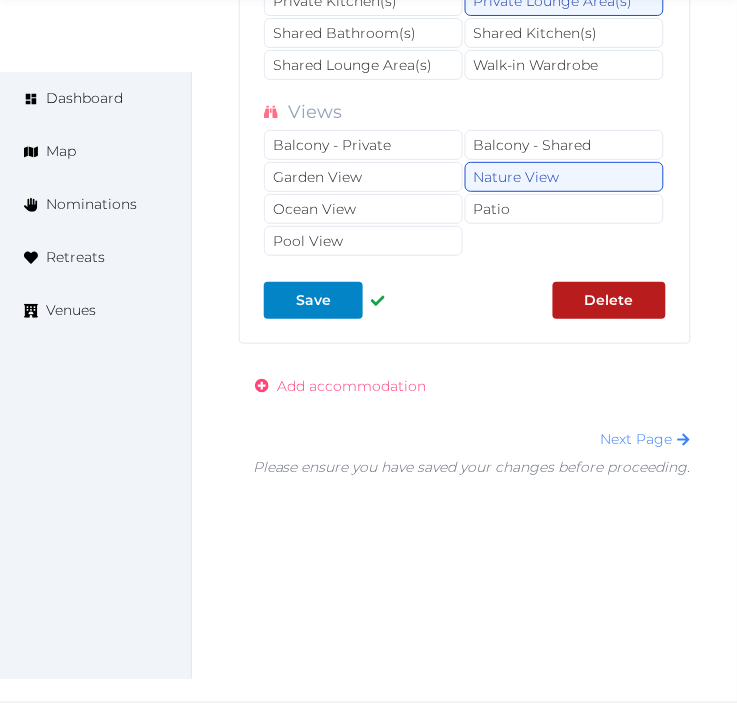scroll, scrollTop: 18067, scrollLeft: 0, axis: vertical 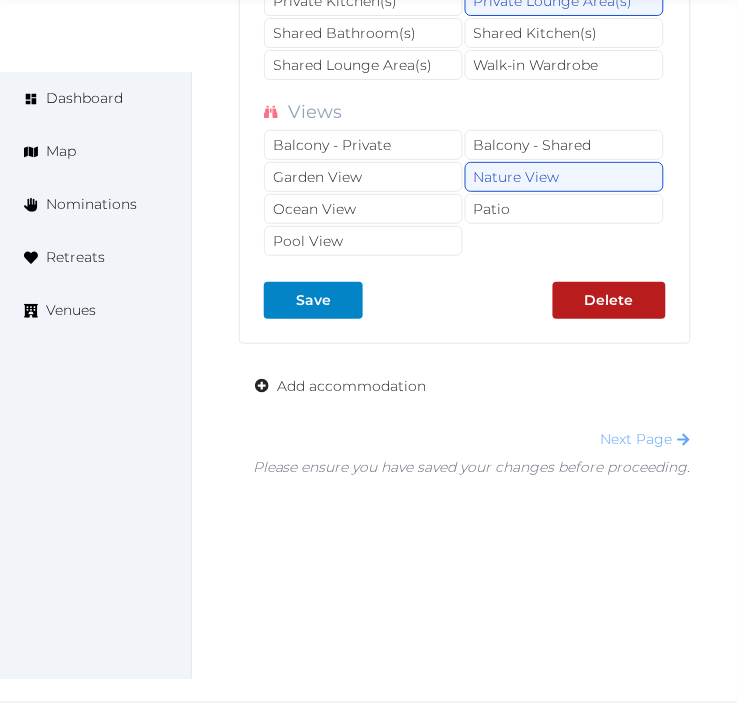 click on "Next Page" at bounding box center (646, 439) 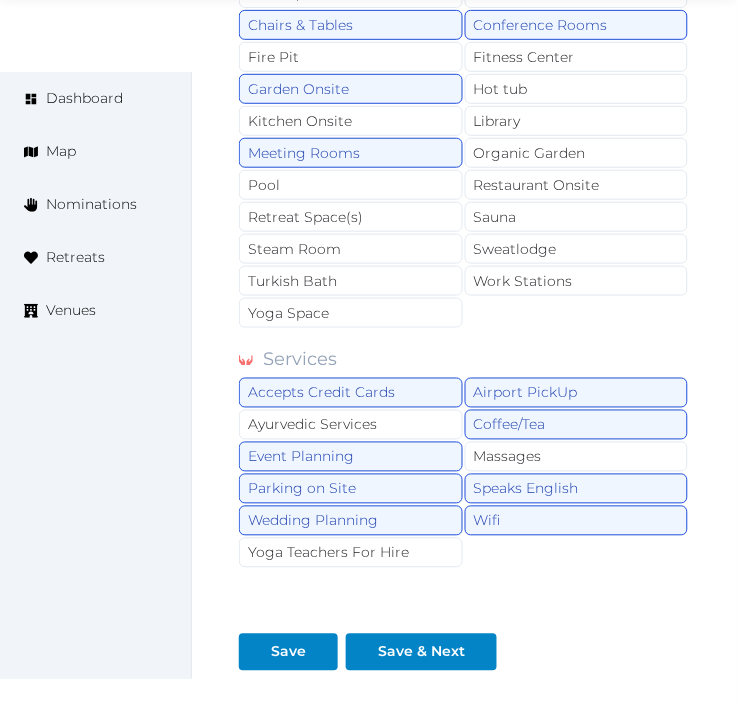 scroll, scrollTop: 2210, scrollLeft: 0, axis: vertical 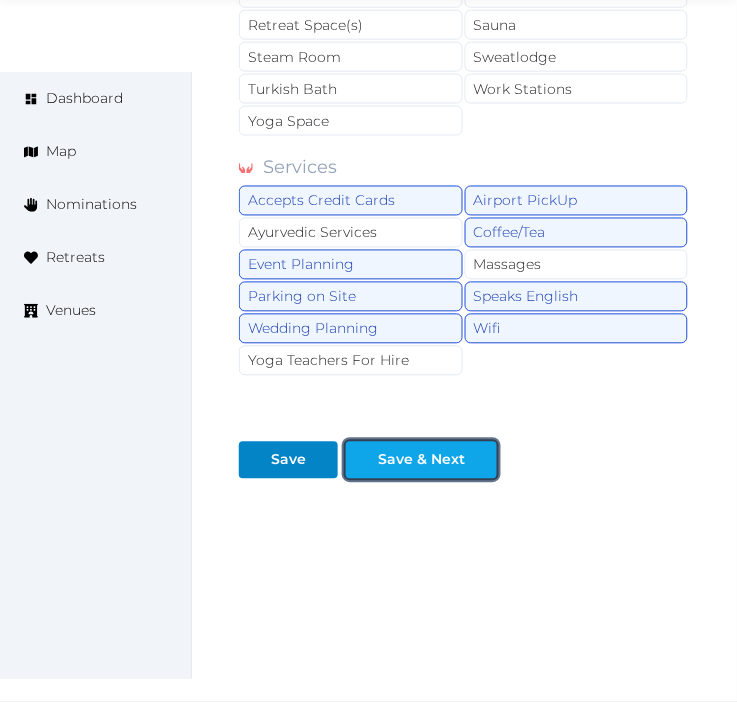 click on "Save & Next" at bounding box center (421, 460) 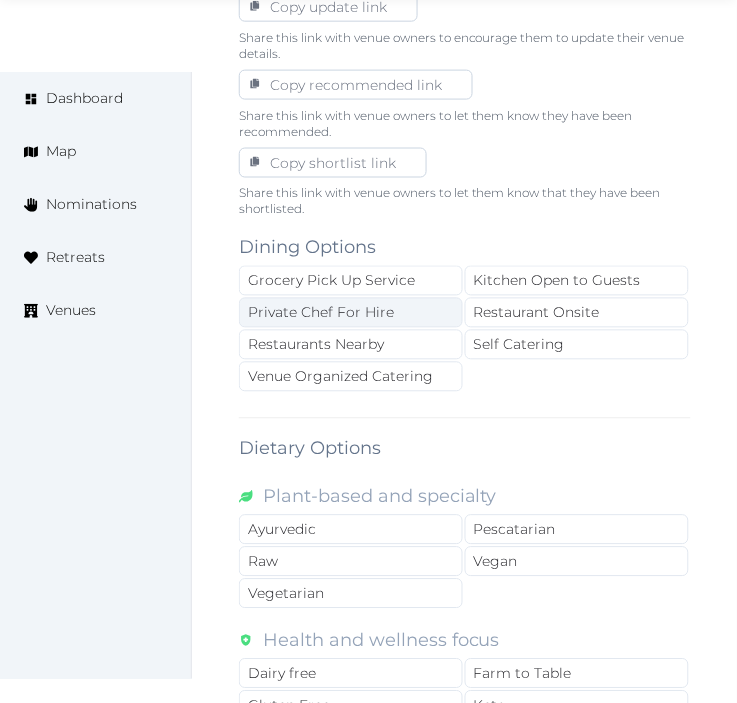 scroll, scrollTop: 1222, scrollLeft: 0, axis: vertical 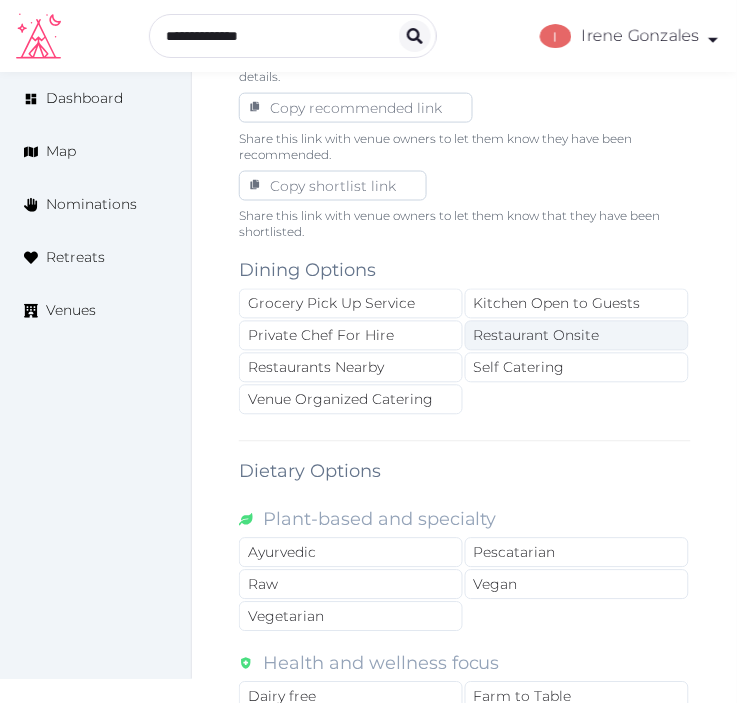 click on "Restaurant Onsite" at bounding box center [577, 336] 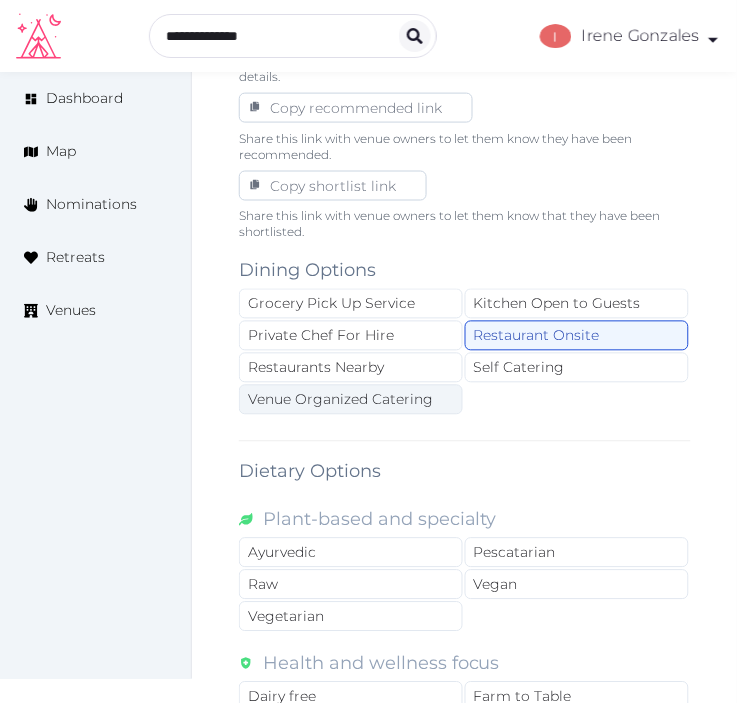 click on "Venue Organized Catering" at bounding box center (351, 400) 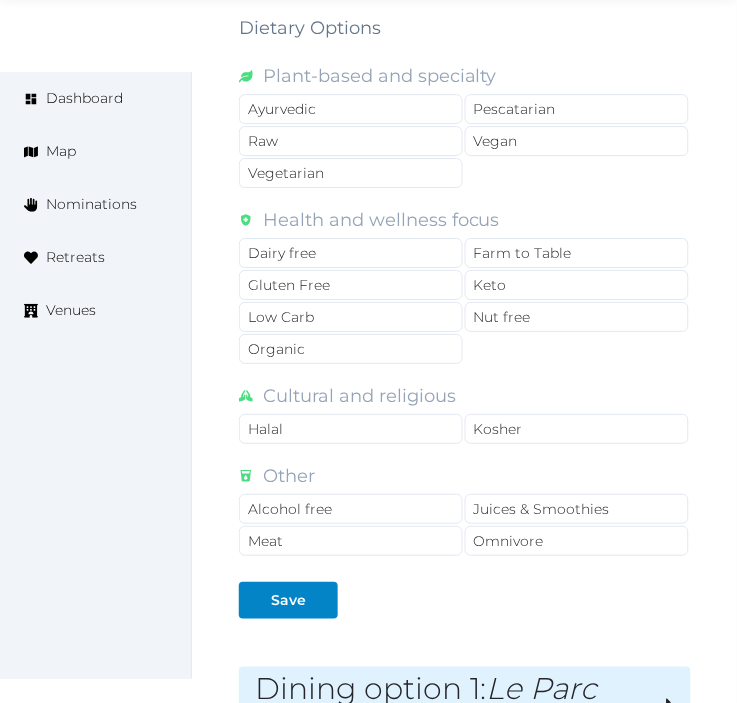 scroll, scrollTop: 2000, scrollLeft: 0, axis: vertical 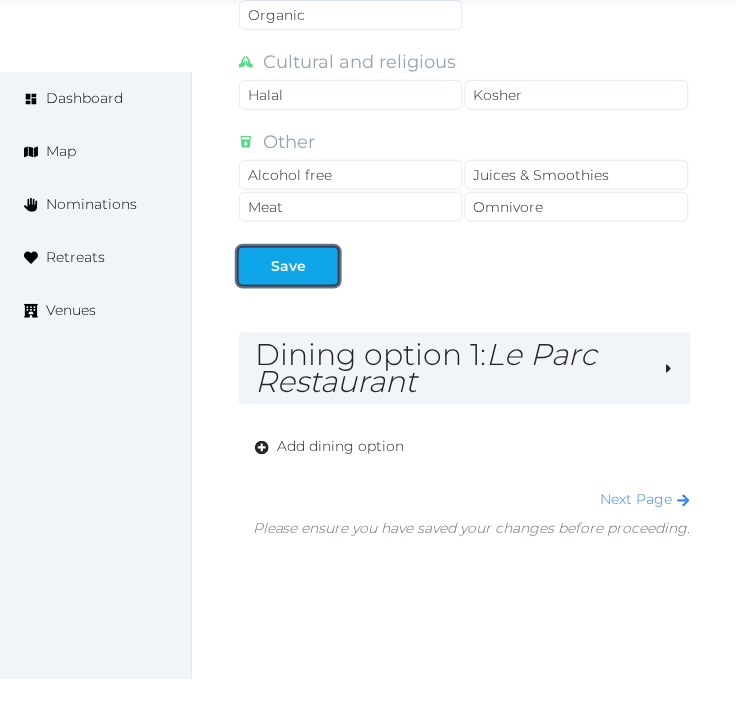 click on "Save" at bounding box center (288, 266) 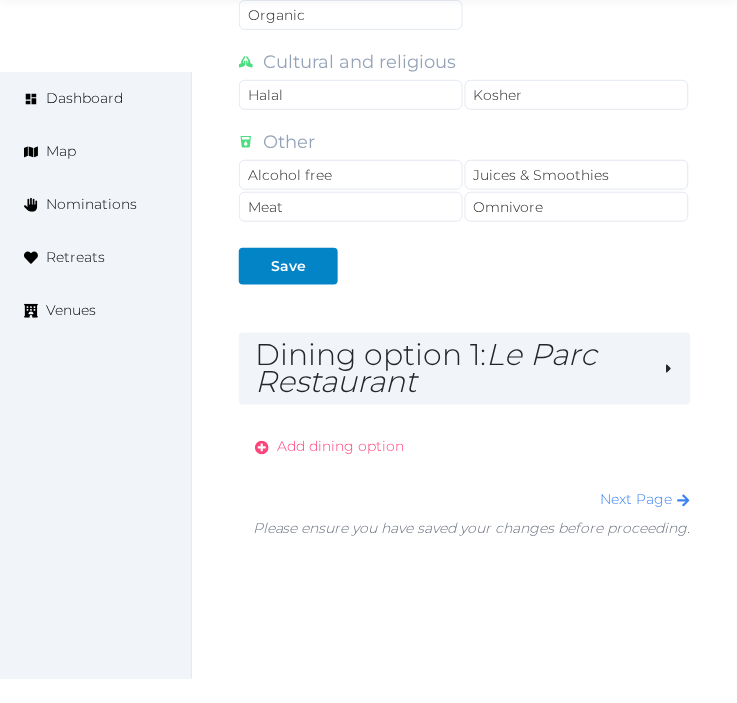 click on "Add dining option" at bounding box center (340, 447) 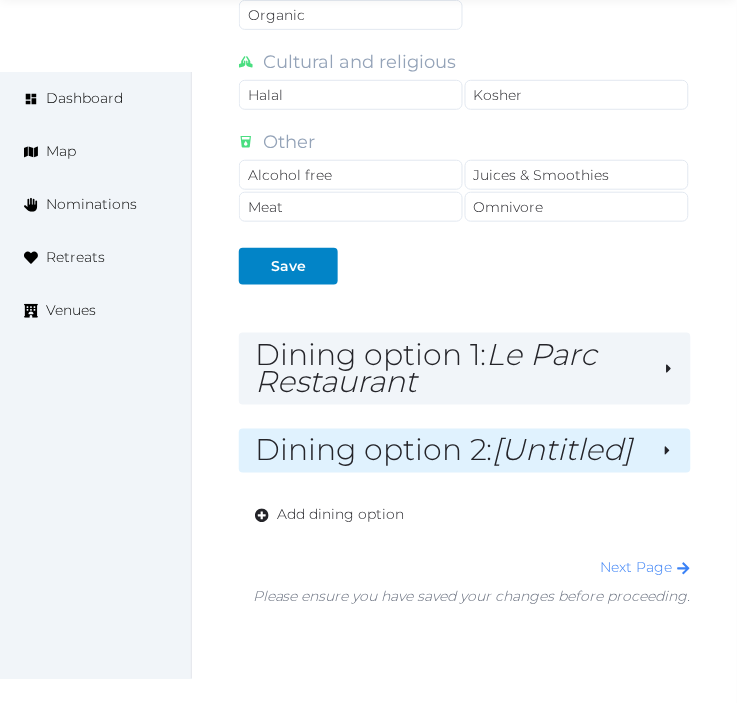 click on "[Untitled]" at bounding box center [563, 450] 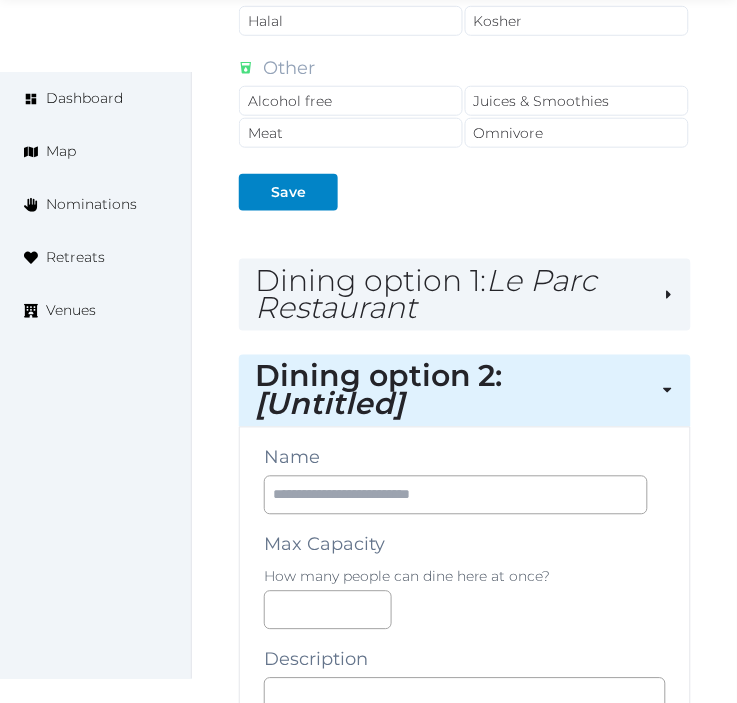 scroll, scrollTop: 2222, scrollLeft: 0, axis: vertical 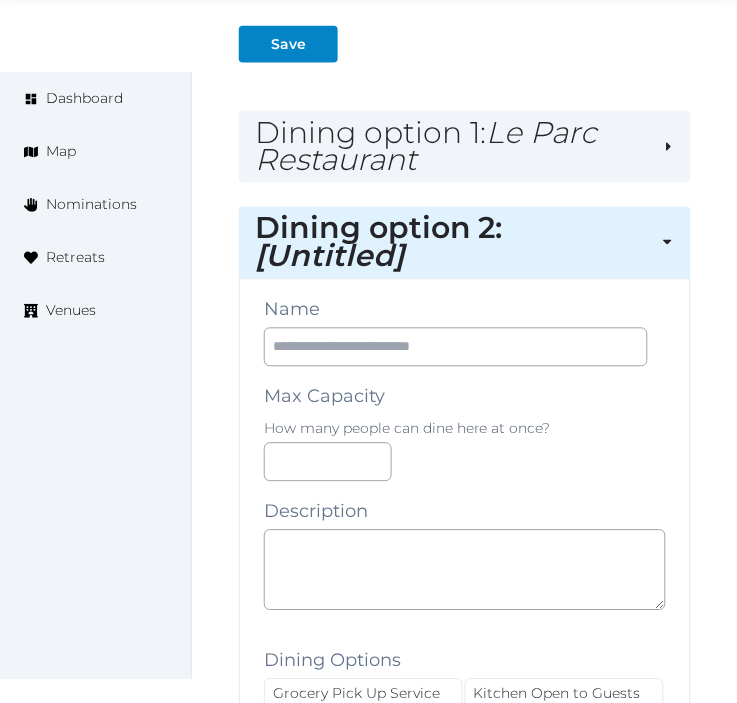 click on "Name Max Capacity How many people can dine here at once? Description Dining Options Grocery Pick Up Service Kitchen Open to Guests Private Chef For Hire Restaurant Onsite Restaurants Nearby Self Catering Venue Organized Catering Dietary Options Plant-based and specialty Ayurvedic Pescatarian Raw Vegan Vegetarian Health and wellness focus Dairy free Farm to Table Gluten Free Keto Low Carb Nut free Organic Cultural and religious Halal Kosher Other Alcohol free Juices & Smoothies Meat Omnivore Photos Up to 10 photos of this dining option. Landscape images work best Drag and drop images, or click here jpeg, png, webp, gif
To pick up a draggable item, press the space bar.
While dragging, use the arrow keys to move the item.
Press space again to drop the item in its new position, or press escape to cancel.
Save Delete" at bounding box center [465, 1034] 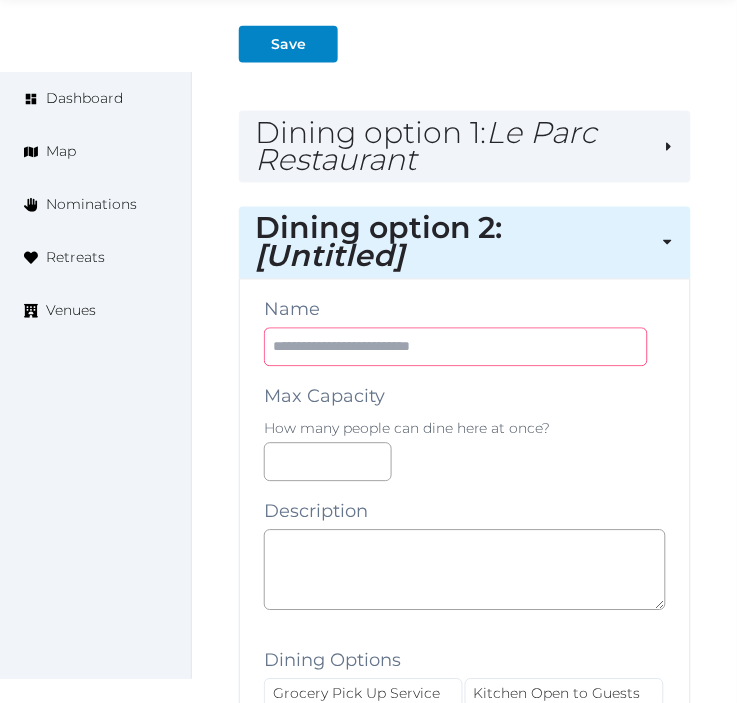click at bounding box center (456, 347) 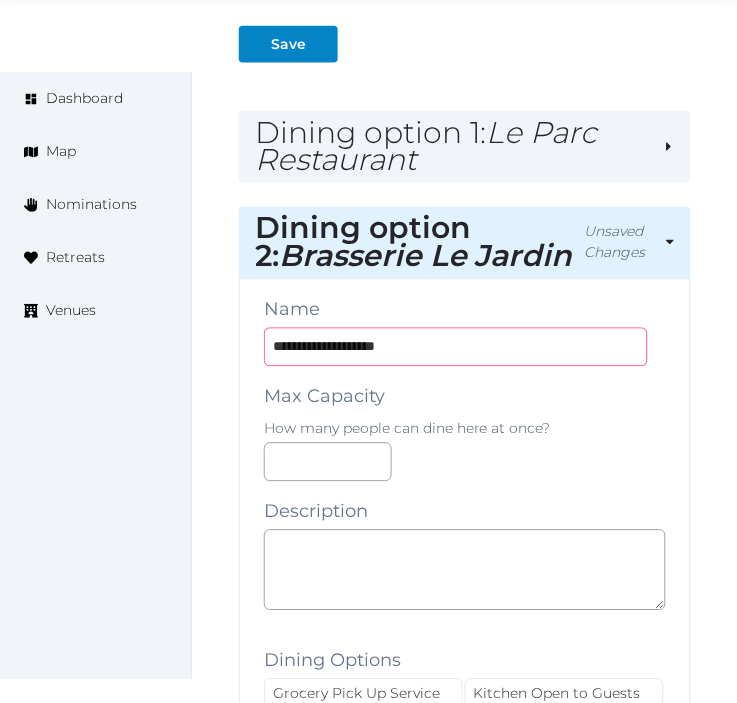 type on "**********" 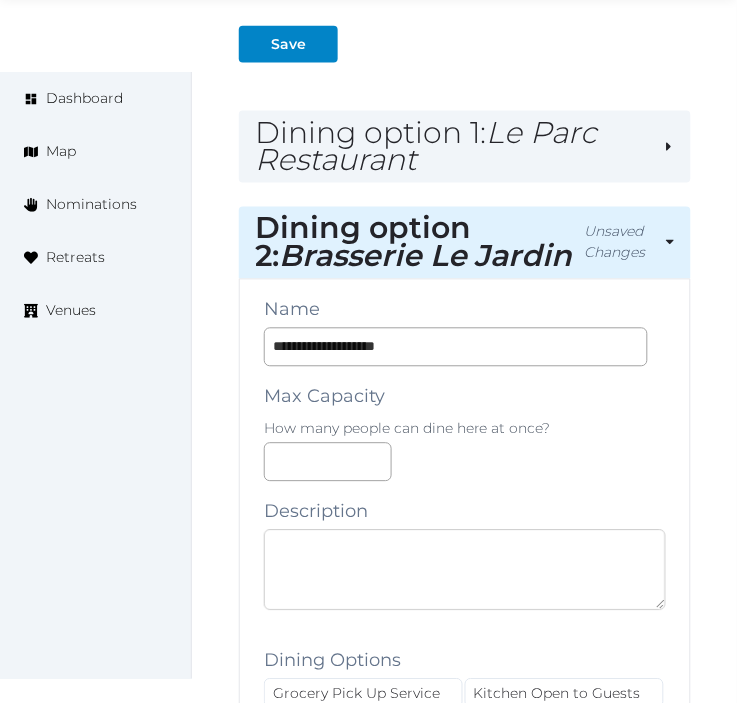 click at bounding box center [465, 570] 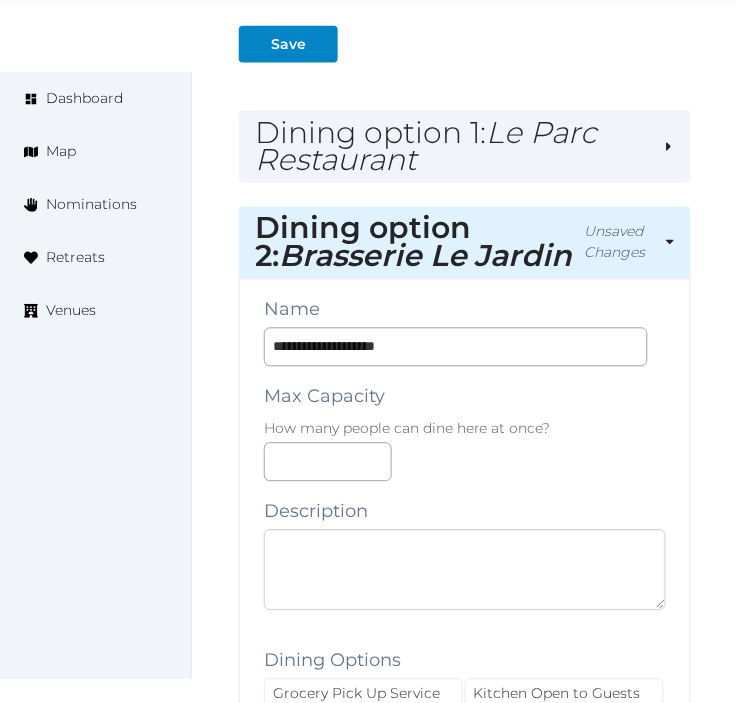 paste on "**********" 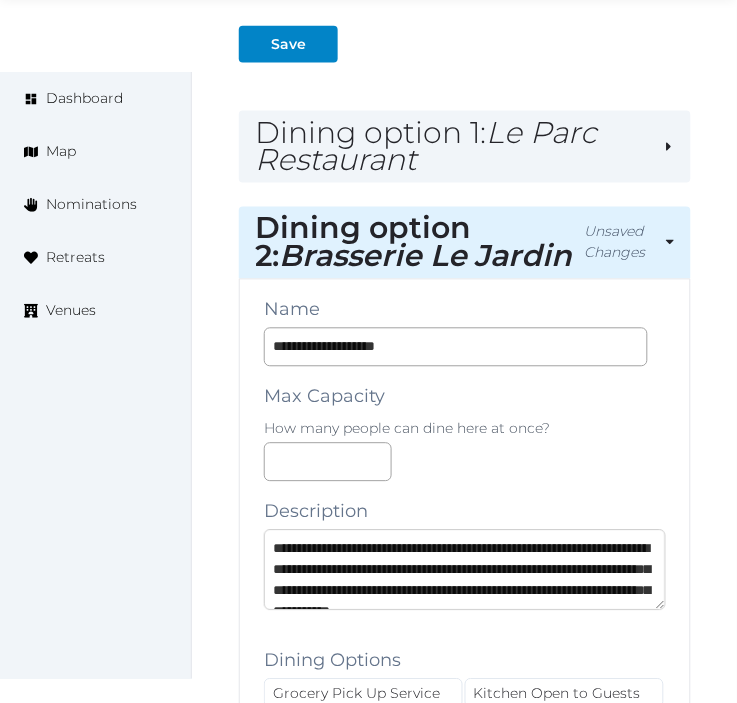 scroll, scrollTop: 73, scrollLeft: 0, axis: vertical 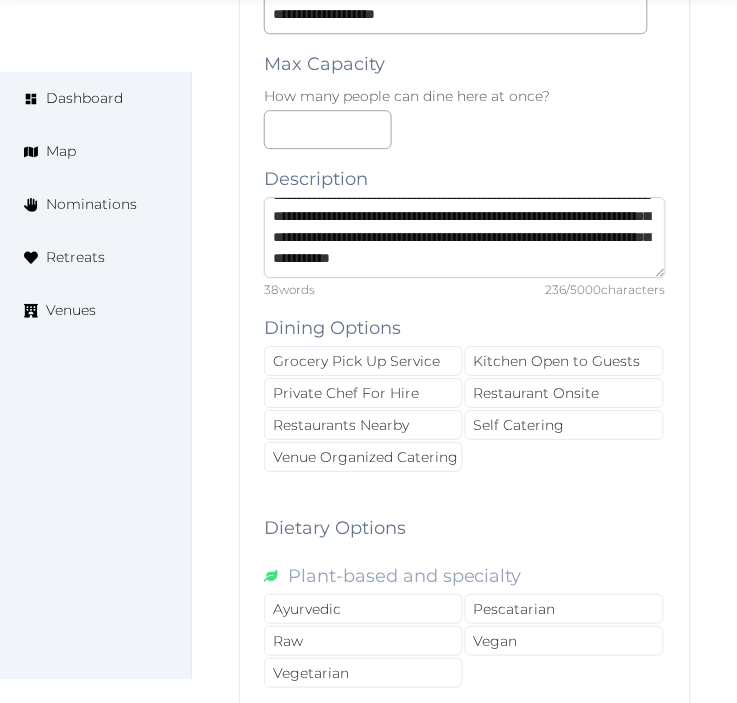 type on "**********" 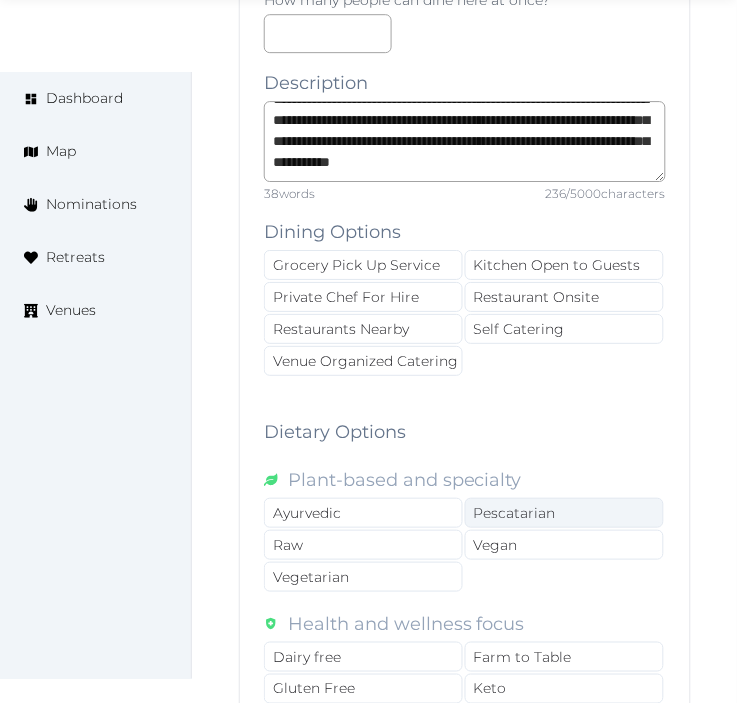 scroll, scrollTop: 2777, scrollLeft: 0, axis: vertical 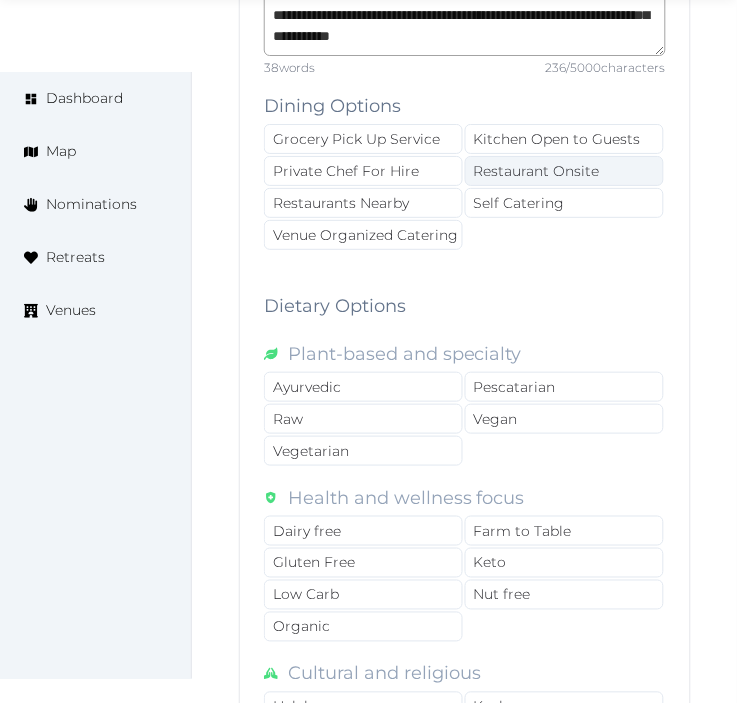 drag, startPoint x: 550, startPoint y: 172, endPoint x: 506, endPoint y: 188, distance: 46.818798 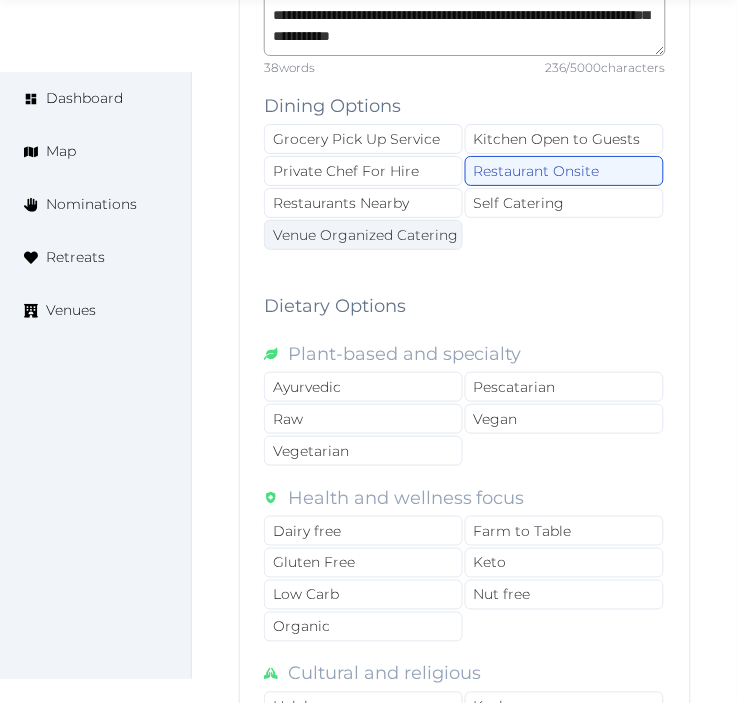 click on "Venue Organized Catering" at bounding box center (363, 235) 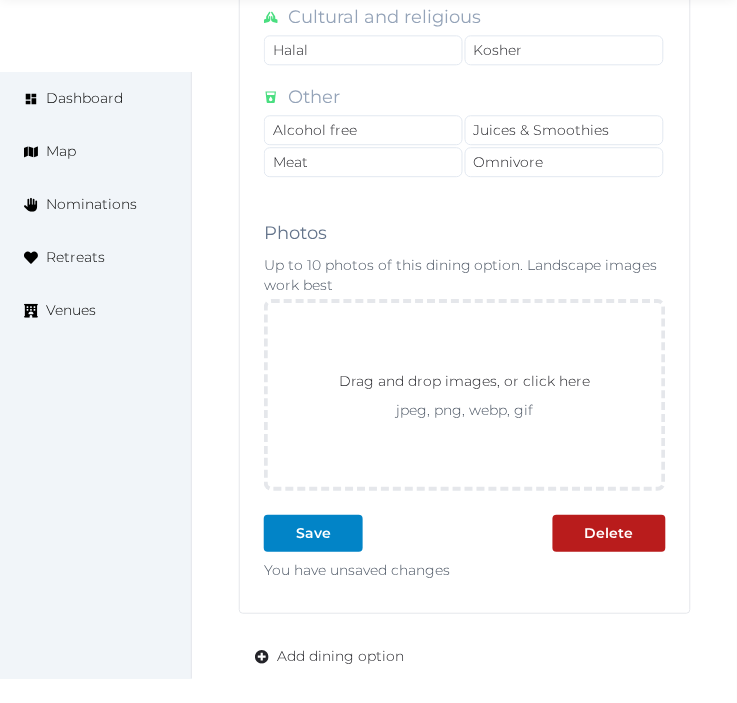 scroll, scrollTop: 3555, scrollLeft: 0, axis: vertical 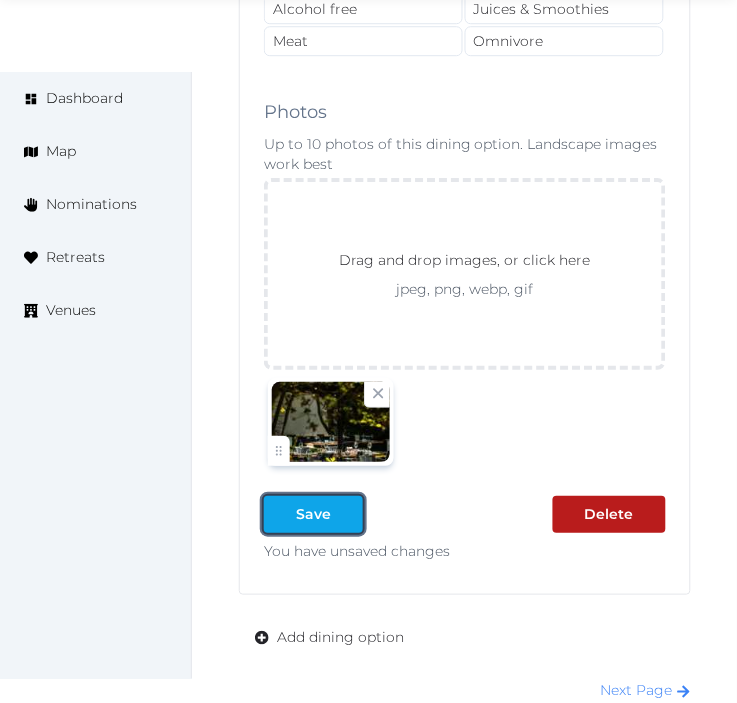 click at bounding box center [280, 514] 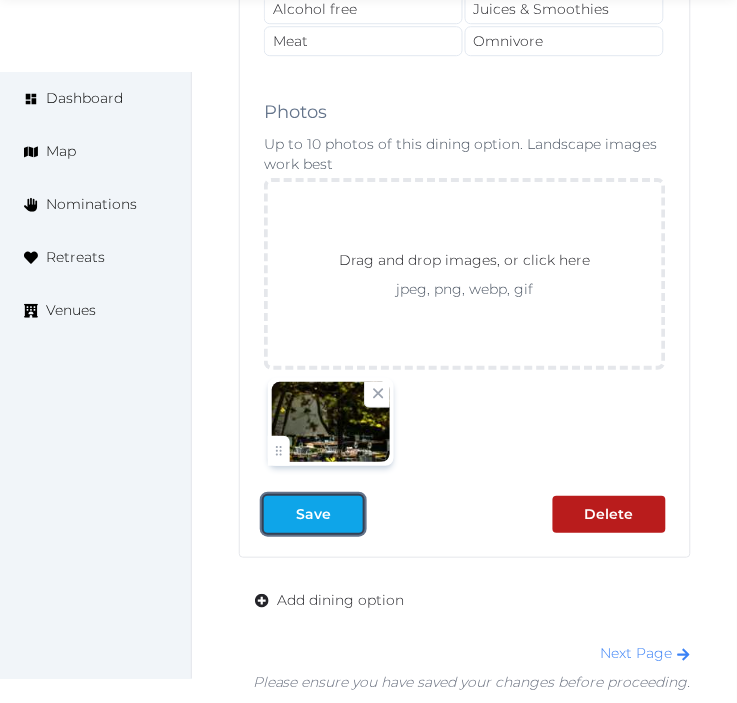 click on "Save" at bounding box center (313, 514) 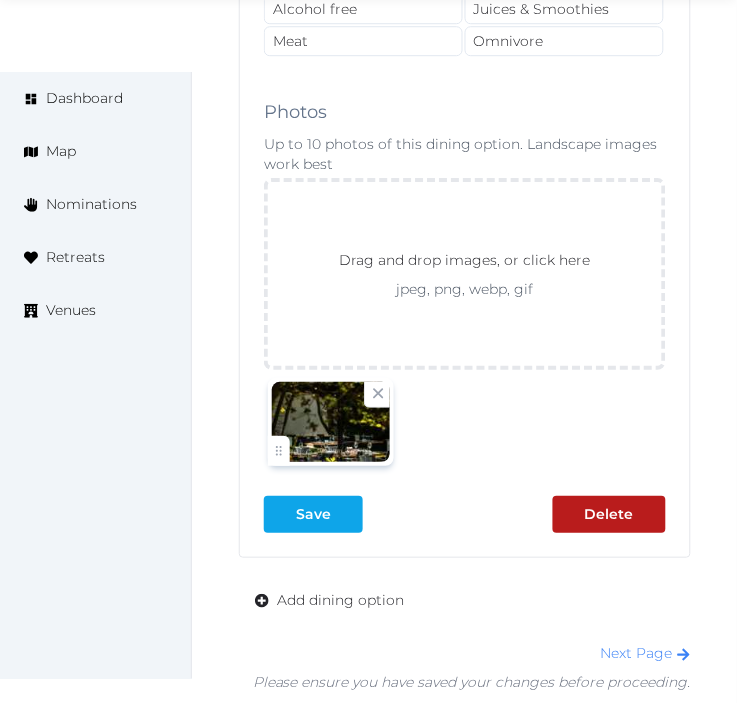 click on "**********" at bounding box center [465, -248] 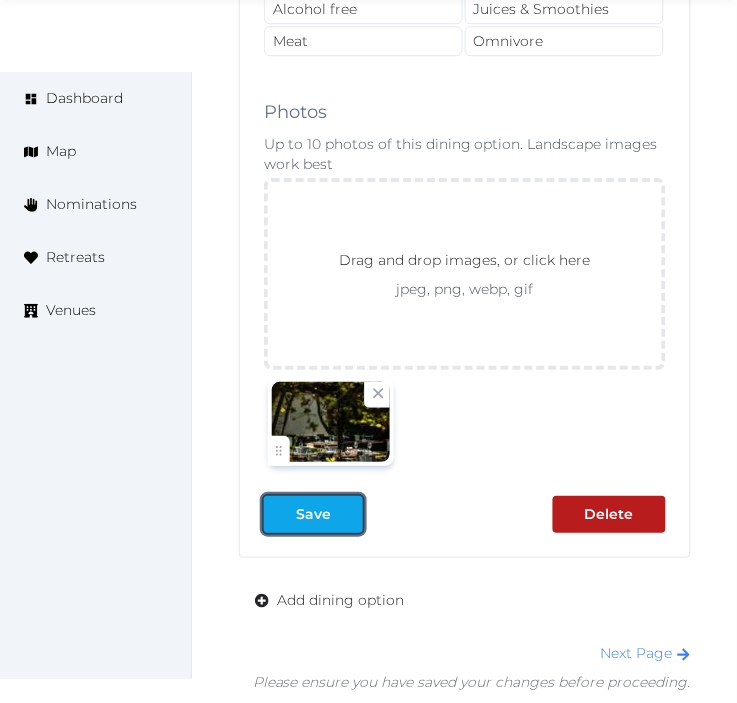 click on "Save" at bounding box center (313, 514) 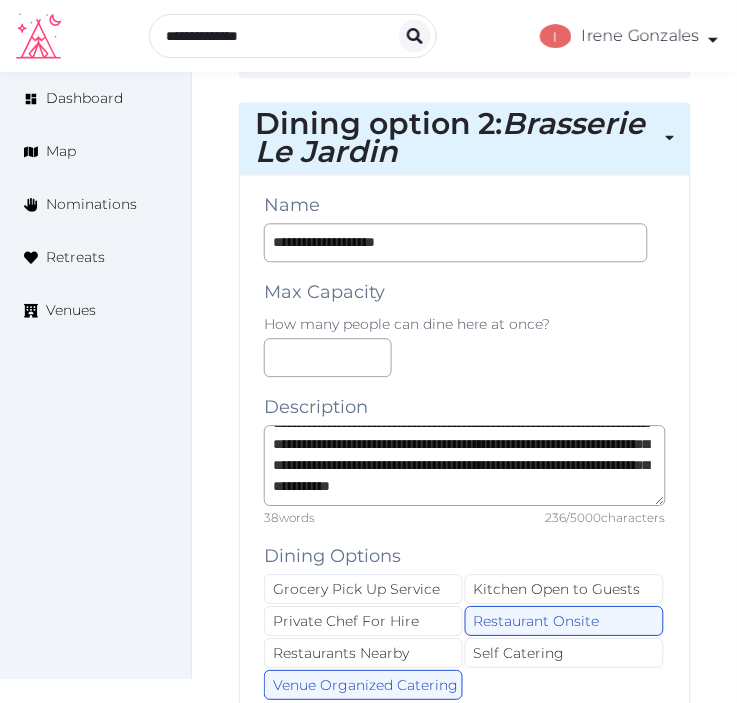 scroll, scrollTop: 2111, scrollLeft: 0, axis: vertical 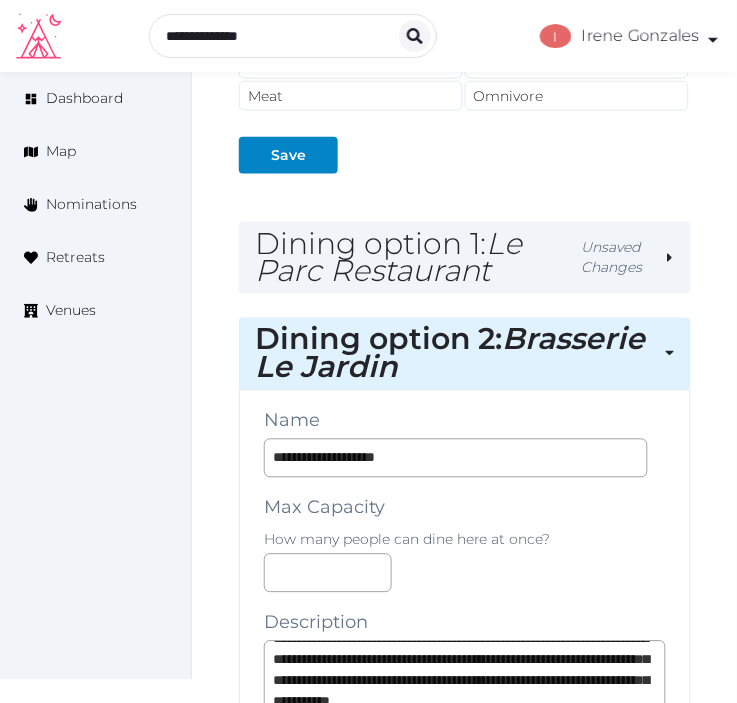click on "Dining option 2 :  Brasserie Le Jardin" at bounding box center [452, 354] 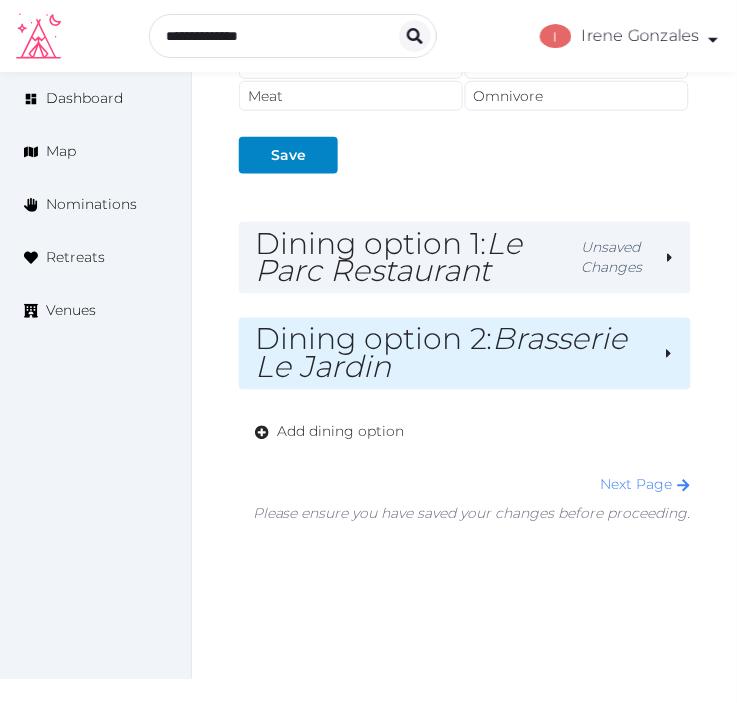 click on "Dining option 2 :  Brasserie Le Jardin" at bounding box center [451, 354] 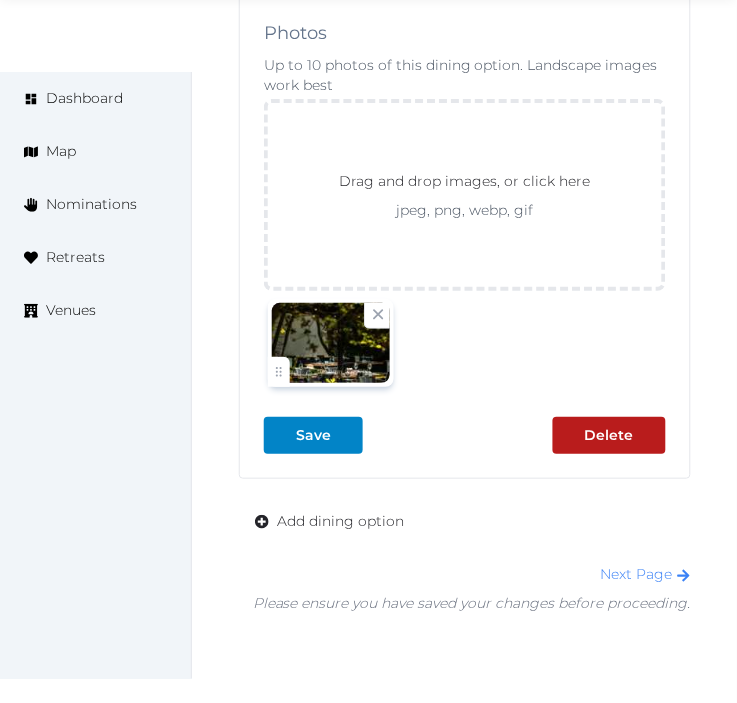 scroll, scrollTop: 3775, scrollLeft: 0, axis: vertical 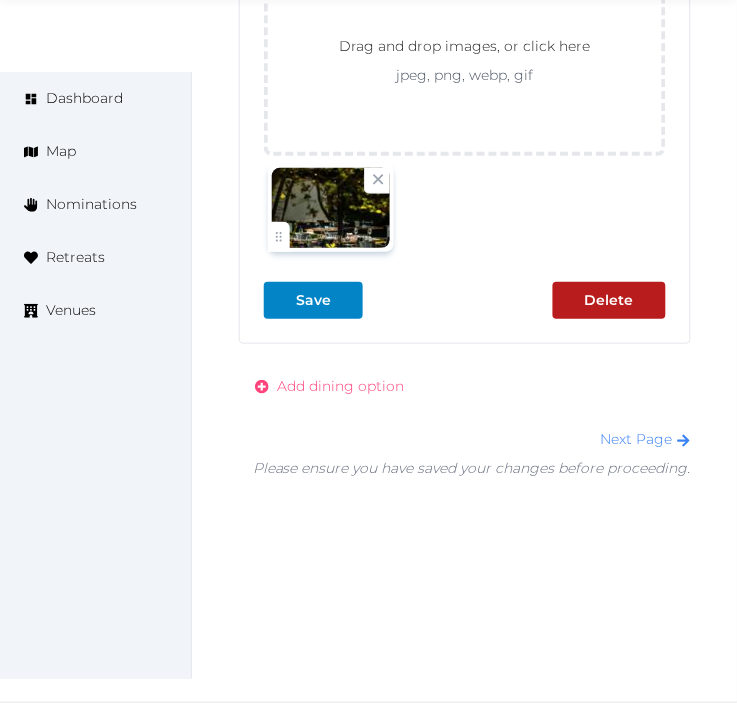 click on "Add dining option" at bounding box center (340, 386) 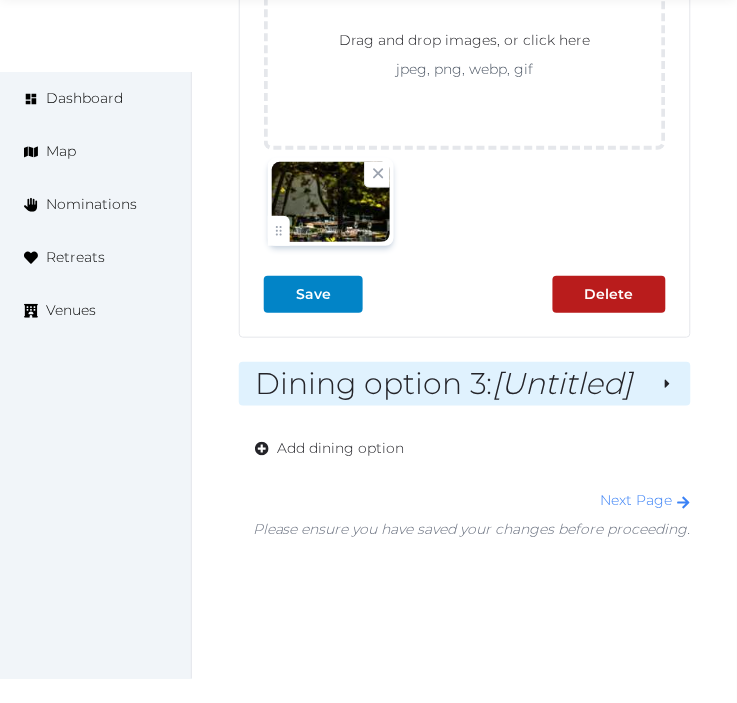 click on "[Untitled]" at bounding box center (563, 383) 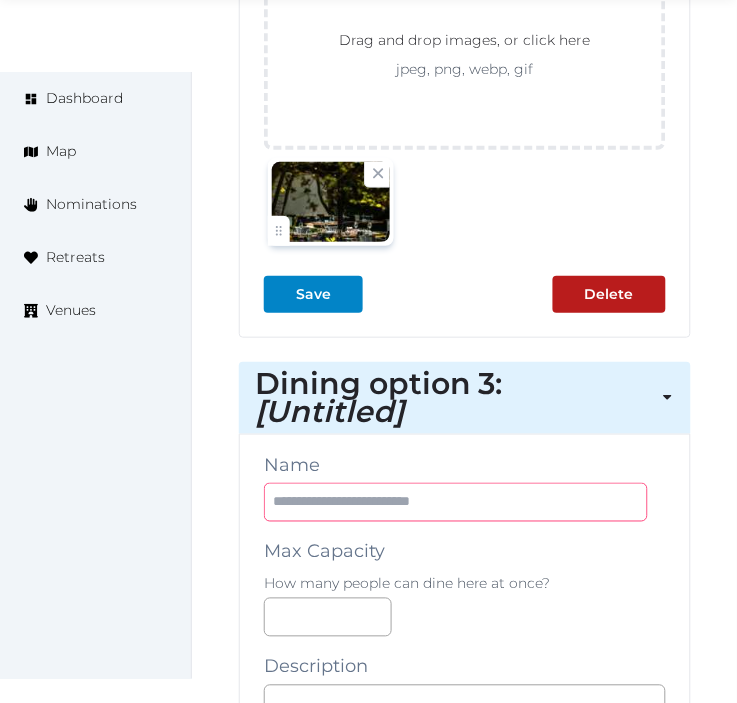 click at bounding box center (456, 502) 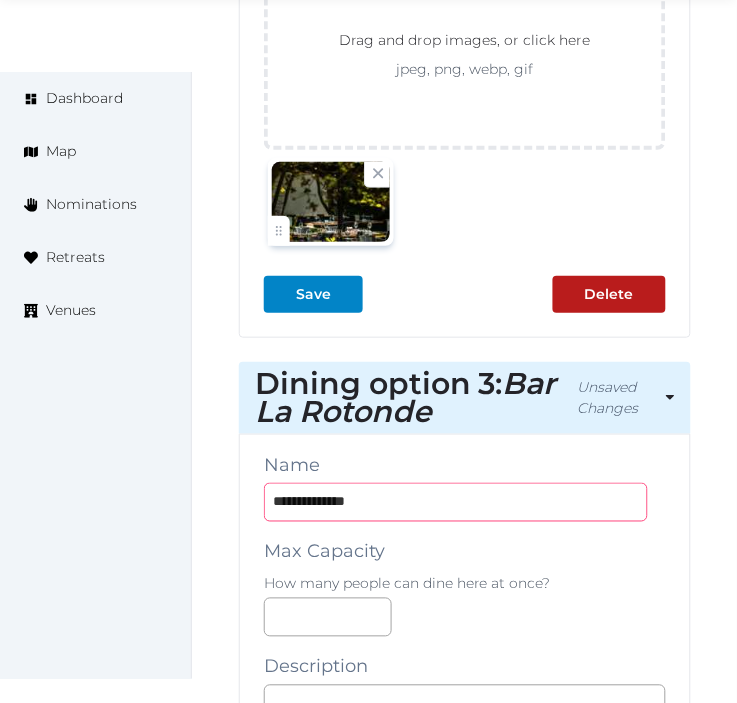 type on "**********" 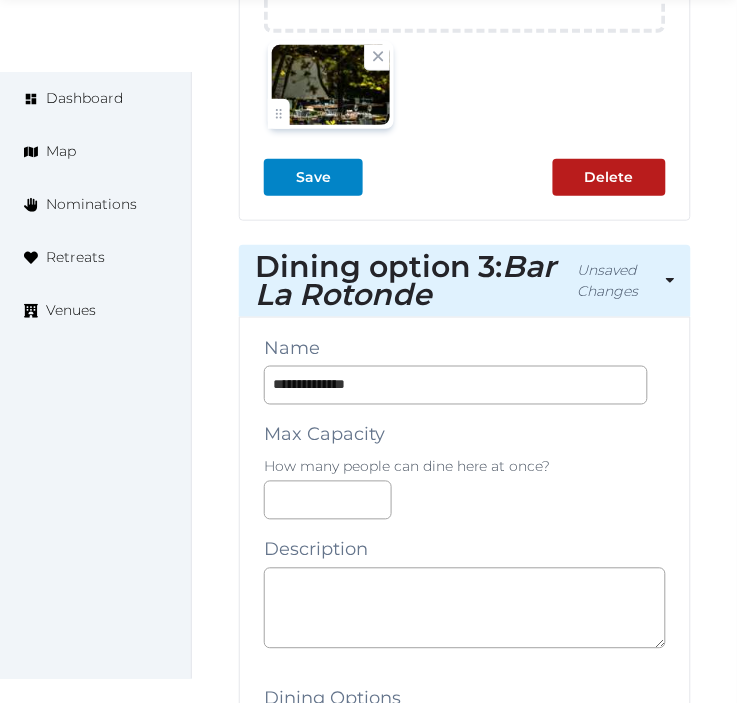 scroll, scrollTop: 3997, scrollLeft: 0, axis: vertical 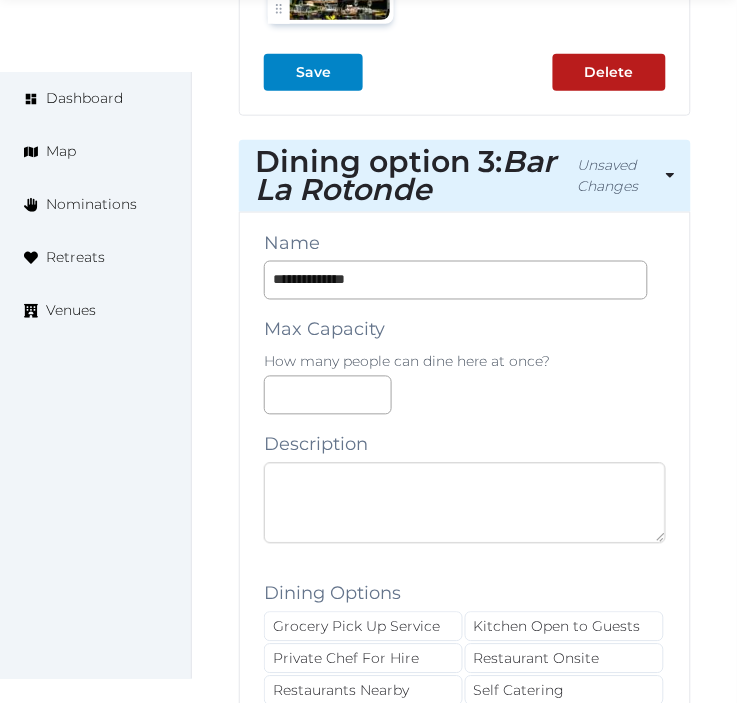 click at bounding box center (465, 503) 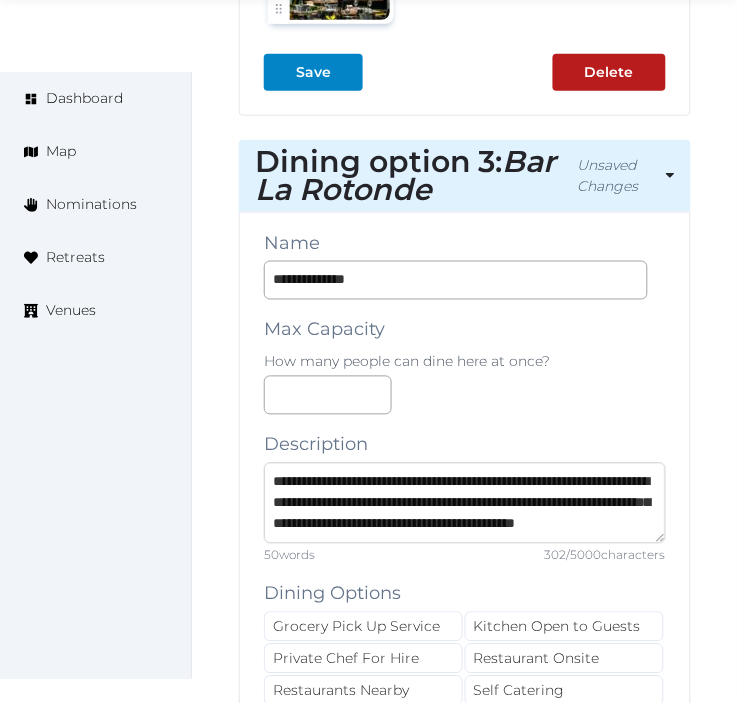 scroll, scrollTop: 35, scrollLeft: 0, axis: vertical 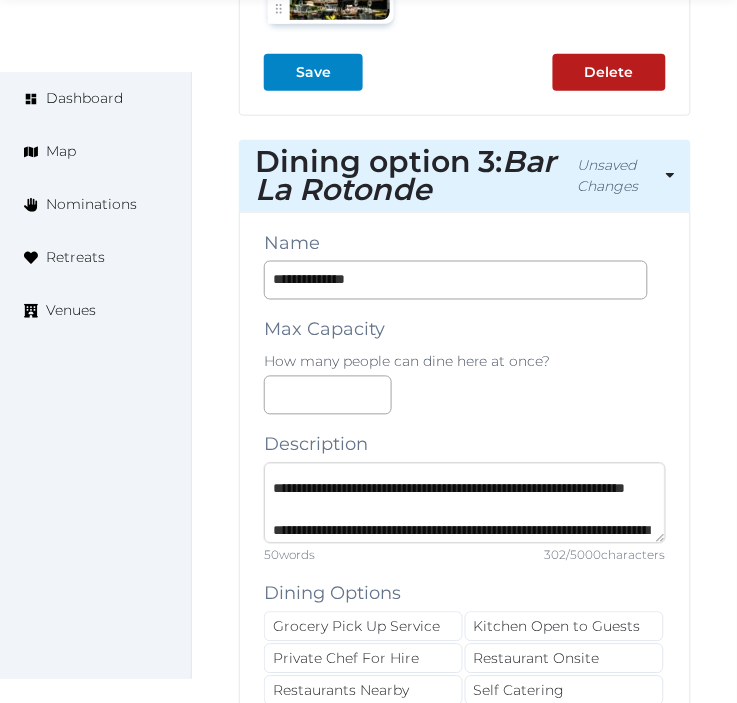 click on "**********" at bounding box center [465, 503] 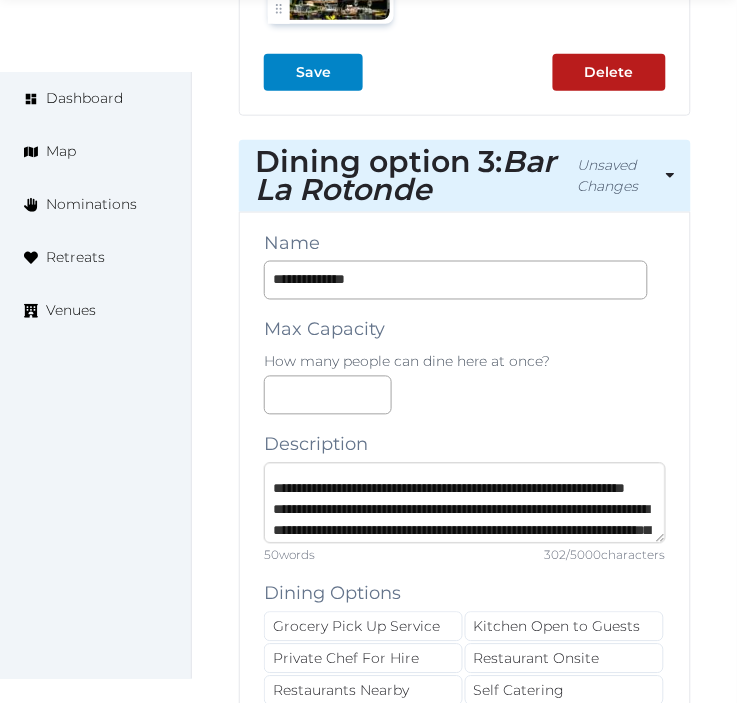 scroll, scrollTop: 14, scrollLeft: 0, axis: vertical 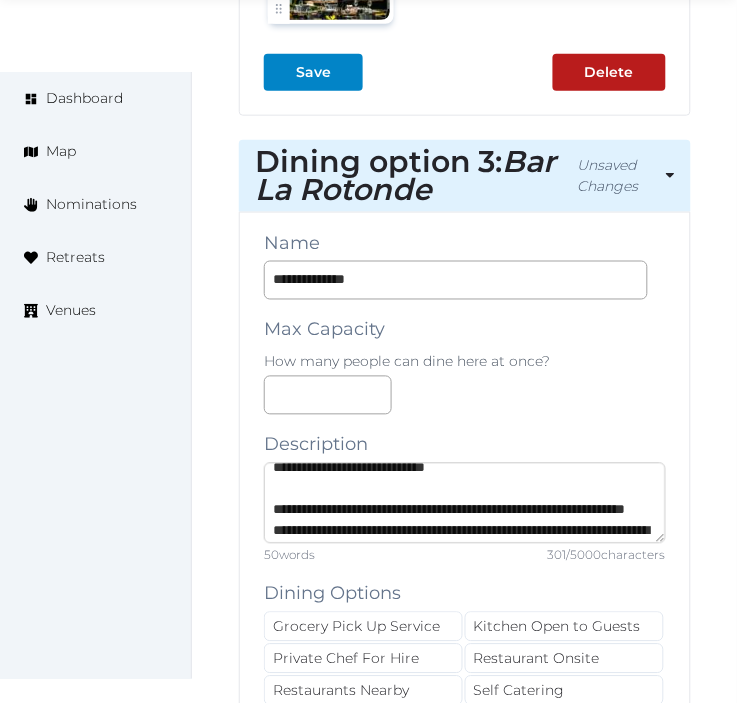 click on "**********" at bounding box center [465, 503] 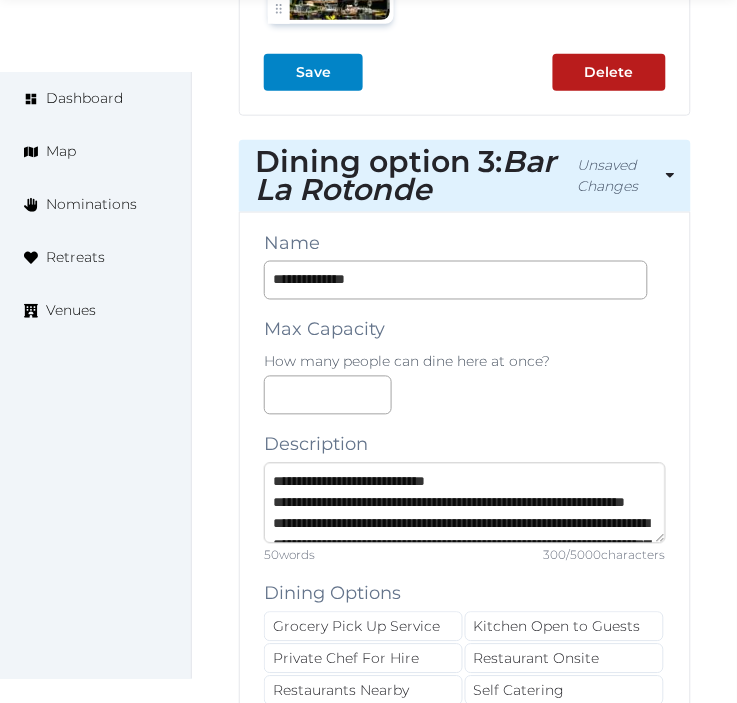 scroll, scrollTop: 104, scrollLeft: 0, axis: vertical 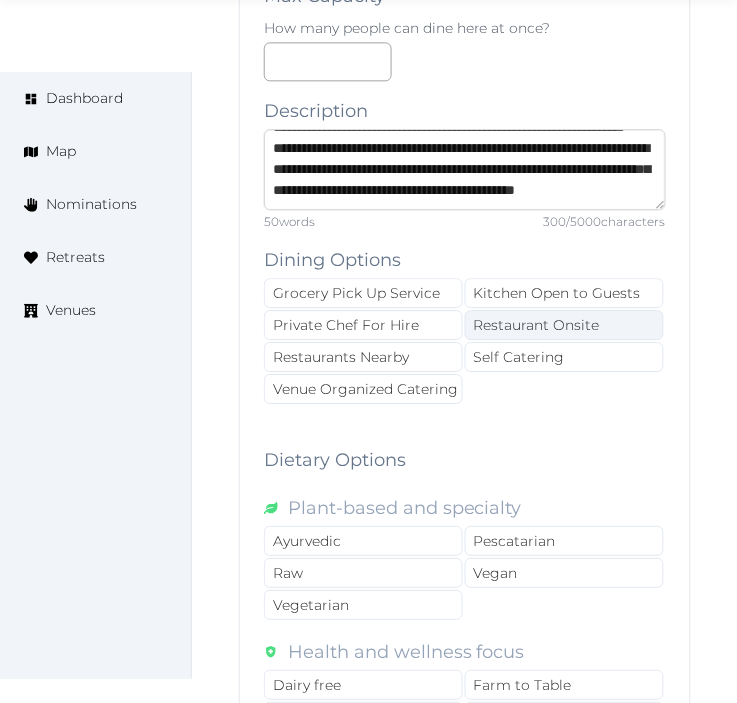 type on "**********" 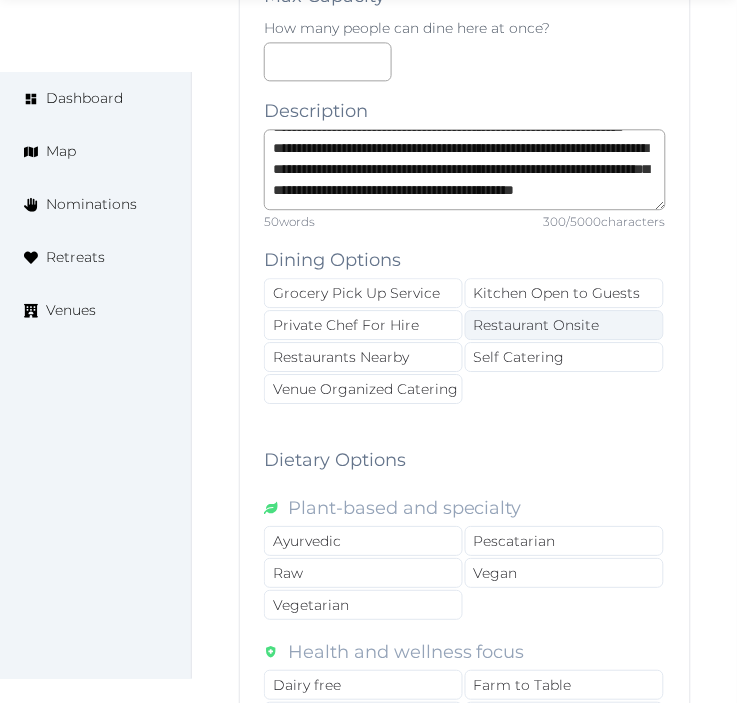 click on "Restaurant Onsite" at bounding box center (564, 325) 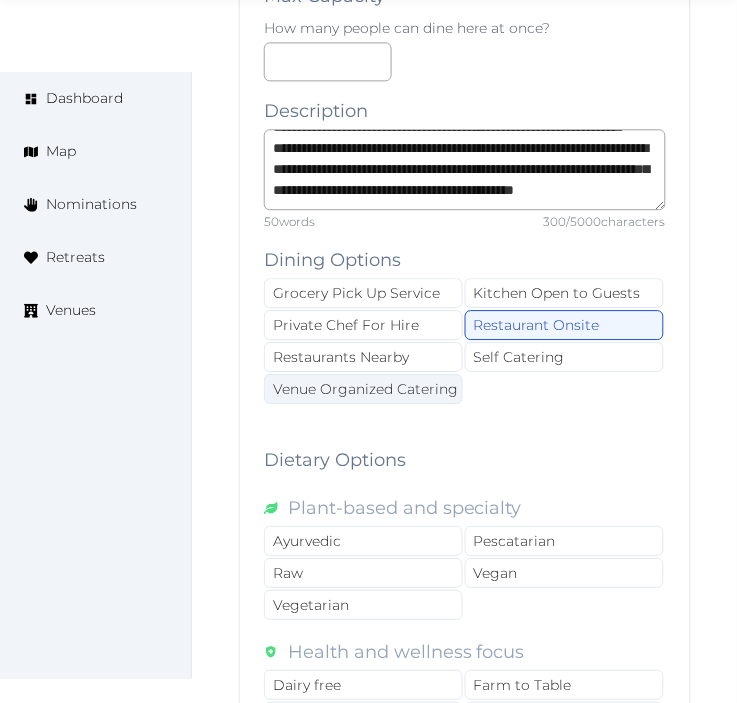 click on "Venue Organized Catering" at bounding box center [363, 389] 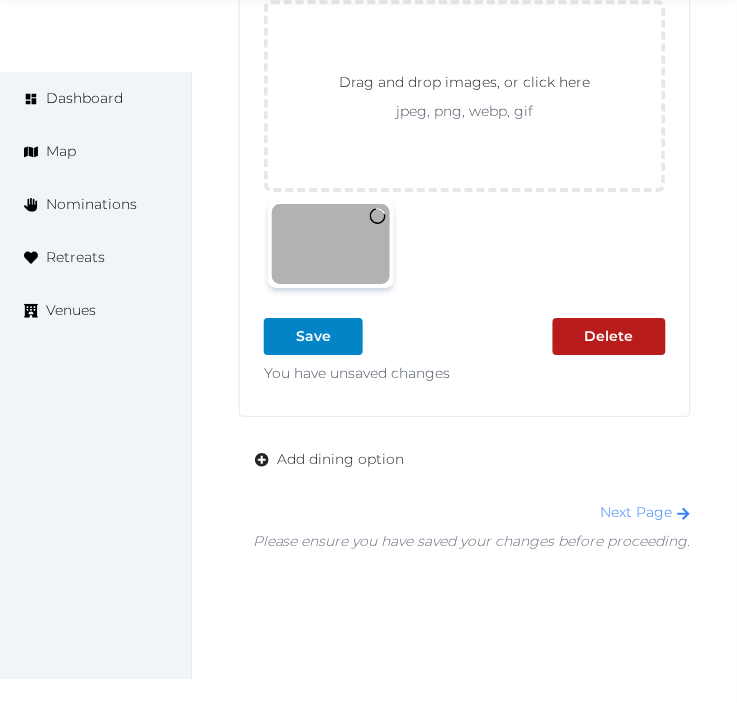 scroll, scrollTop: 5442, scrollLeft: 0, axis: vertical 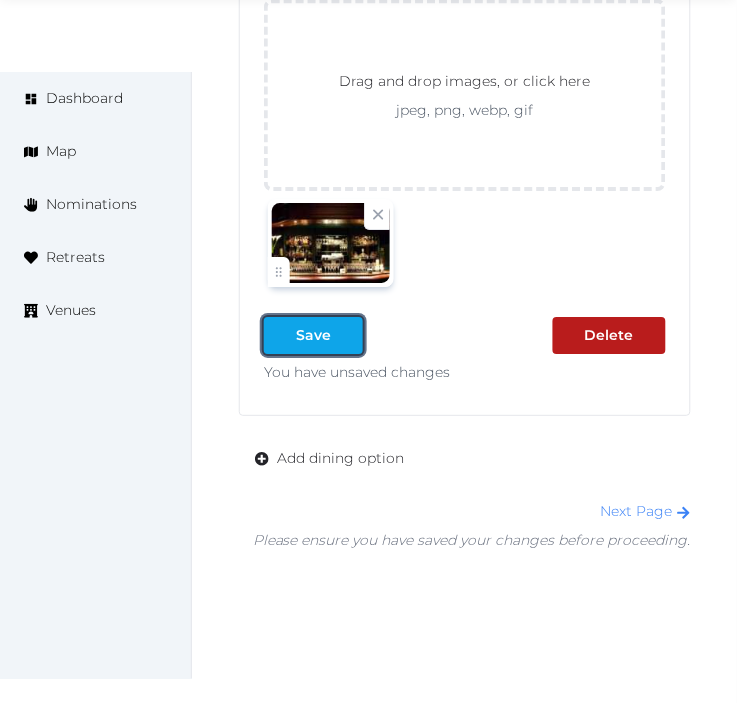 click on "Save" at bounding box center [313, 335] 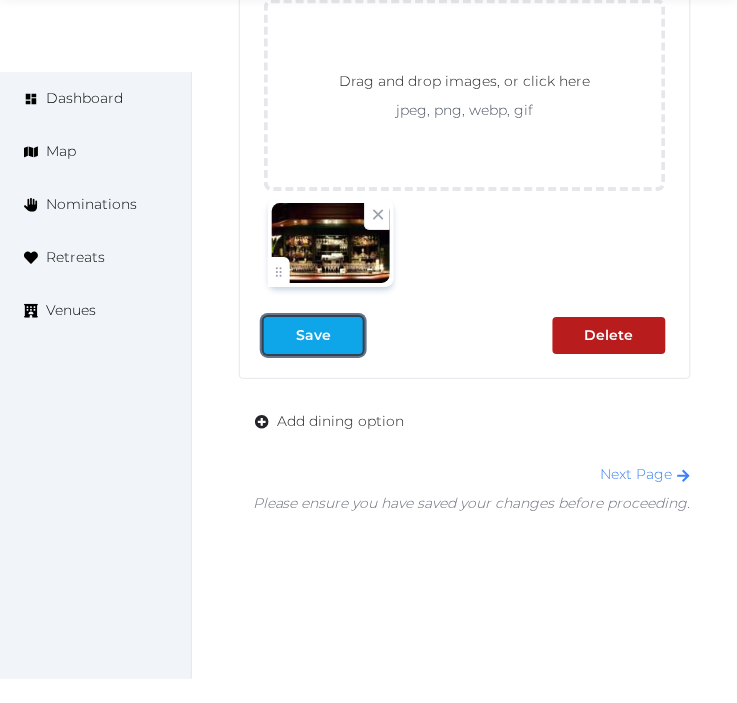 click on "Save" at bounding box center [313, 335] 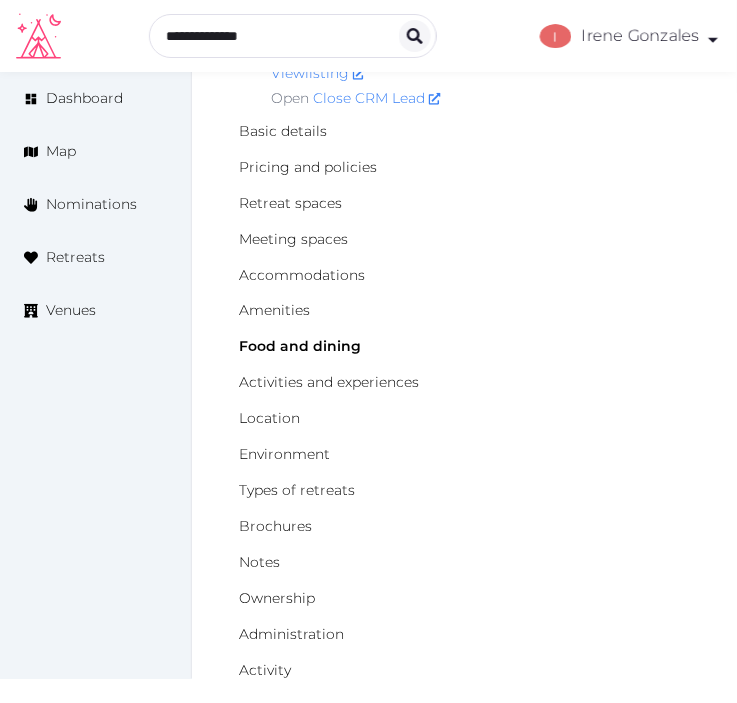 scroll, scrollTop: 131, scrollLeft: 0, axis: vertical 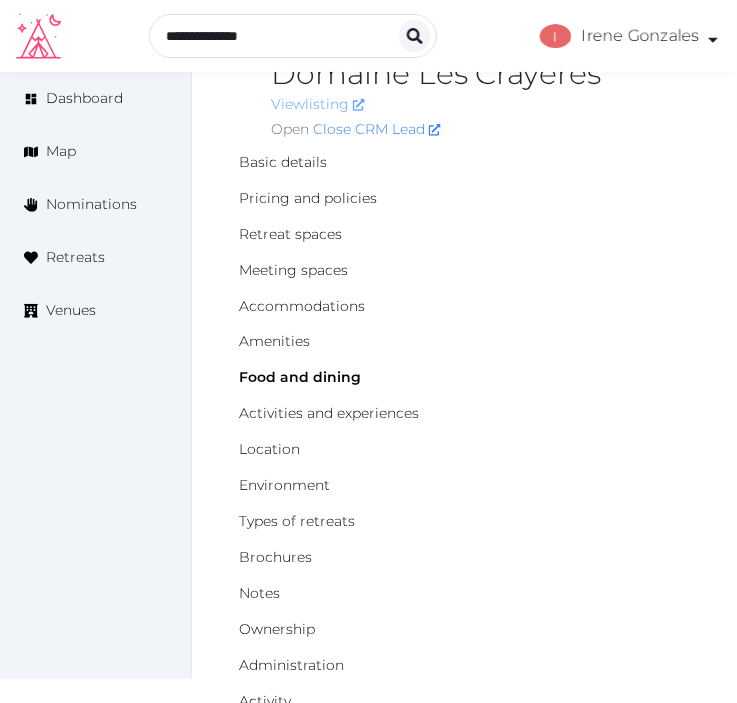 click on "View  listing" at bounding box center [318, 104] 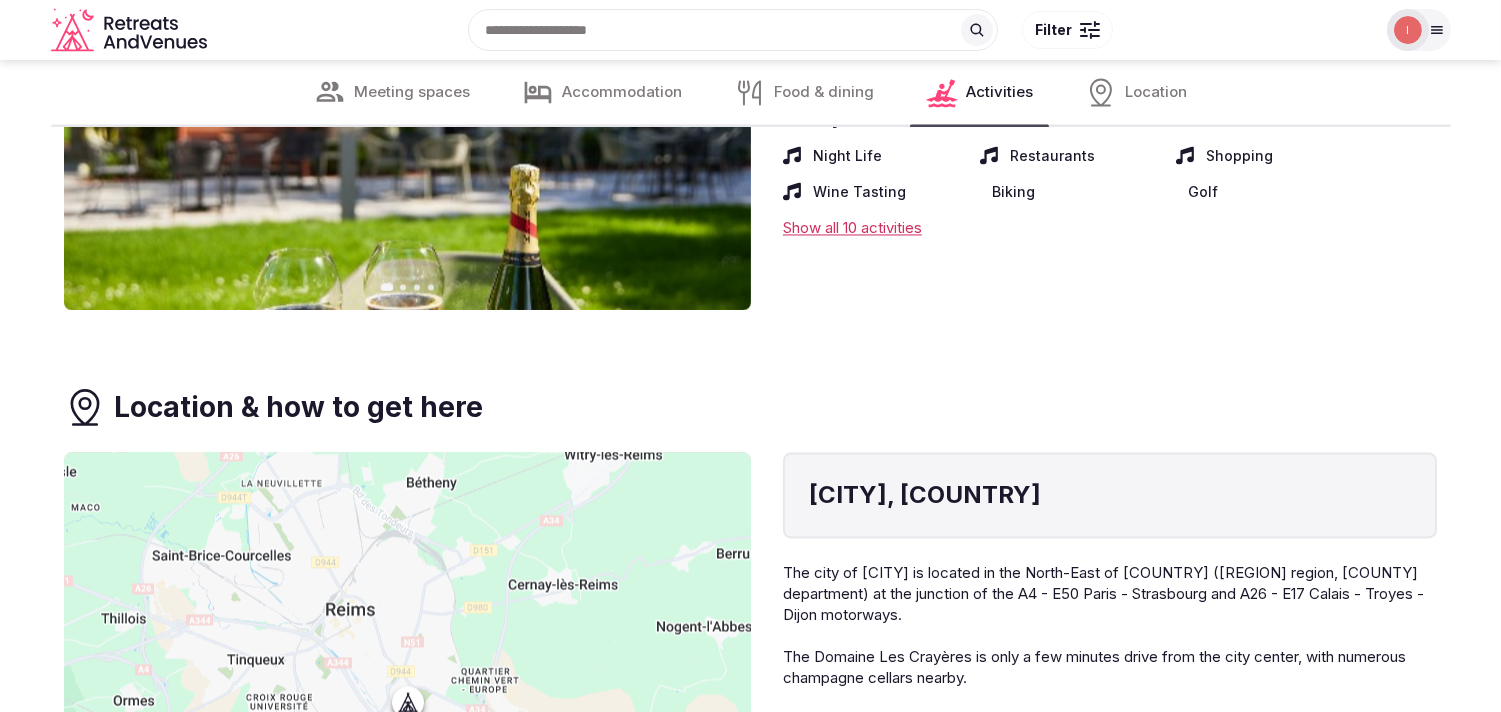 scroll, scrollTop: 7111, scrollLeft: 0, axis: vertical 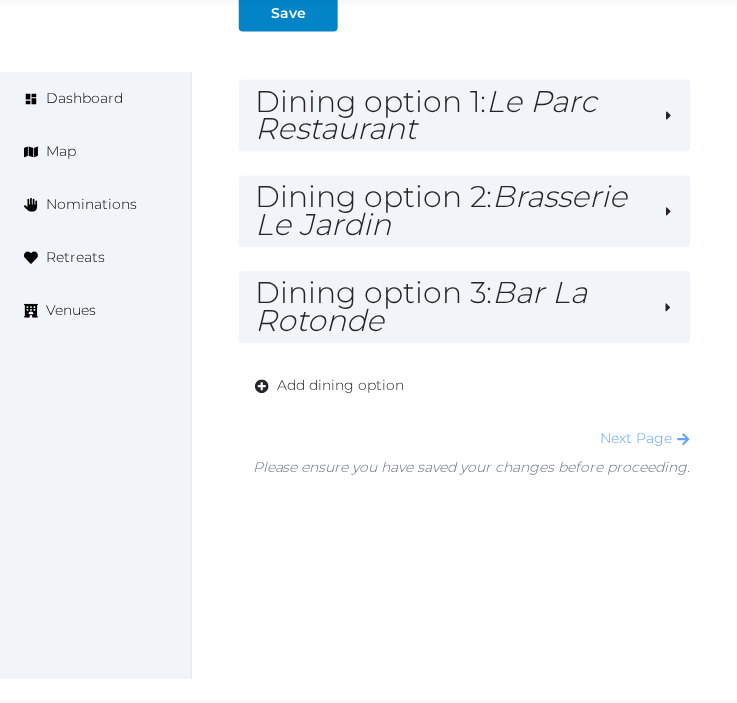 click on "Next Page" at bounding box center [646, 439] 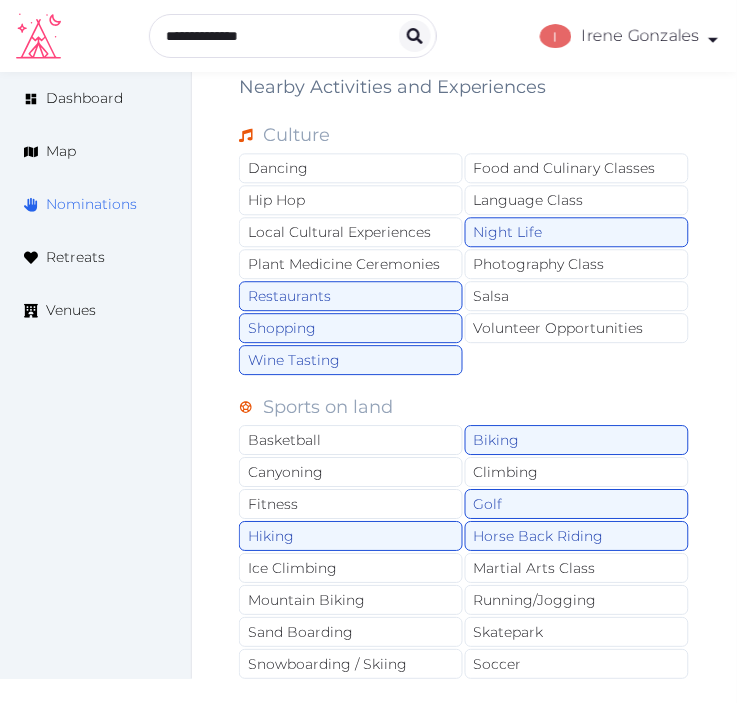 scroll, scrollTop: 1222, scrollLeft: 0, axis: vertical 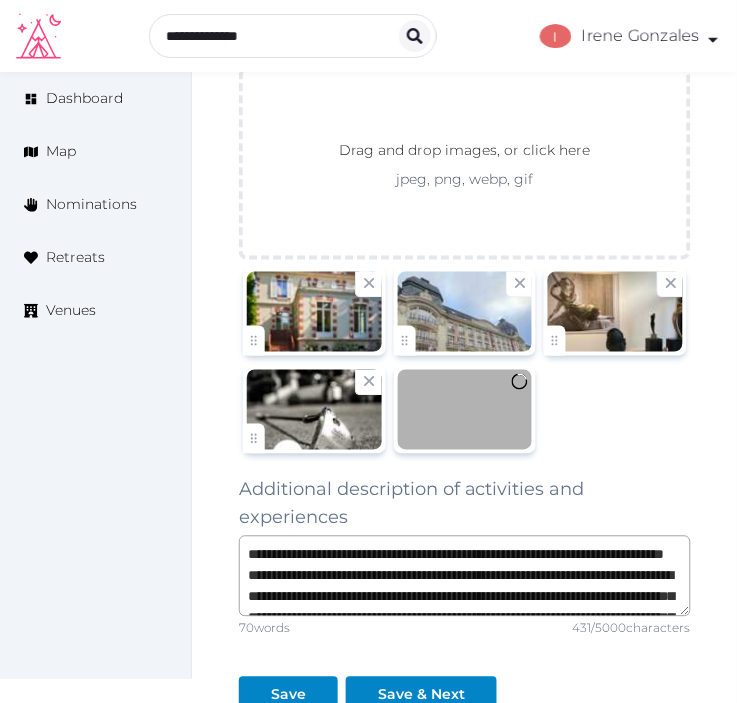 click at bounding box center (314, 312) 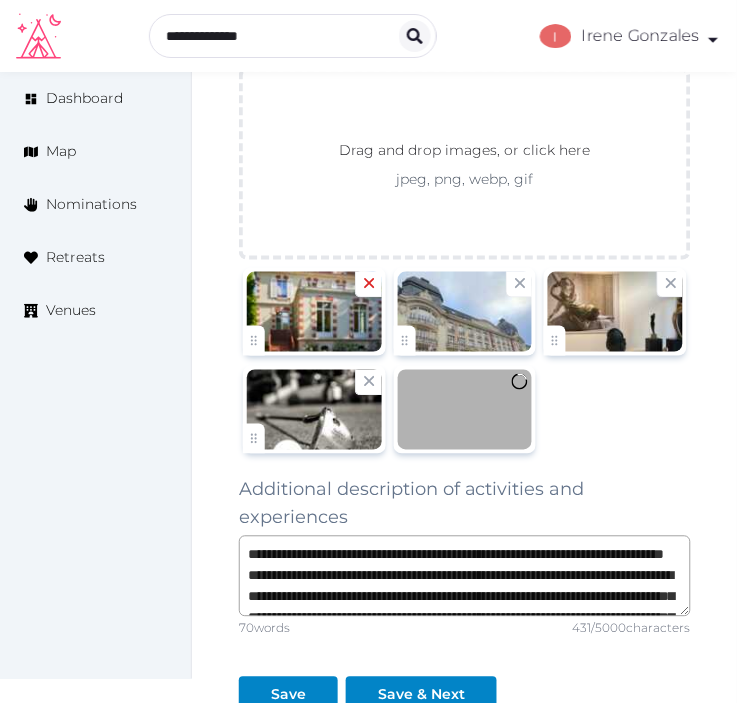 click 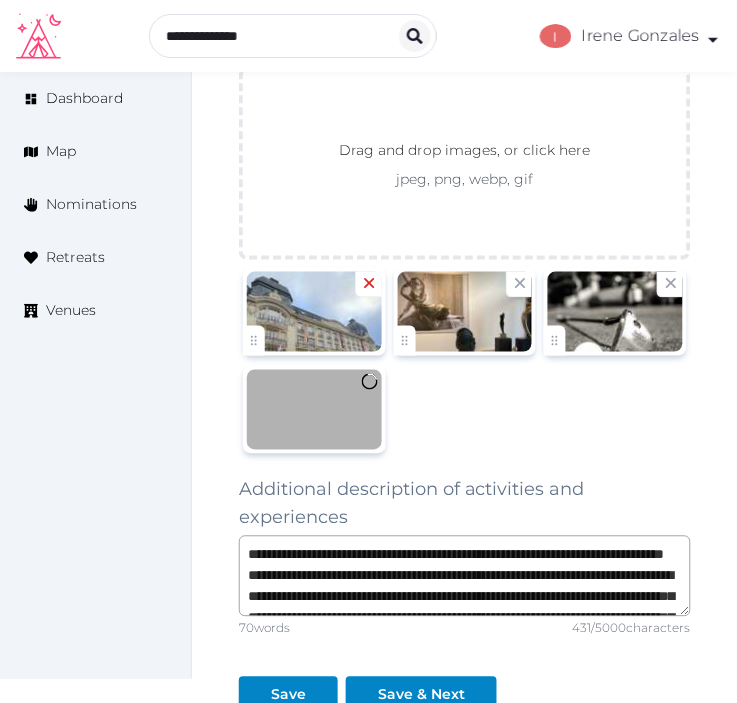 click 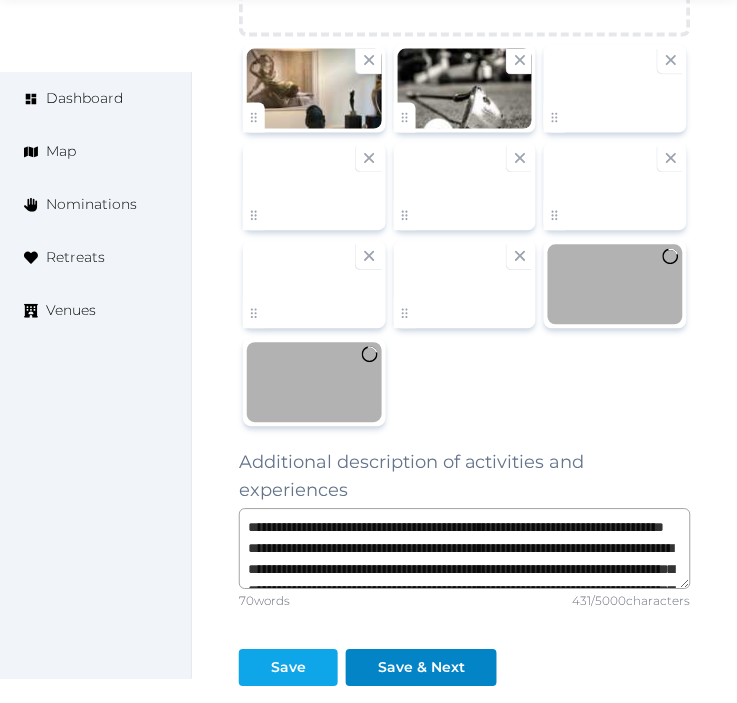 scroll, scrollTop: 3407, scrollLeft: 0, axis: vertical 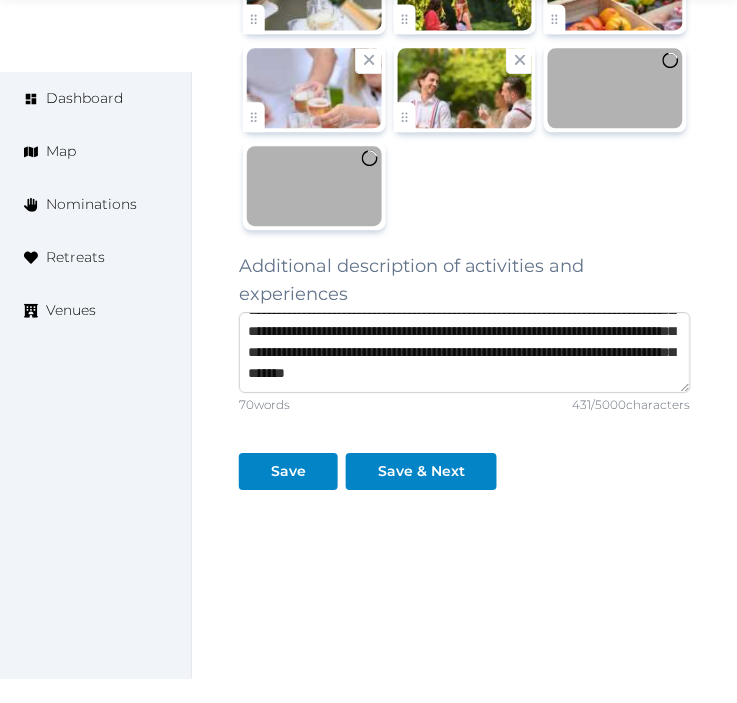 drag, startPoint x: 252, startPoint y: 367, endPoint x: 648, endPoint y: 354, distance: 396.21332 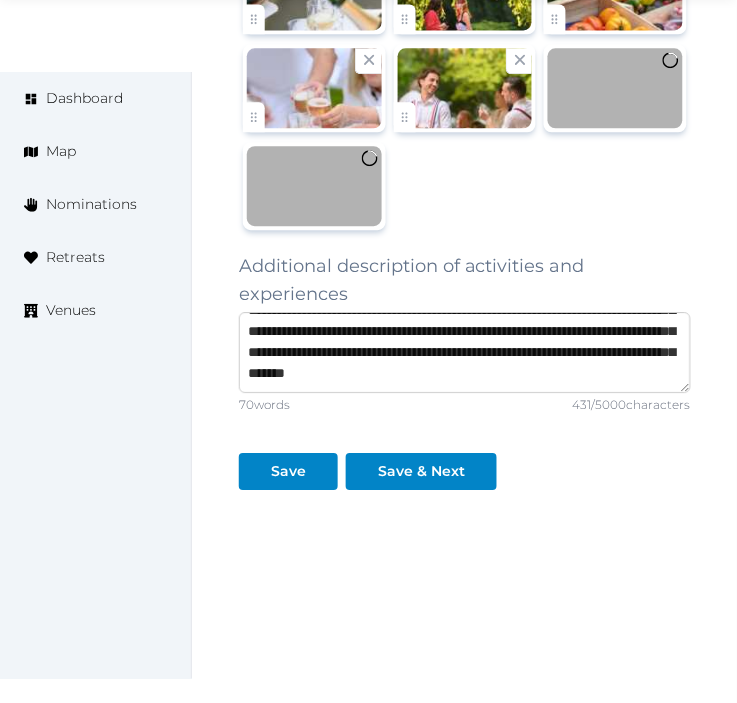 click on "**********" at bounding box center [465, 352] 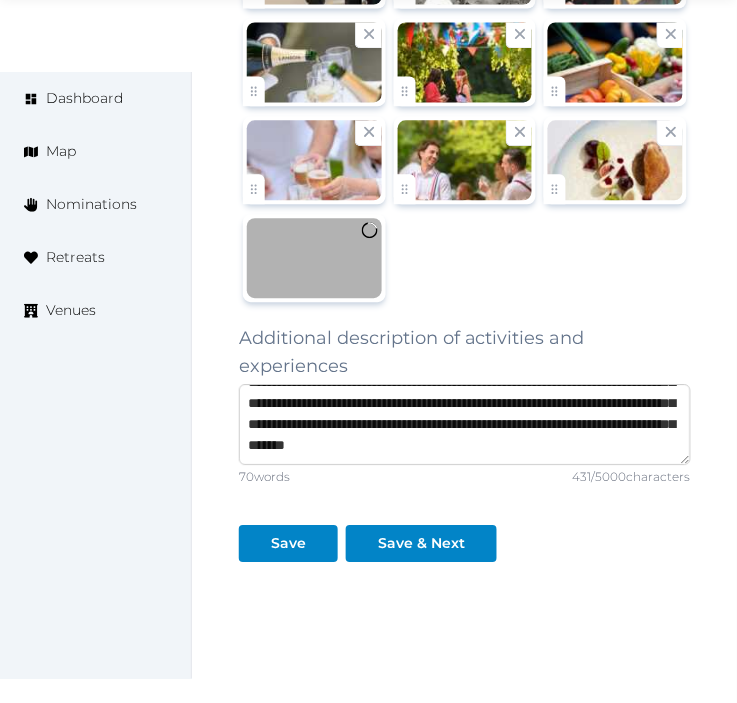 scroll, scrollTop: 3296, scrollLeft: 0, axis: vertical 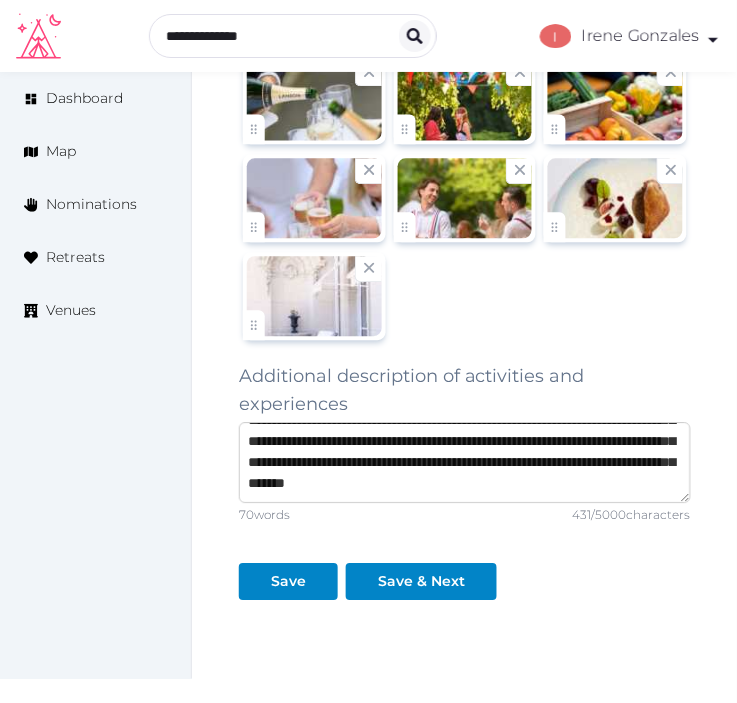 click on "**********" at bounding box center [465, 463] 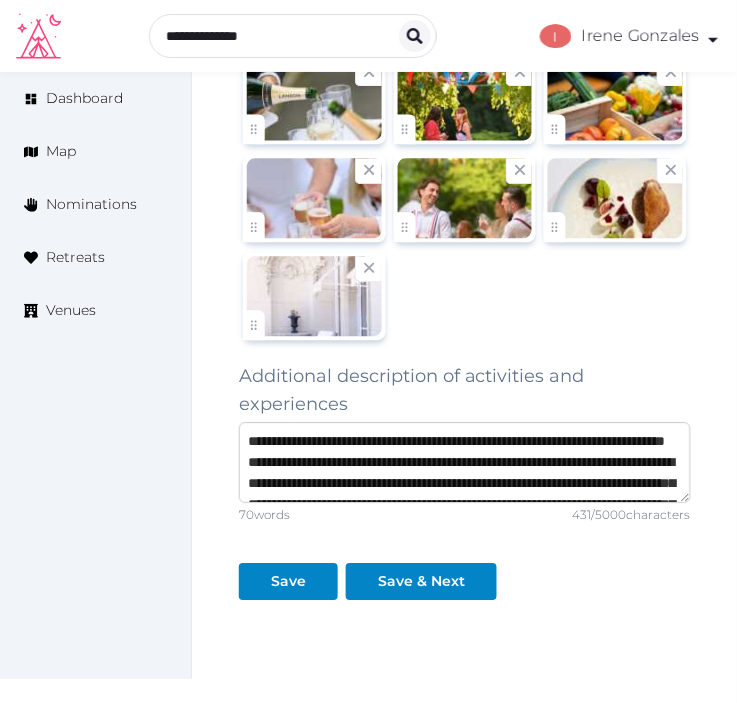 click on "**********" at bounding box center (465, 463) 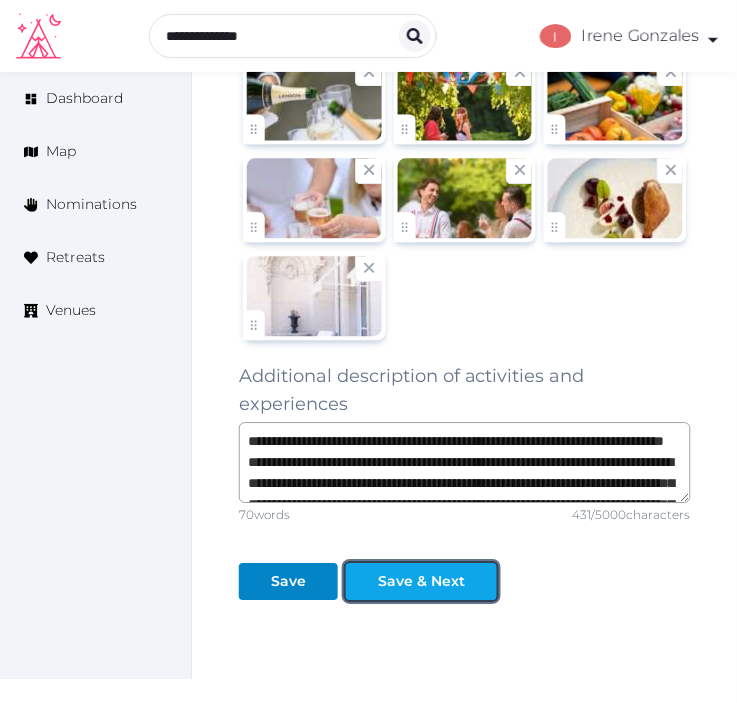 click on "Save & Next" at bounding box center (421, 582) 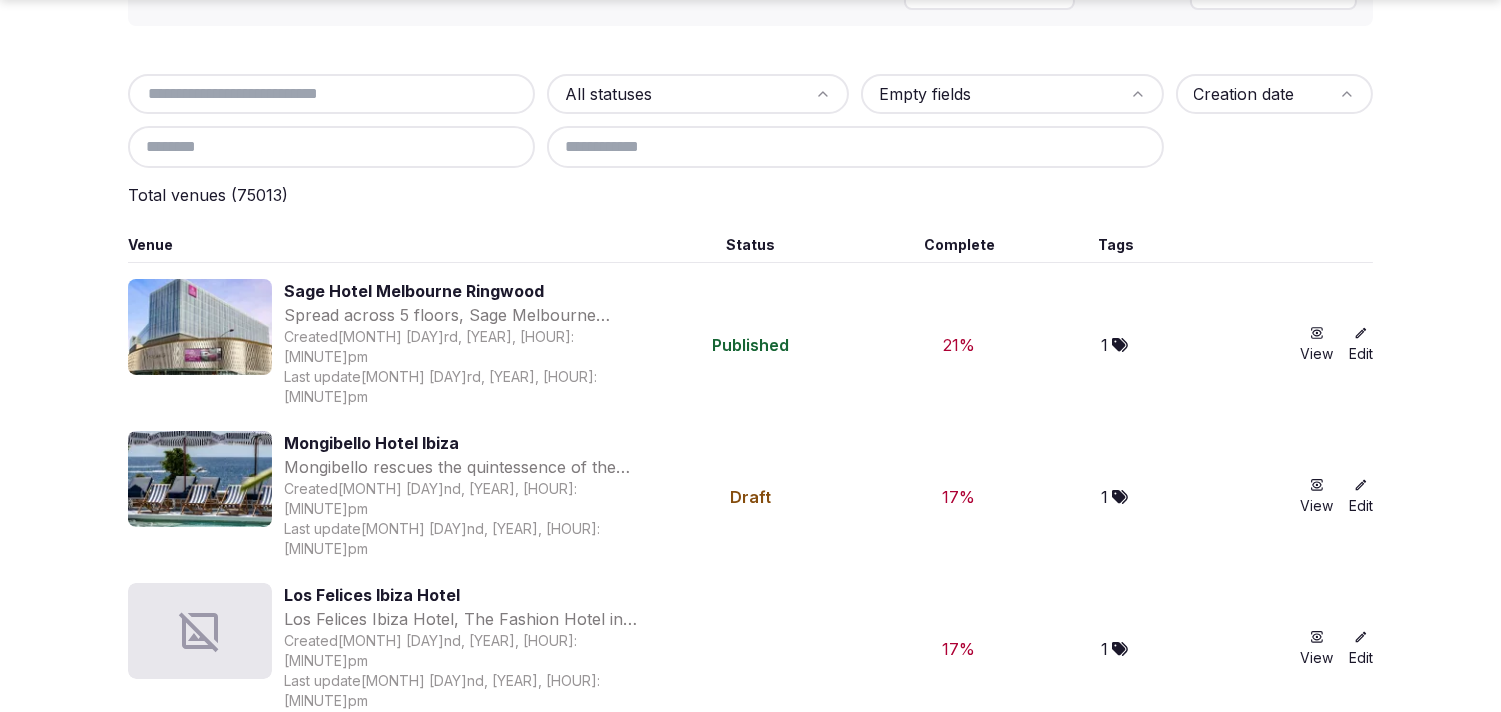 scroll, scrollTop: 666, scrollLeft: 0, axis: vertical 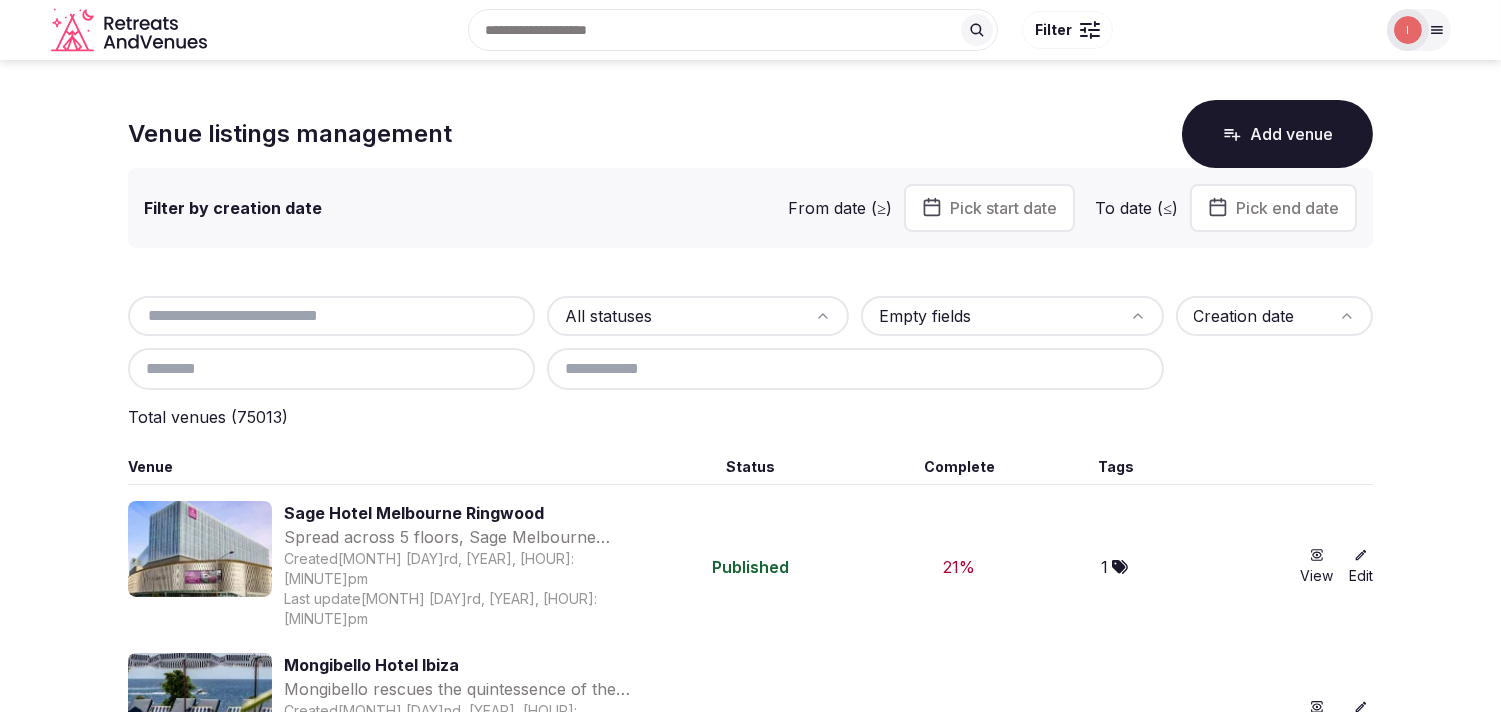 click on "Sage Hotel Melbourne Ringwood Spread across 5 floors, Sage Melbourne Ringwood offers guests 120 modern hotel rooms. Work out with a view of the Dandenong Ranges in the 24-hour fitness center. The property is located above Eastland Shopping Center, a Ringwood retail destination. Each room offers guests an entertainment experience with a large Smart TV featuring in-house movies as well as complimentary WiFi. Enjoy a coffee from the coffee pod machine or a snack from the mini bar. Dine at Partake restaurant sampling a variety of Australian and Asian cuisine. The High and Dry Bar offers guests the opposite, serving guests quality Yarra Valley and Victorian wine, beer and cider. The nearest airport is Melbourne Airport, 25 mi from the property. Created  [MONTH] [DAY]rd, [YEAR], [HOUR]:[MINUTE]pm Last update  [MONTH] [DAY]rd, [YEAR], [HOUR]:[MINUTE]pm" at bounding box center [464, 567] 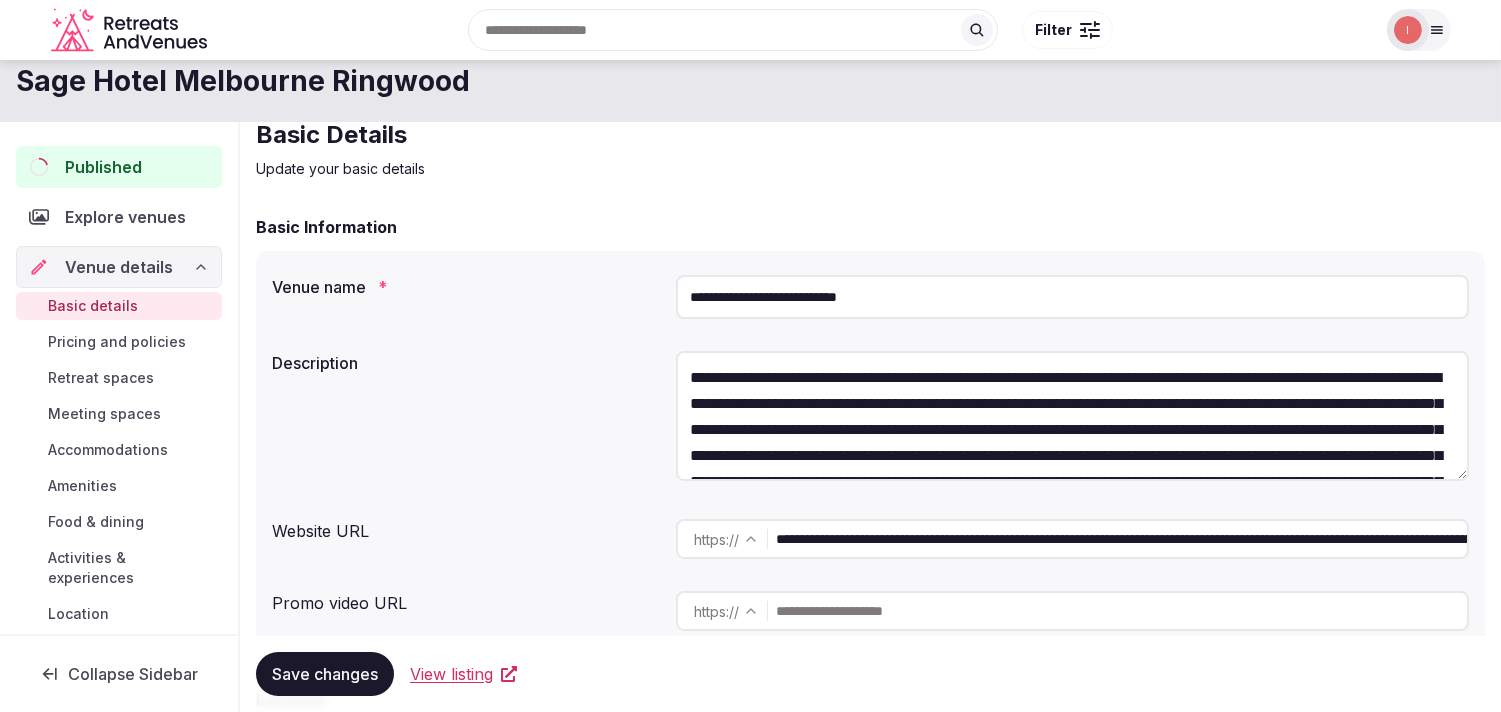 scroll, scrollTop: 0, scrollLeft: 0, axis: both 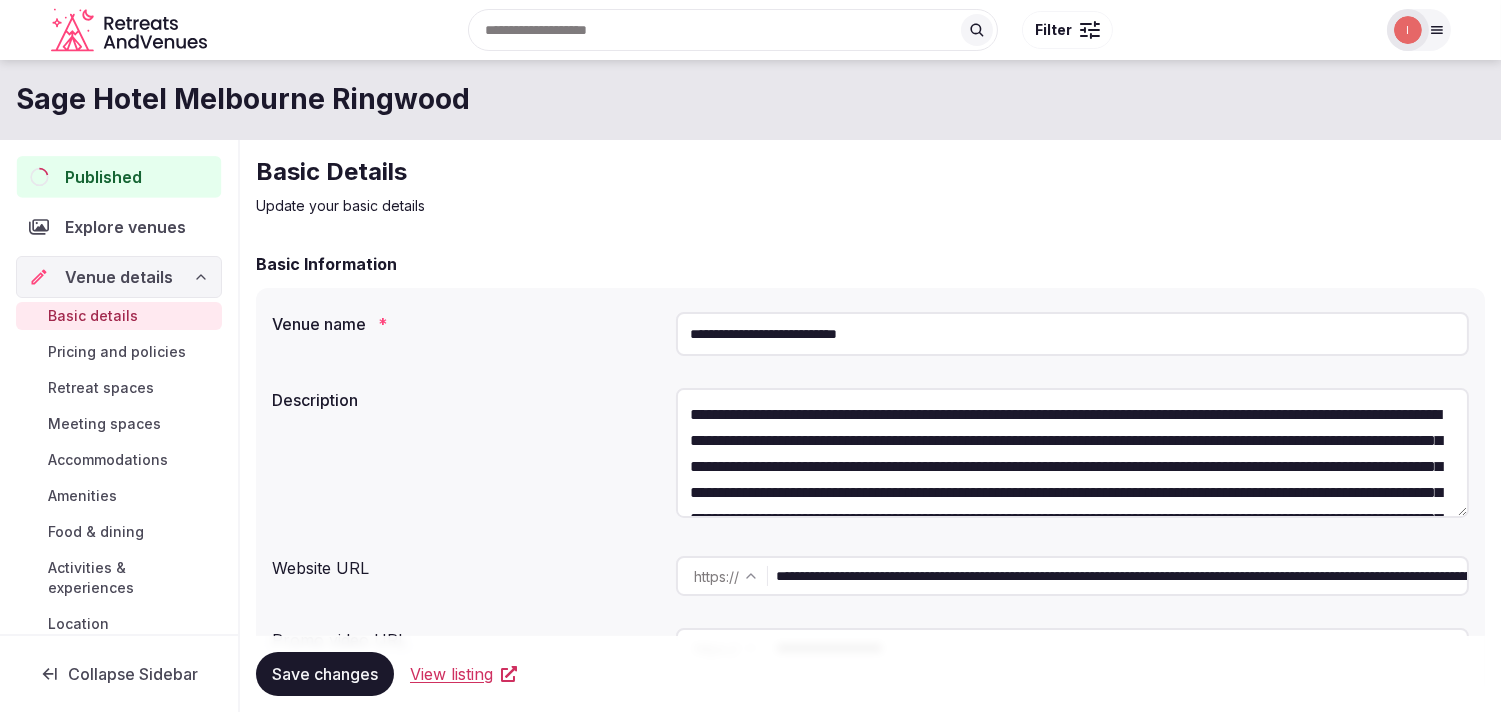 click on "Published" at bounding box center (103, 177) 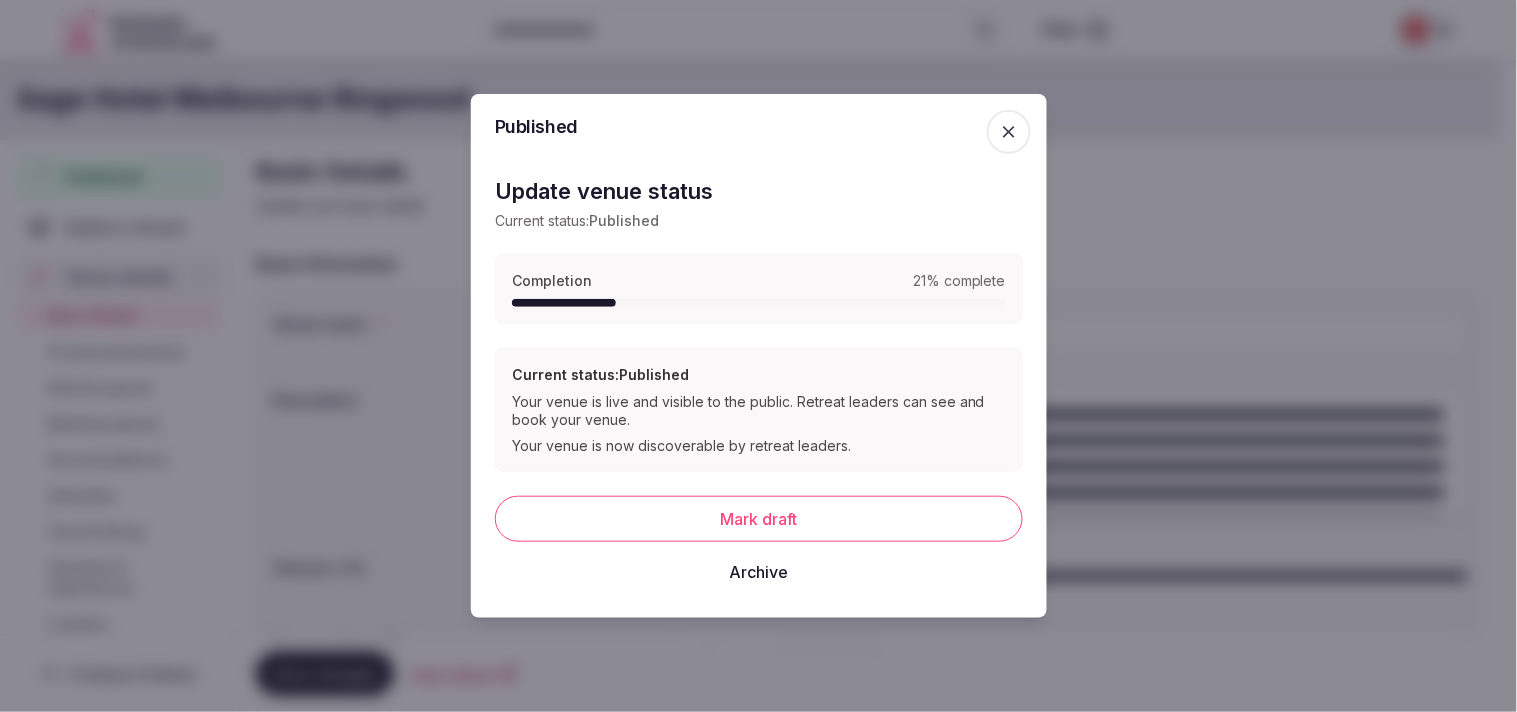 click 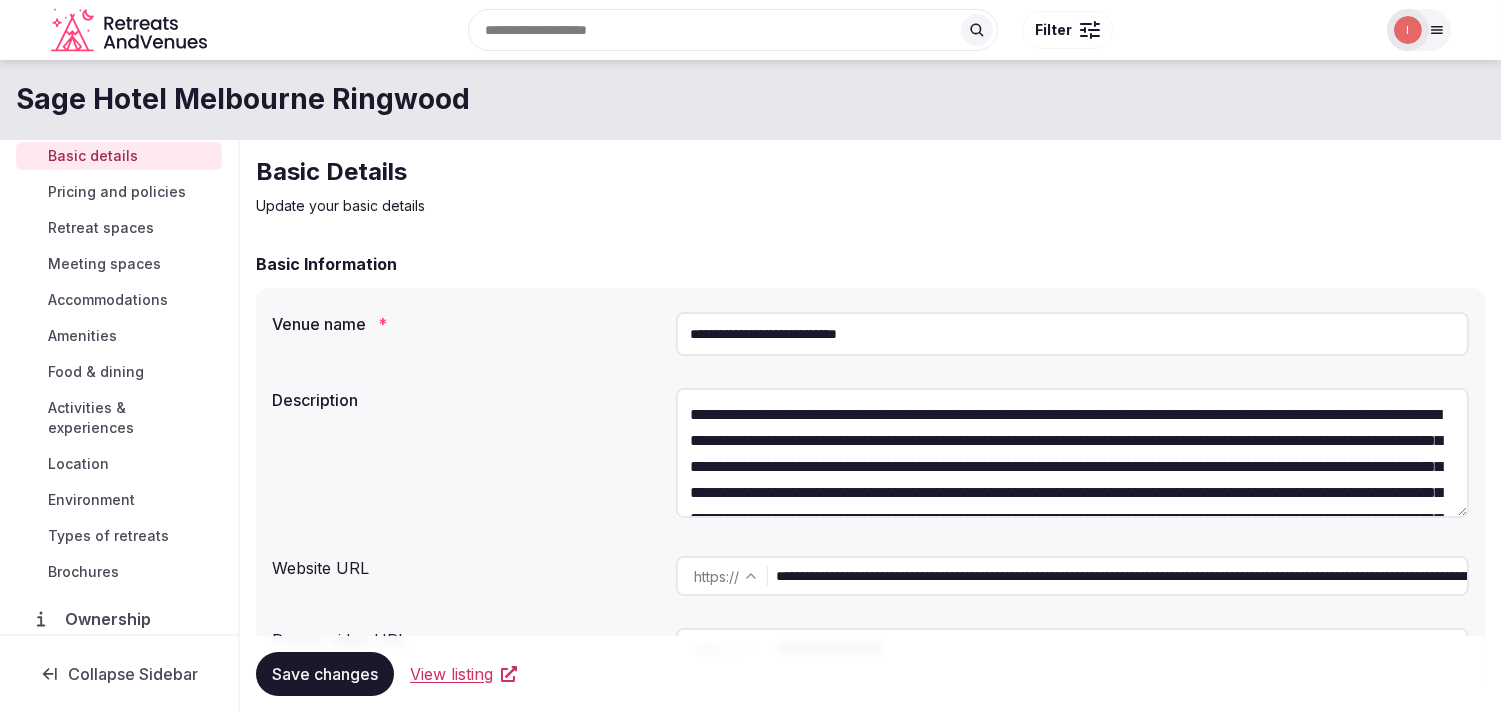 scroll, scrollTop: 0, scrollLeft: 0, axis: both 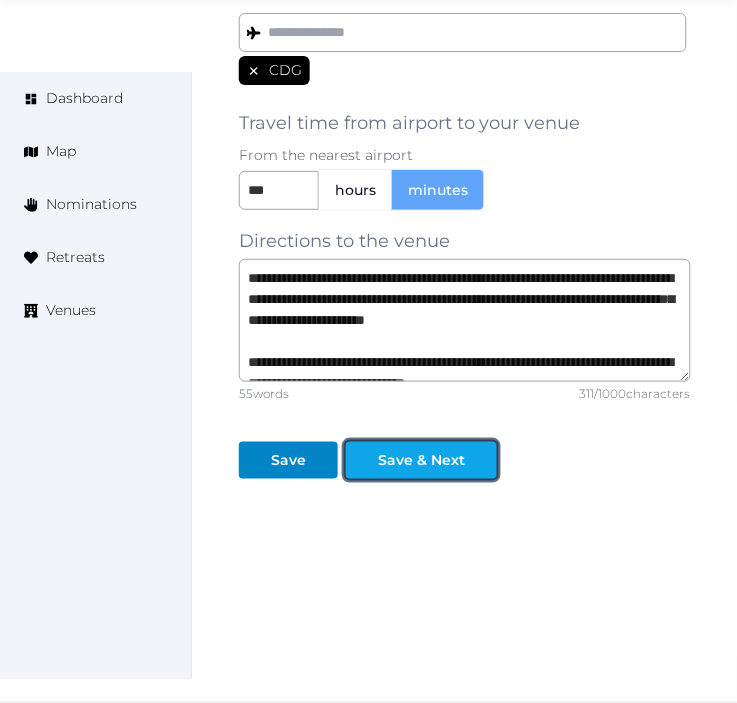 click on "Save & Next" at bounding box center [421, 460] 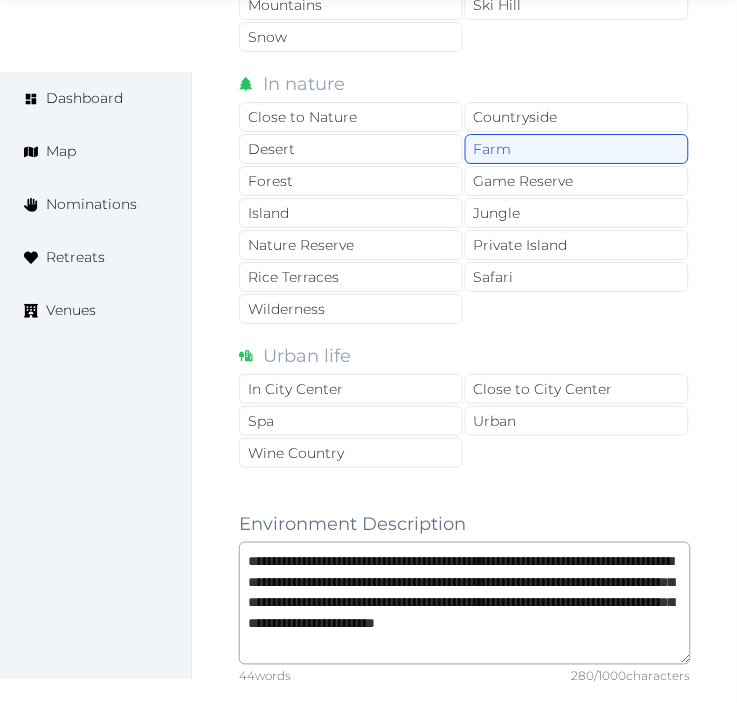 scroll, scrollTop: 2063, scrollLeft: 0, axis: vertical 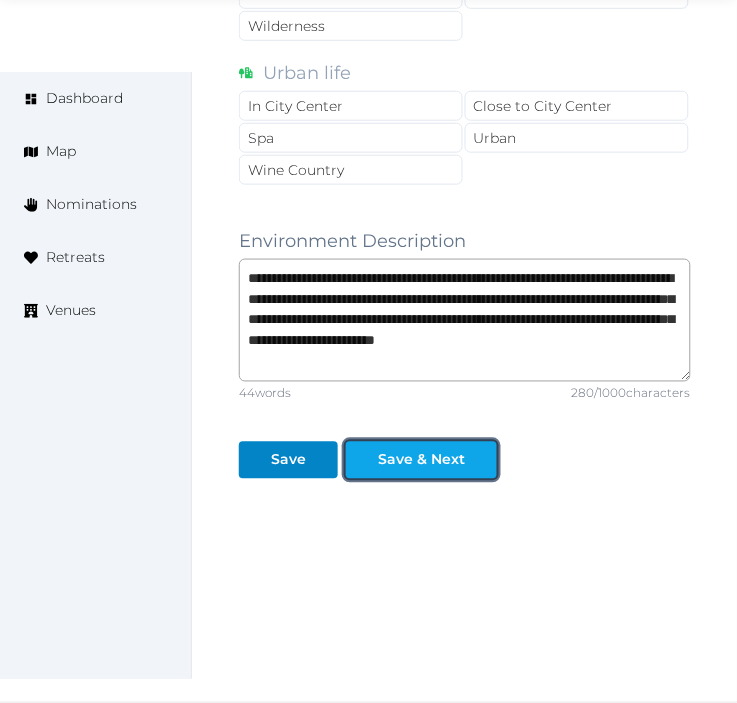 click on "Save & Next" at bounding box center (421, 460) 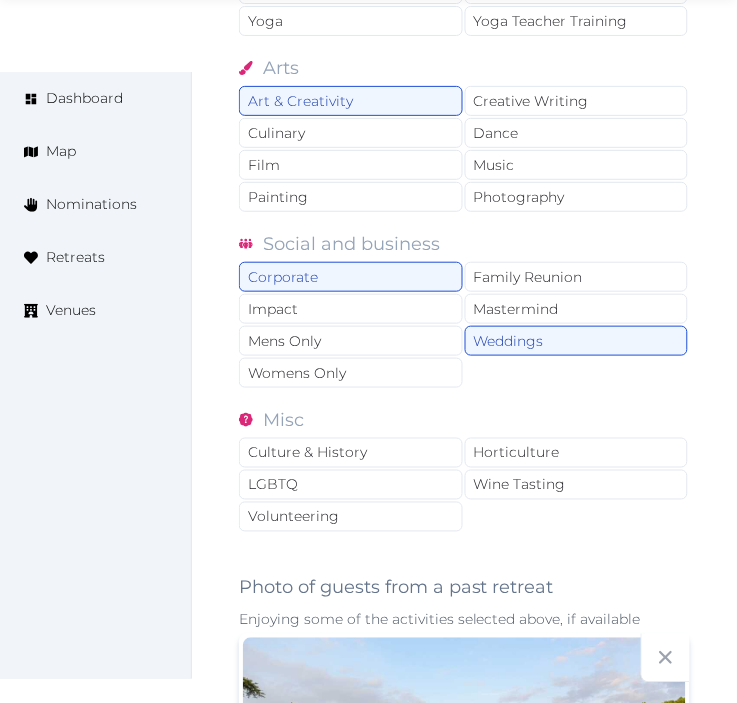 scroll, scrollTop: 2111, scrollLeft: 0, axis: vertical 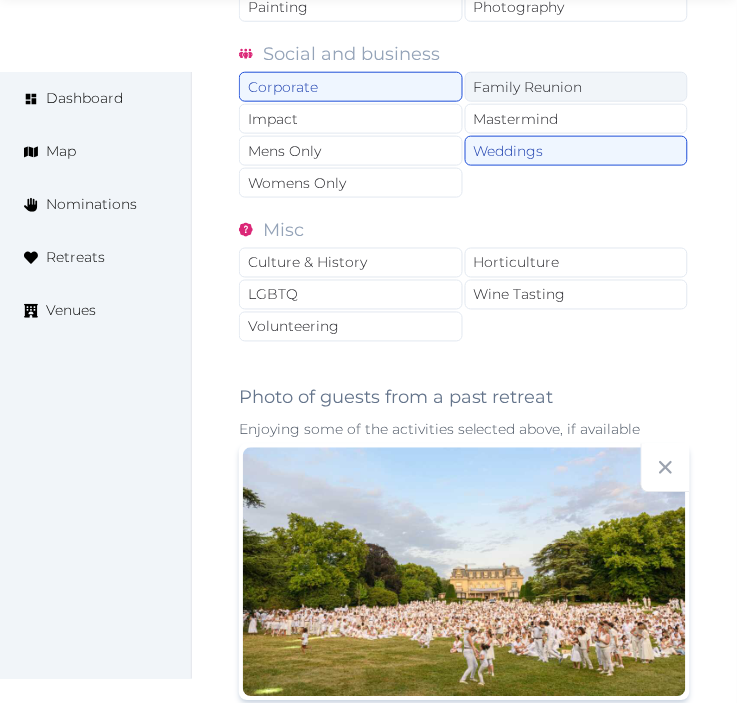 click on "Family Reunion" at bounding box center (577, 87) 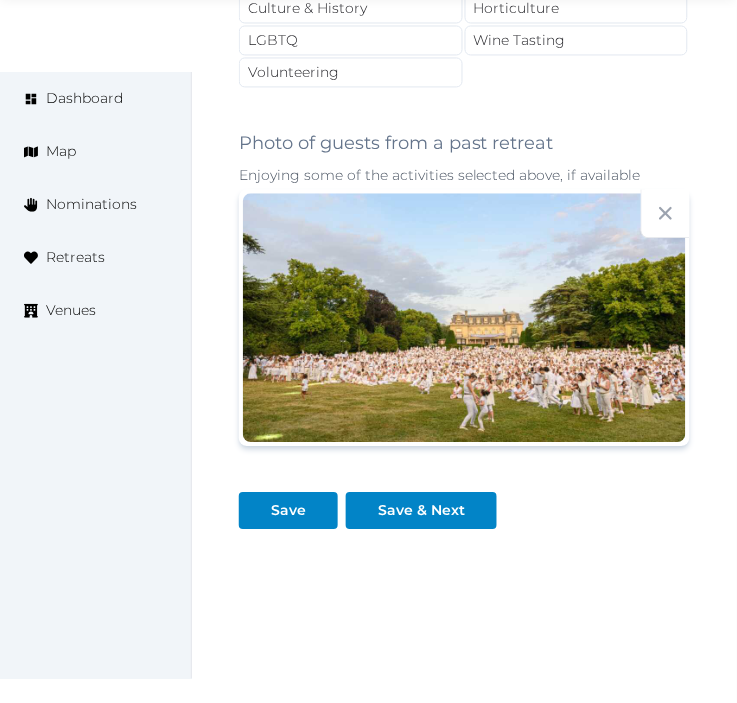 scroll, scrollTop: 2422, scrollLeft: 0, axis: vertical 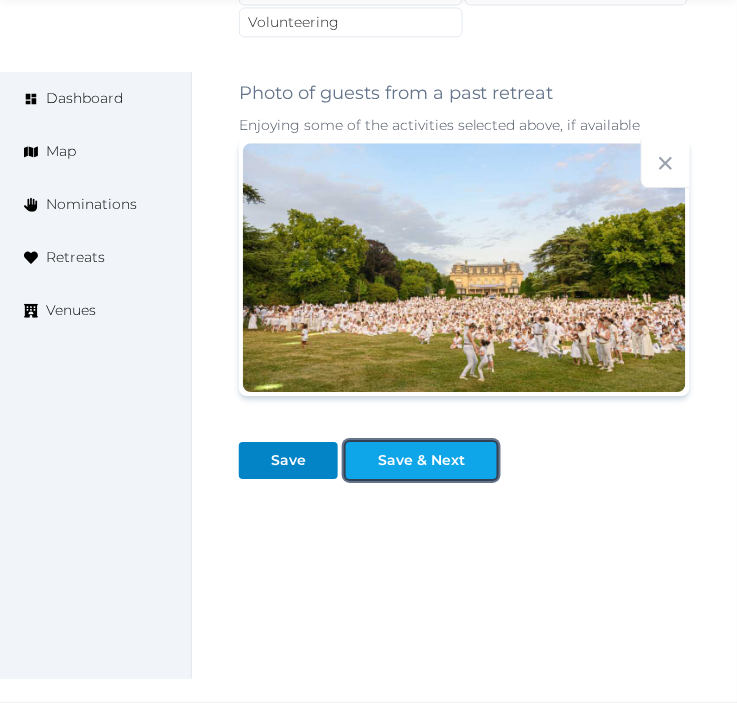 click on "Save & Next" at bounding box center [421, 460] 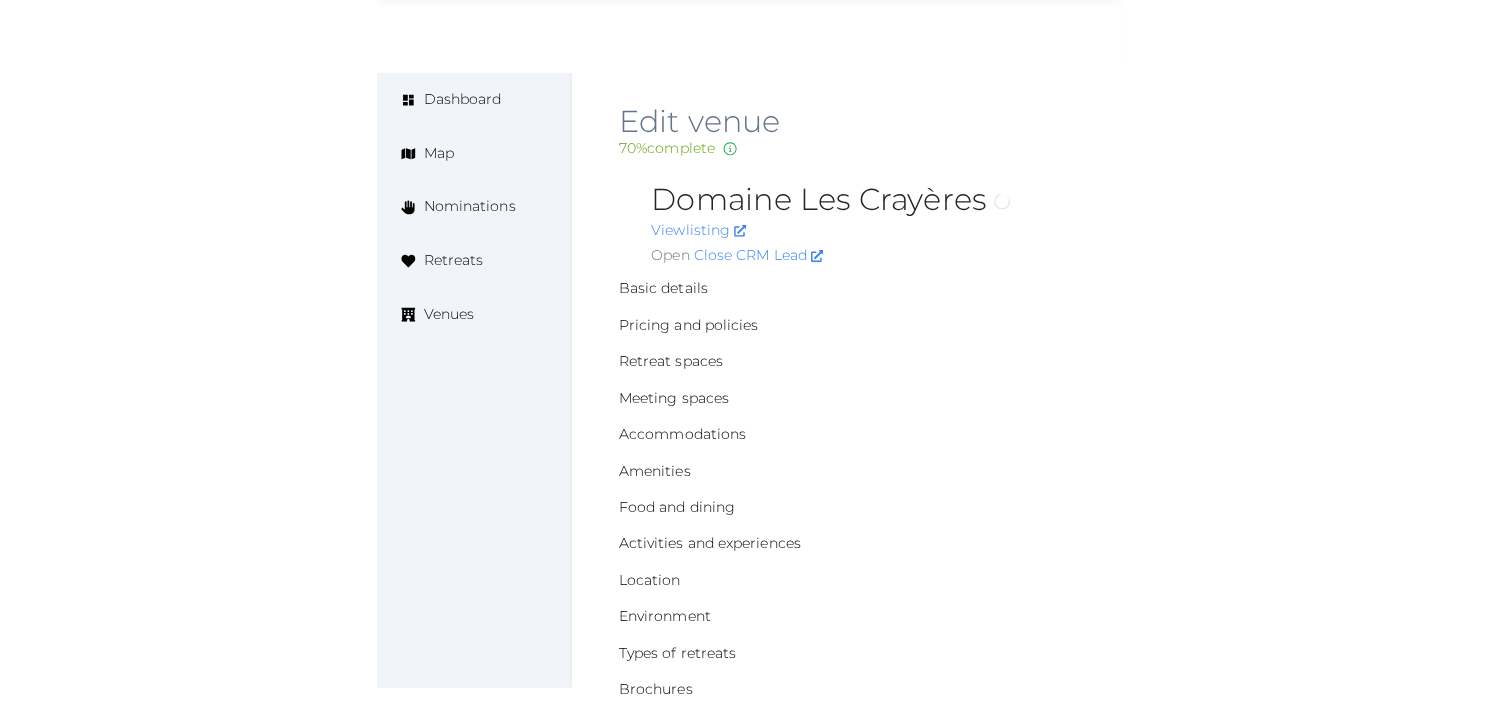 scroll, scrollTop: 0, scrollLeft: 0, axis: both 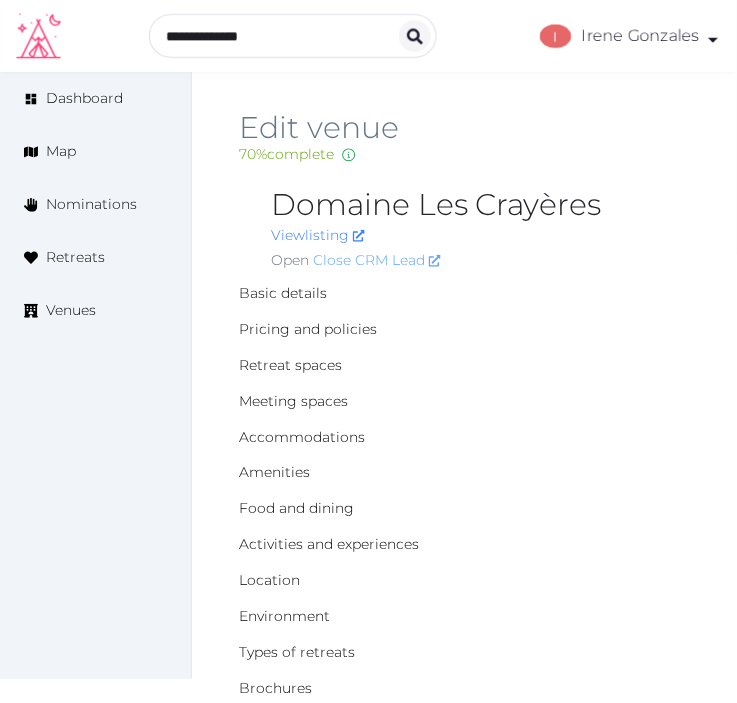 click on "Close CRM Lead" at bounding box center [377, 260] 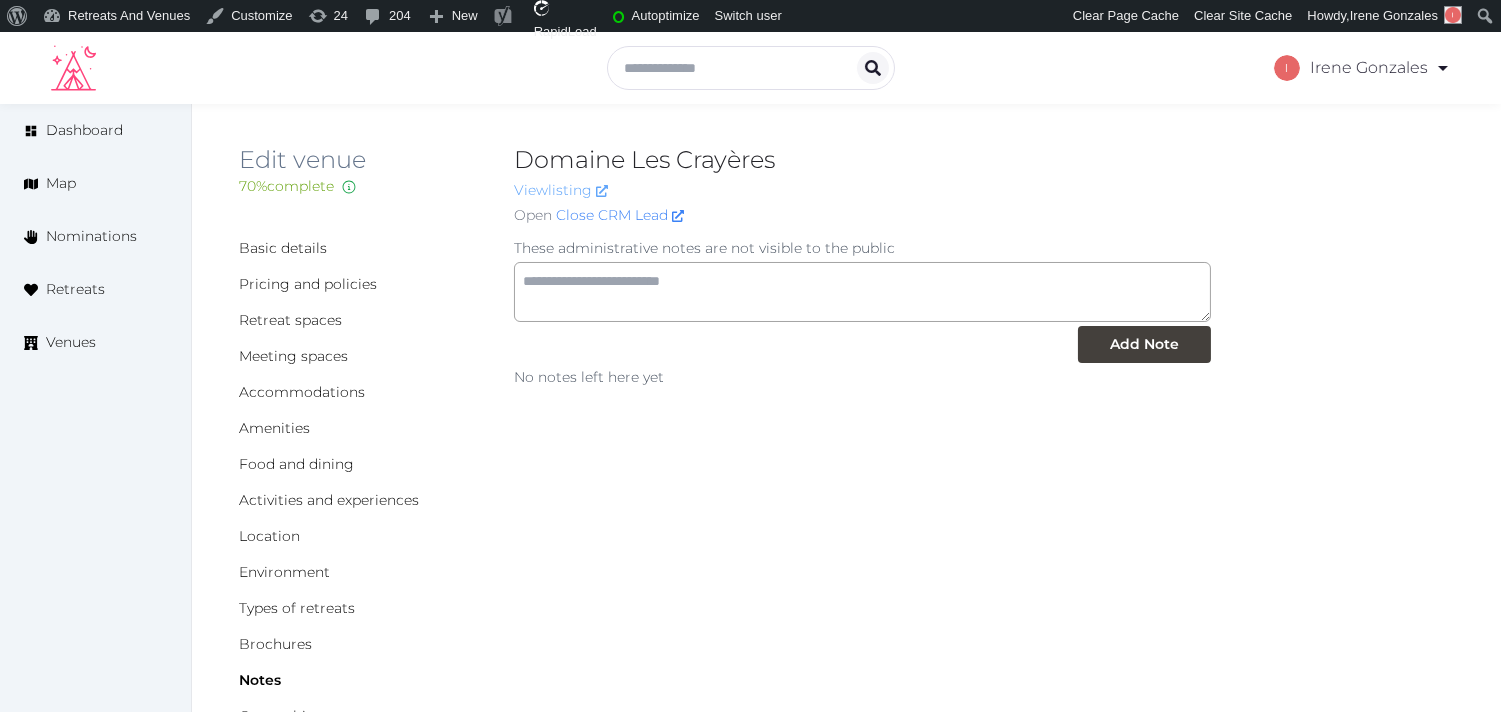 click on "View  listing" at bounding box center (561, 190) 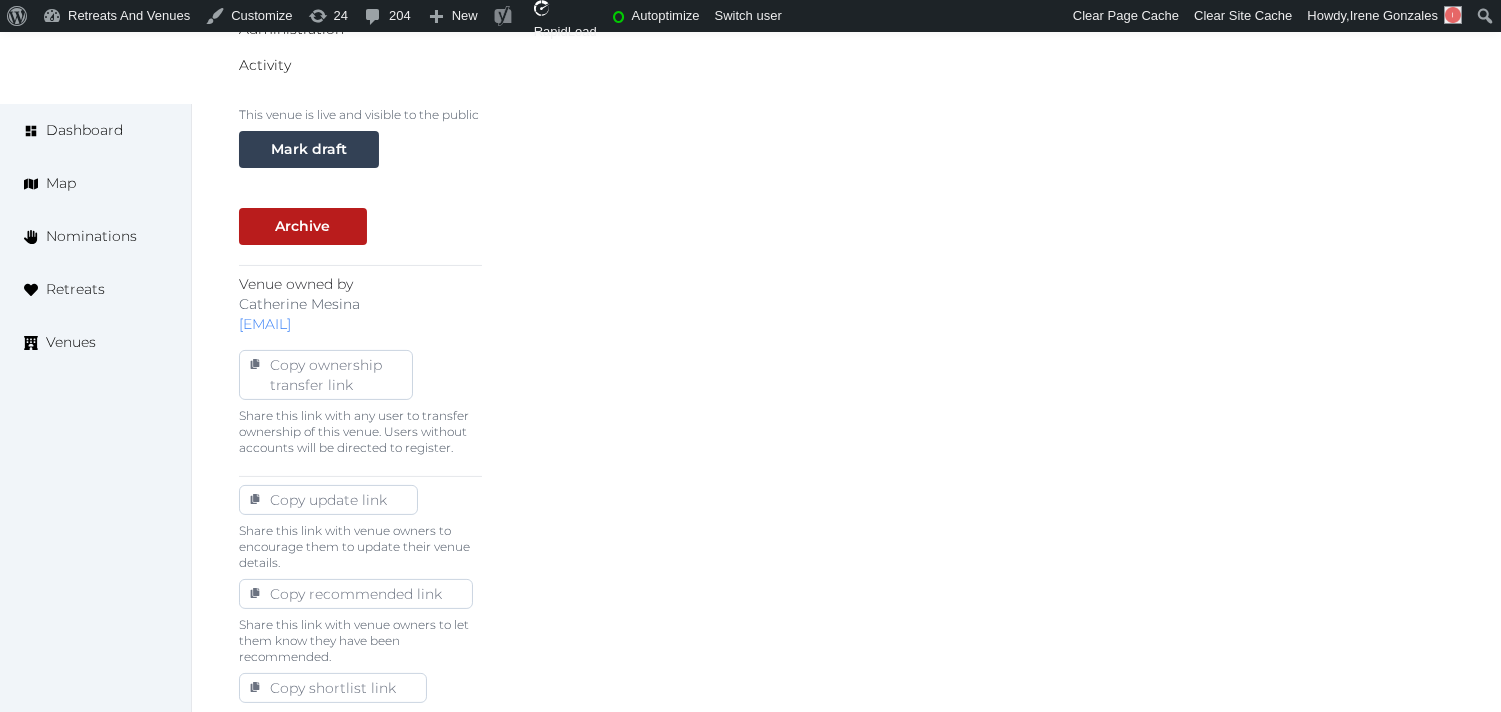 scroll, scrollTop: 802, scrollLeft: 0, axis: vertical 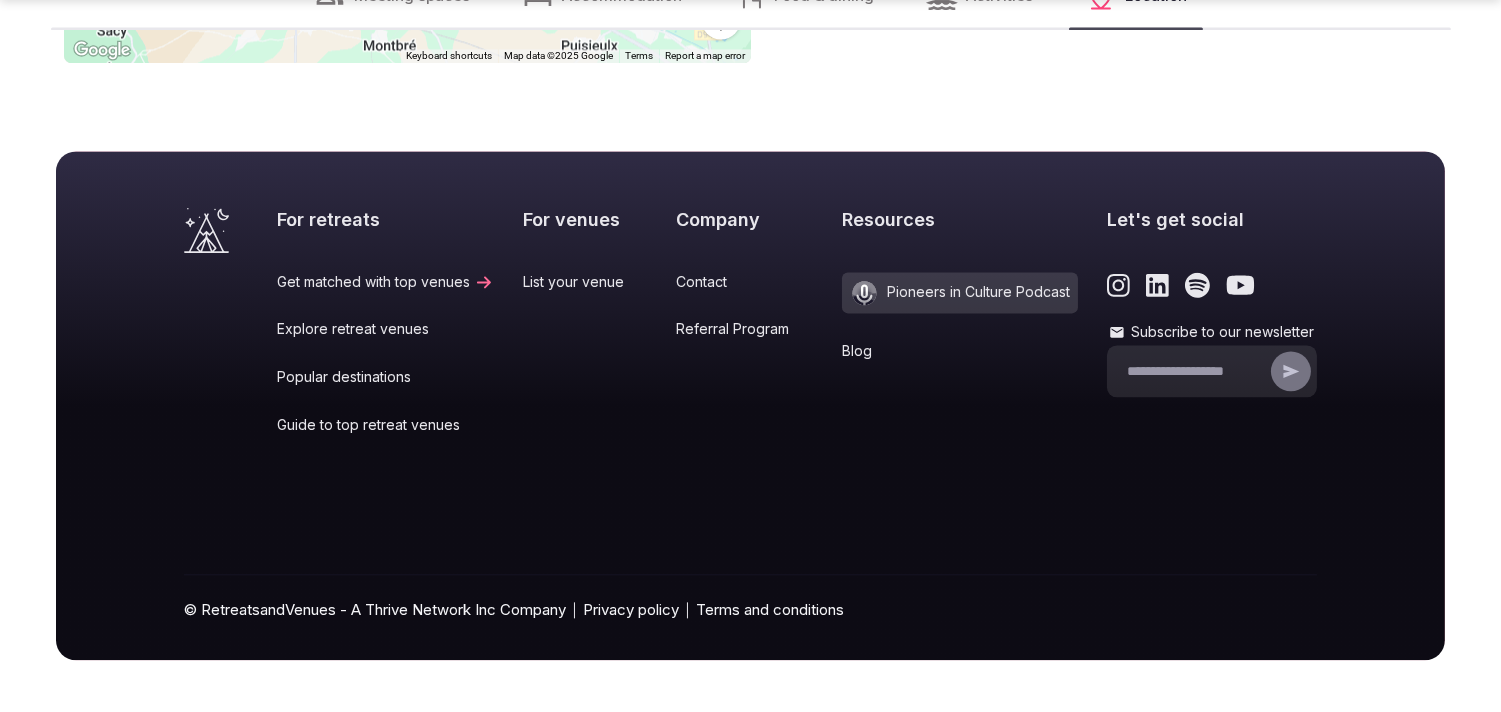 click on "Popular destinations" at bounding box center (385, 377) 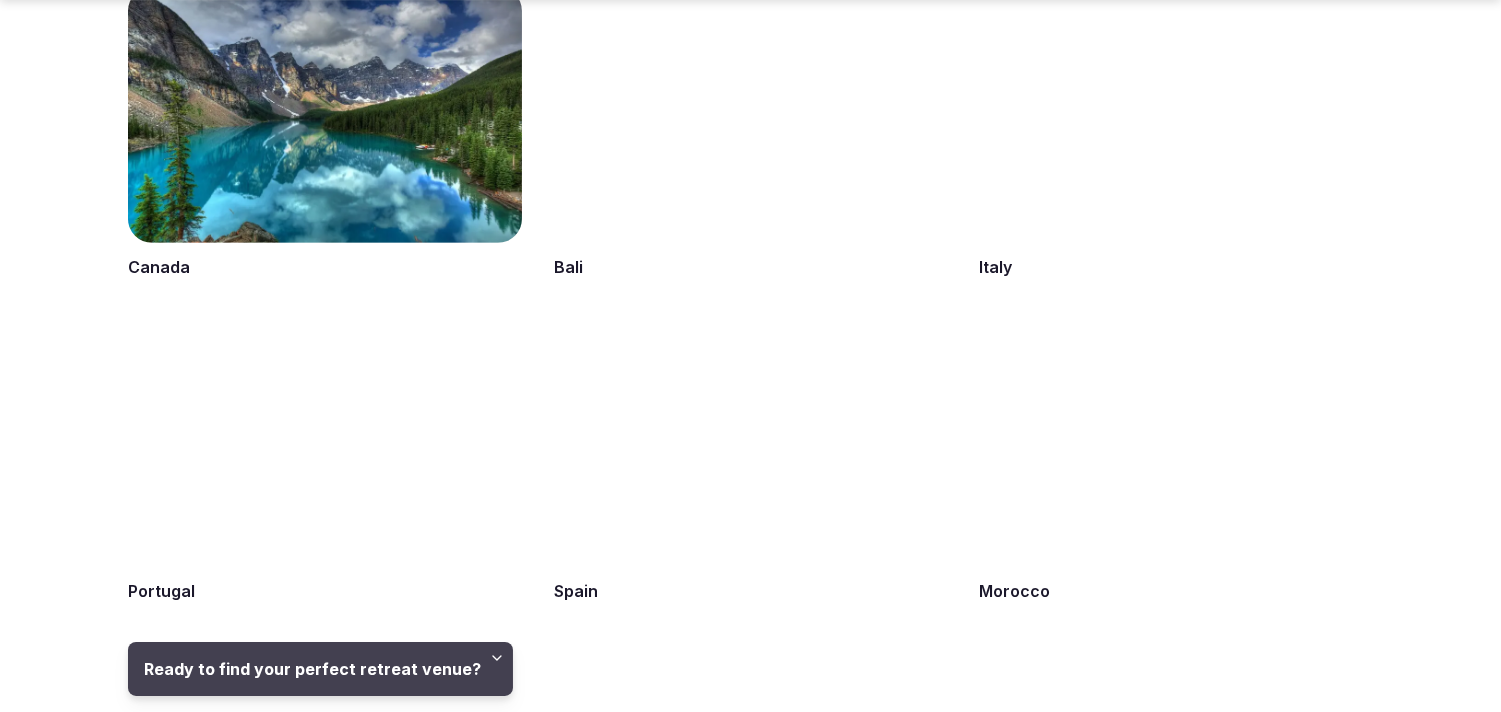 scroll, scrollTop: 1555, scrollLeft: 0, axis: vertical 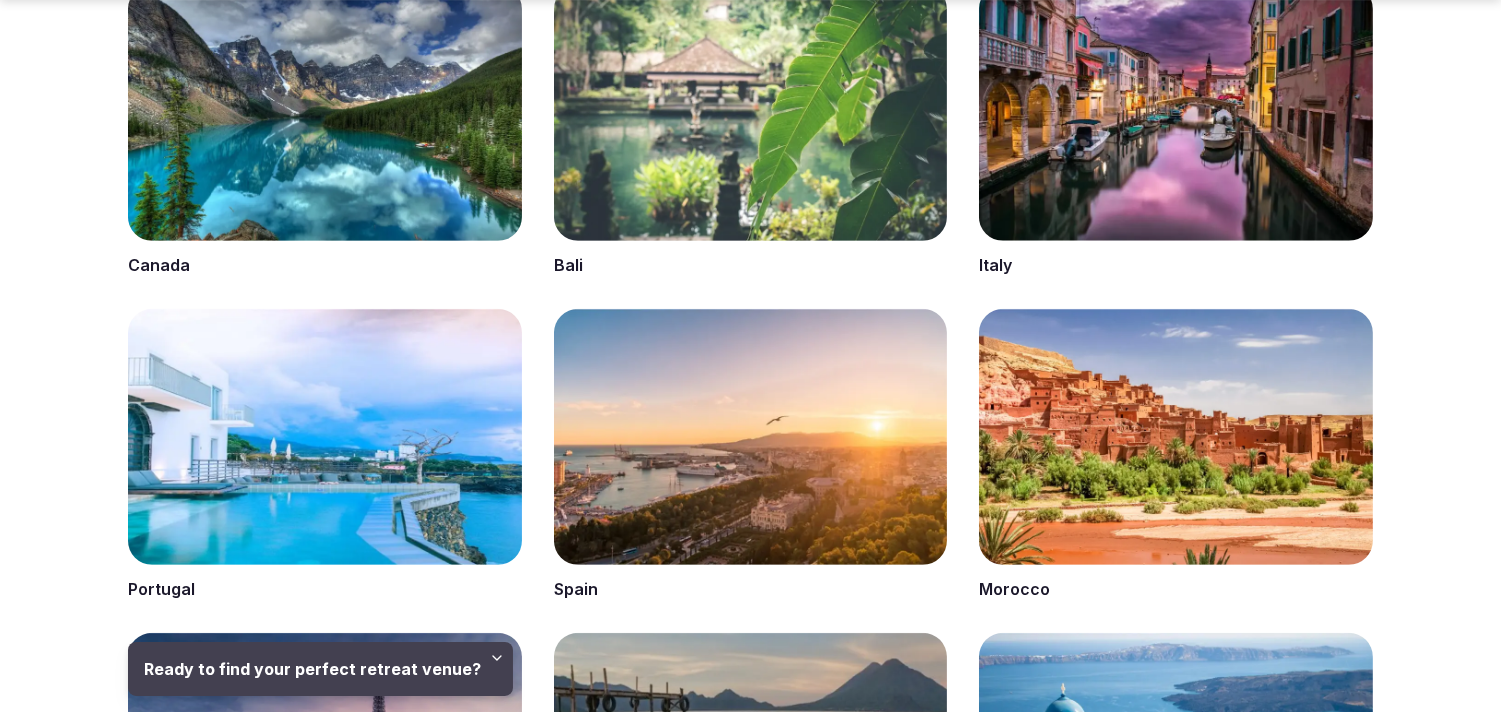 click at bounding box center [325, 454] 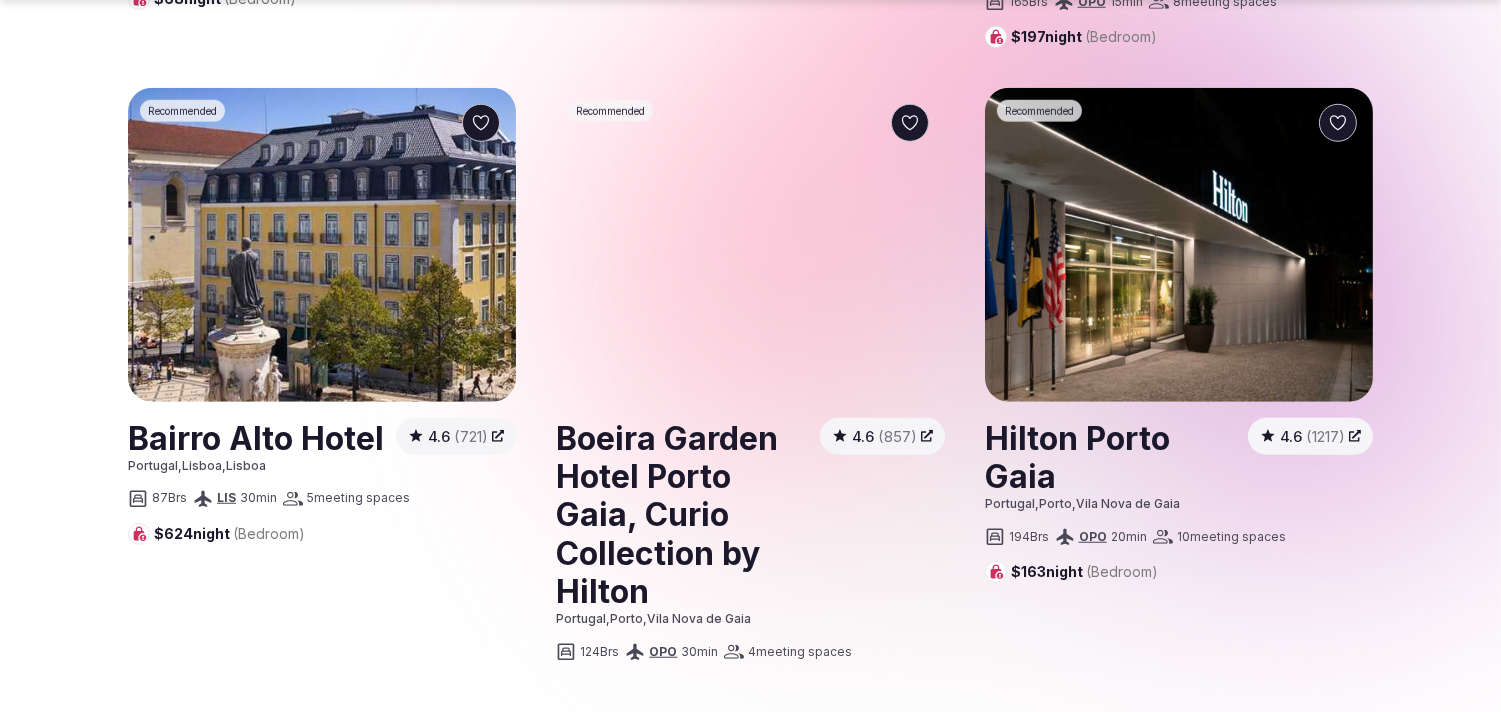 scroll, scrollTop: 3000, scrollLeft: 0, axis: vertical 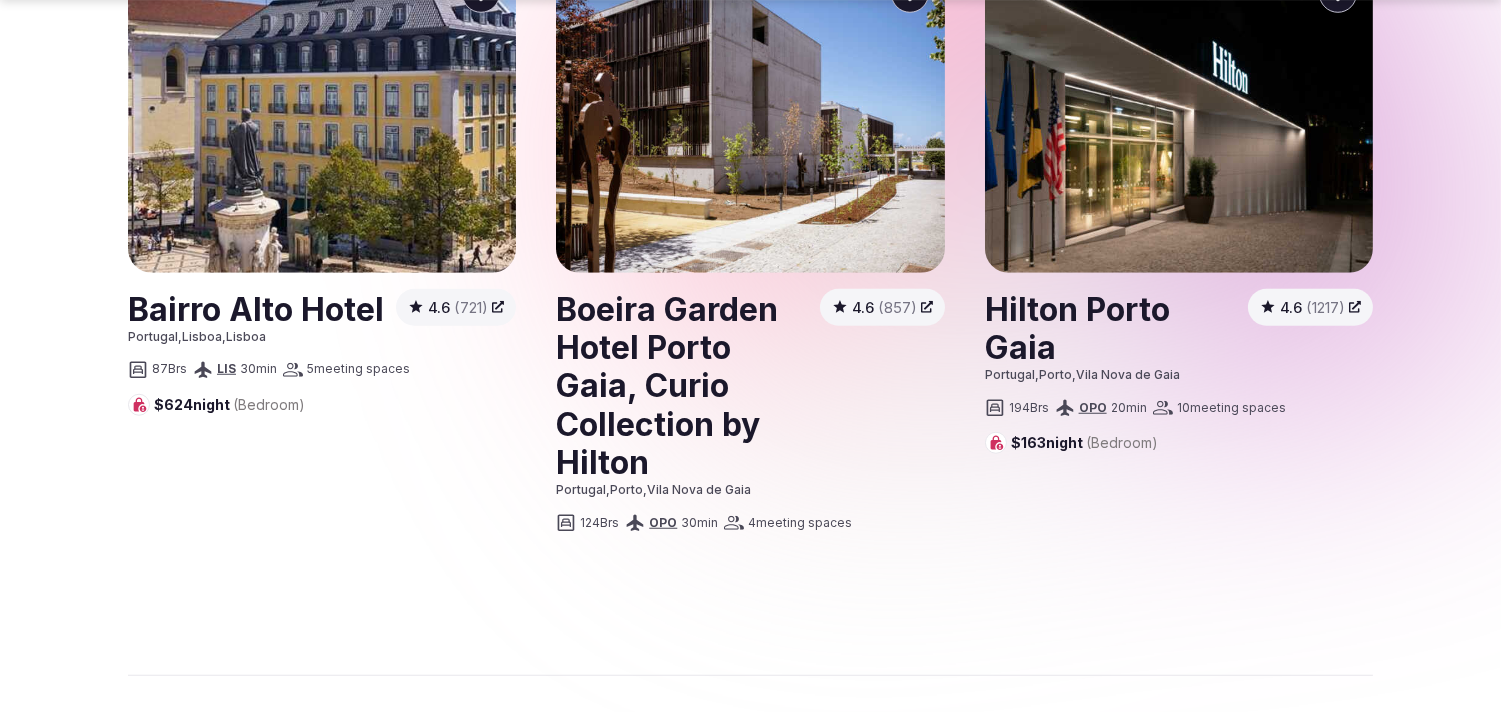 click at bounding box center (1112, 329) 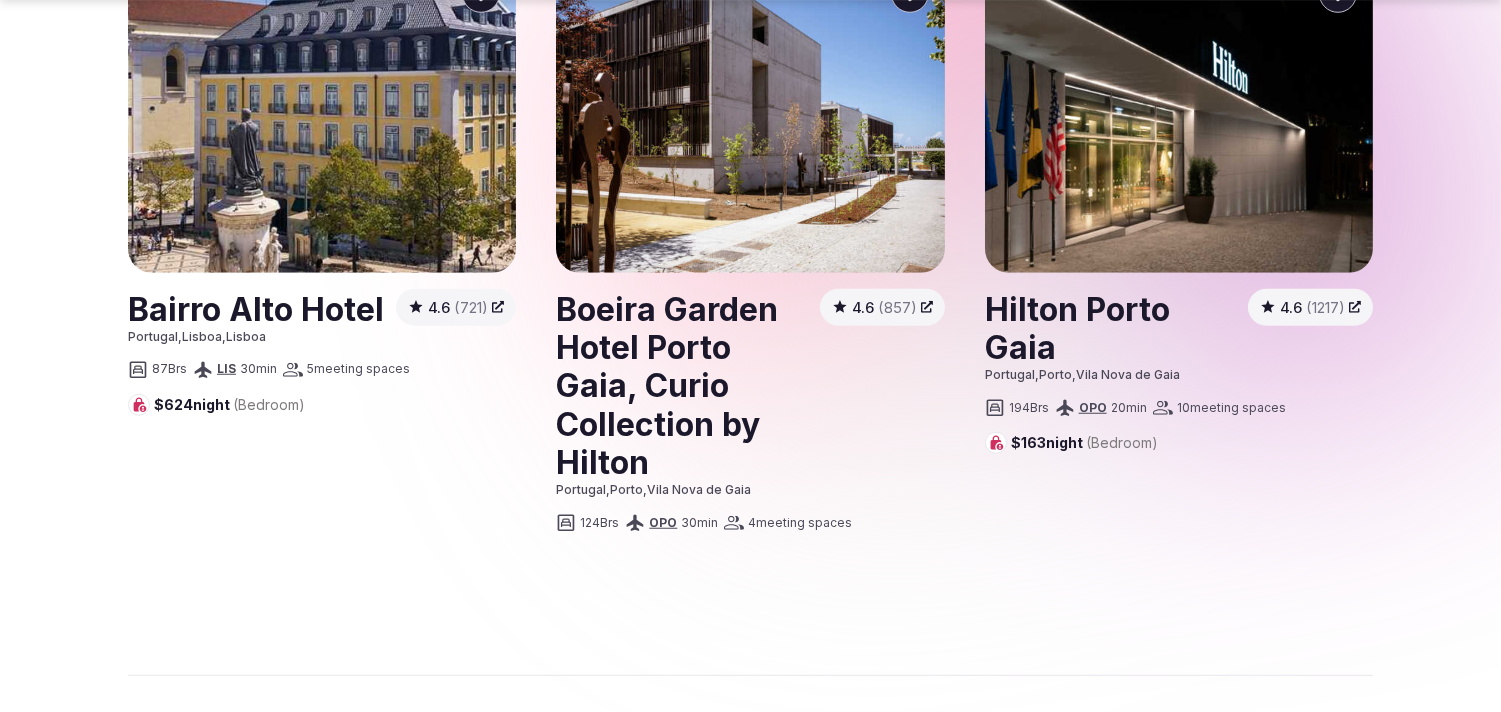 click at bounding box center [256, 310] 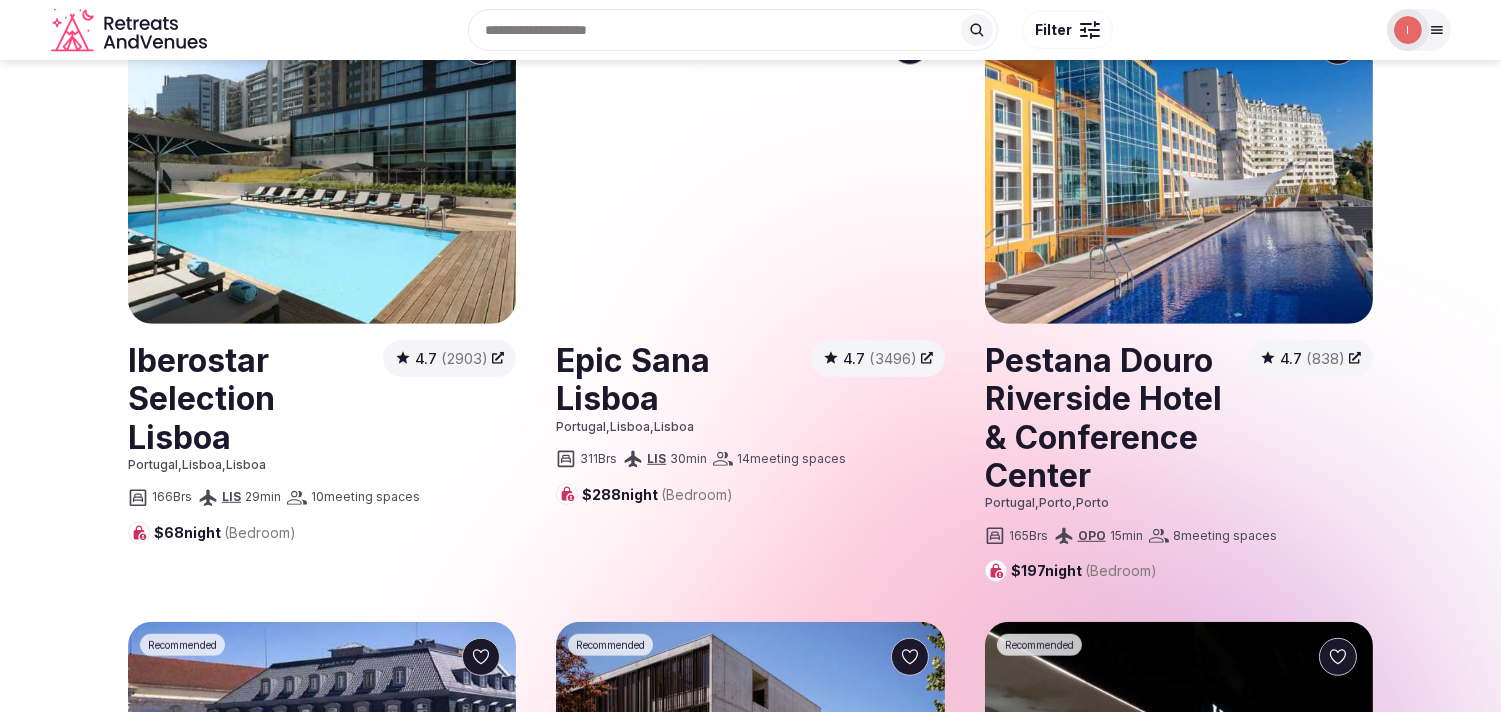 scroll, scrollTop: 2333, scrollLeft: 0, axis: vertical 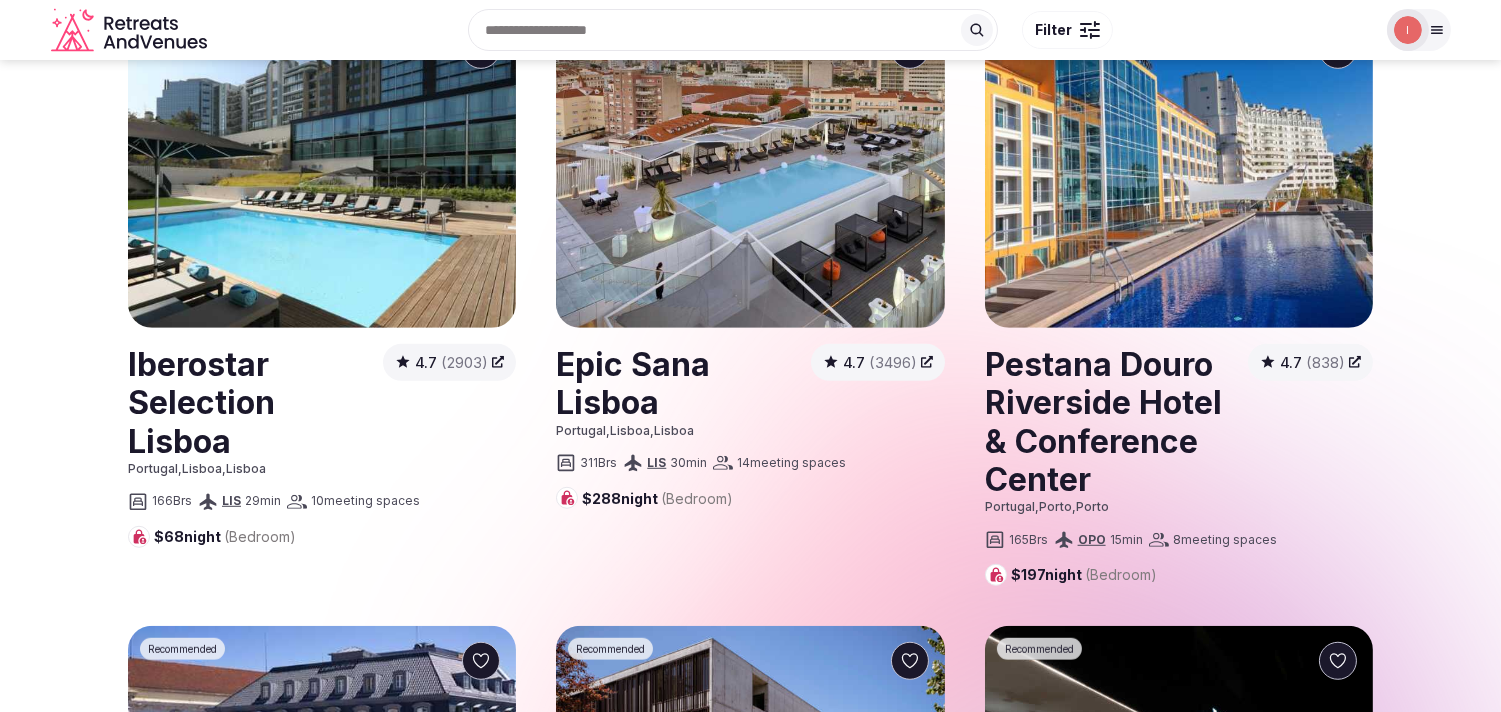 click at bounding box center (1112, 423) 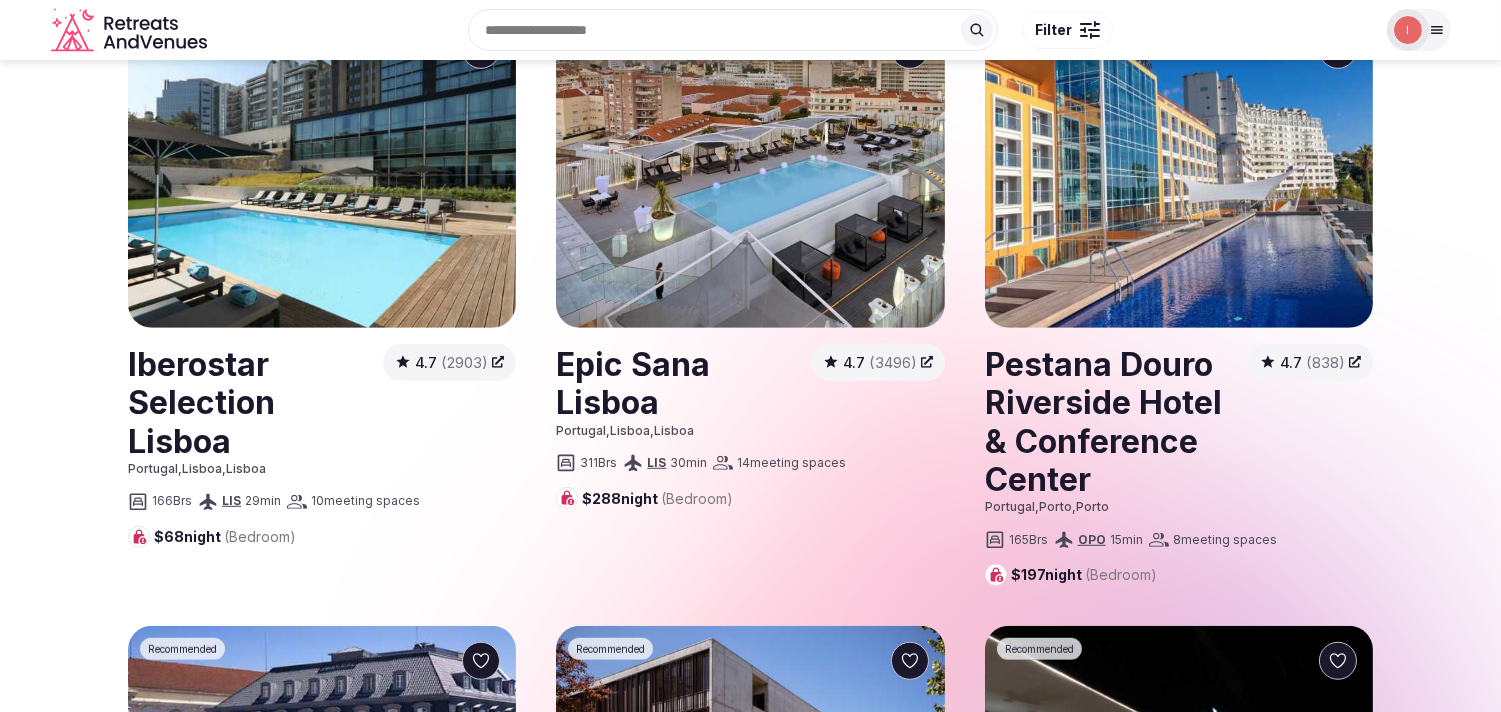 click at bounding box center [679, 384] 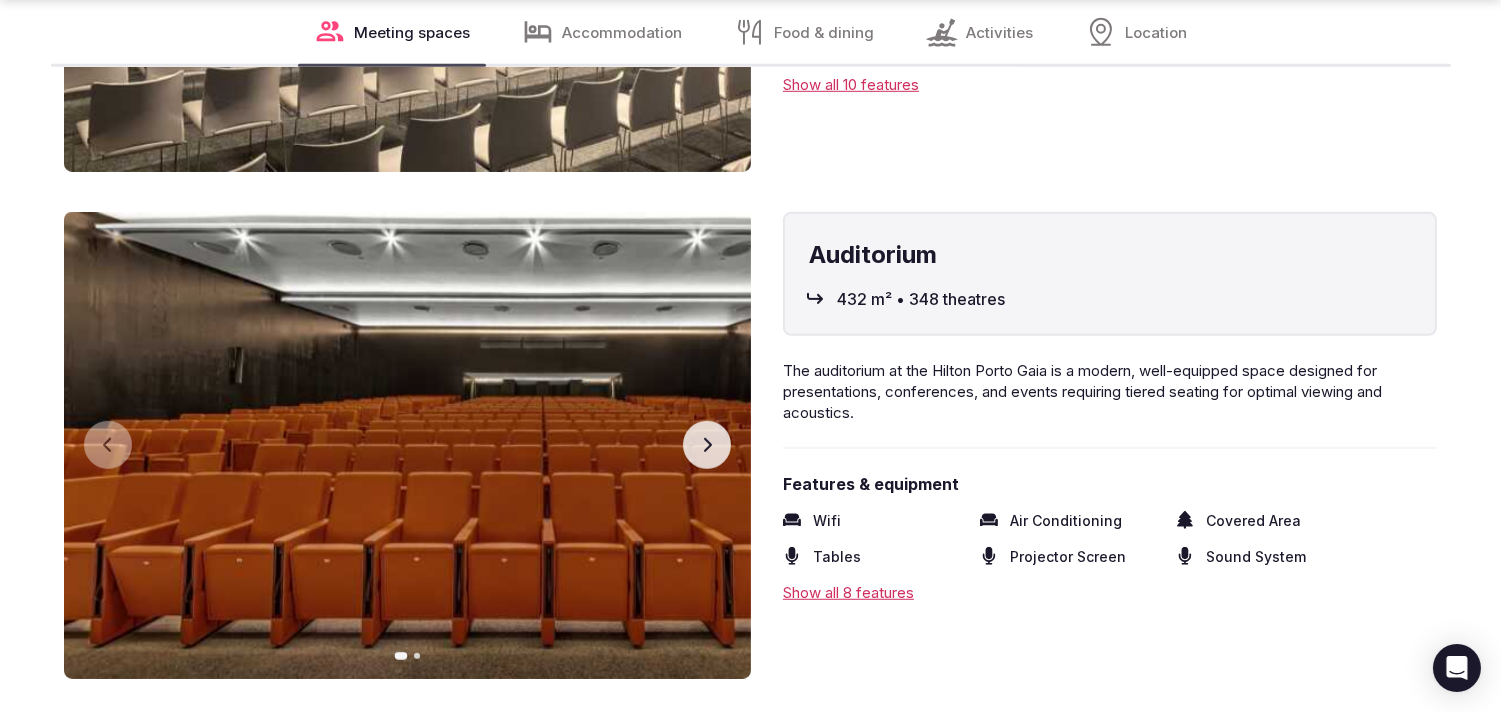 scroll, scrollTop: 2555, scrollLeft: 0, axis: vertical 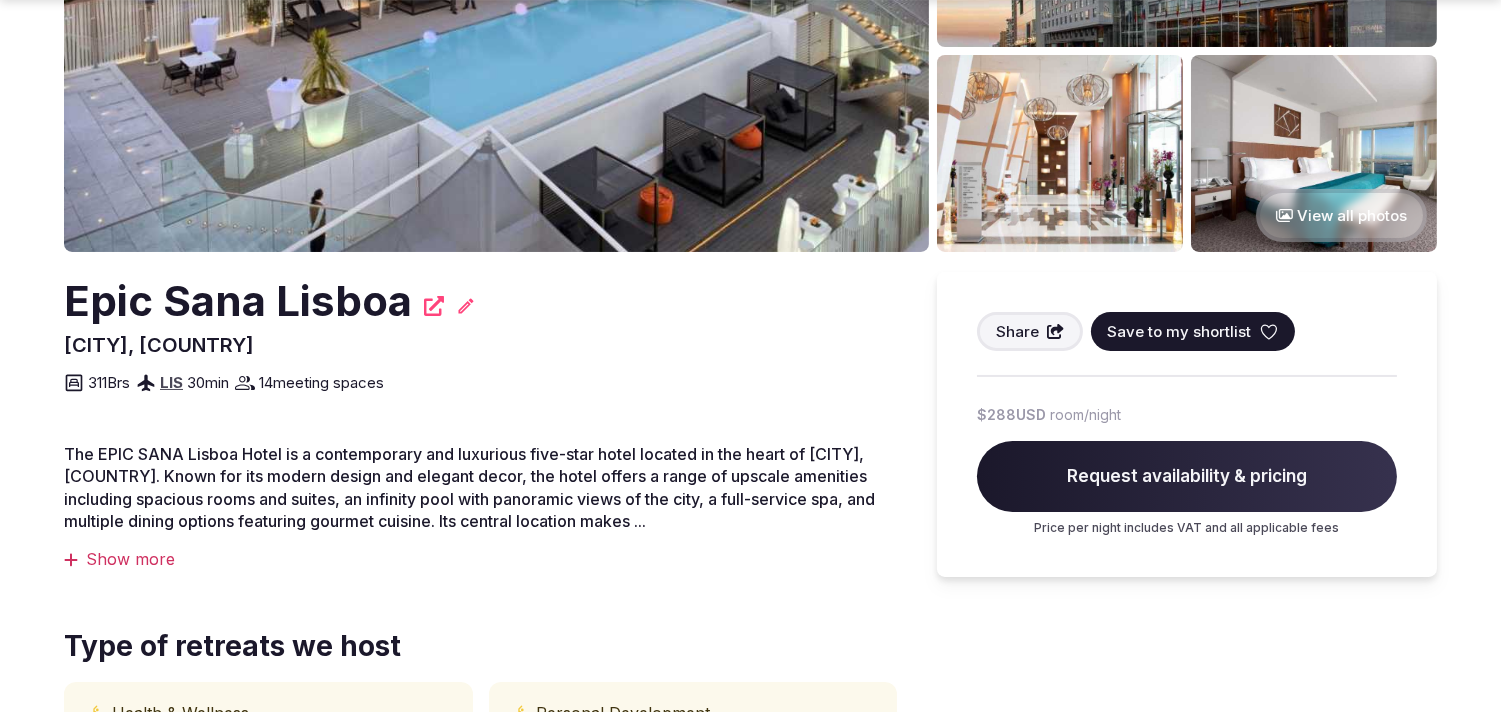 click 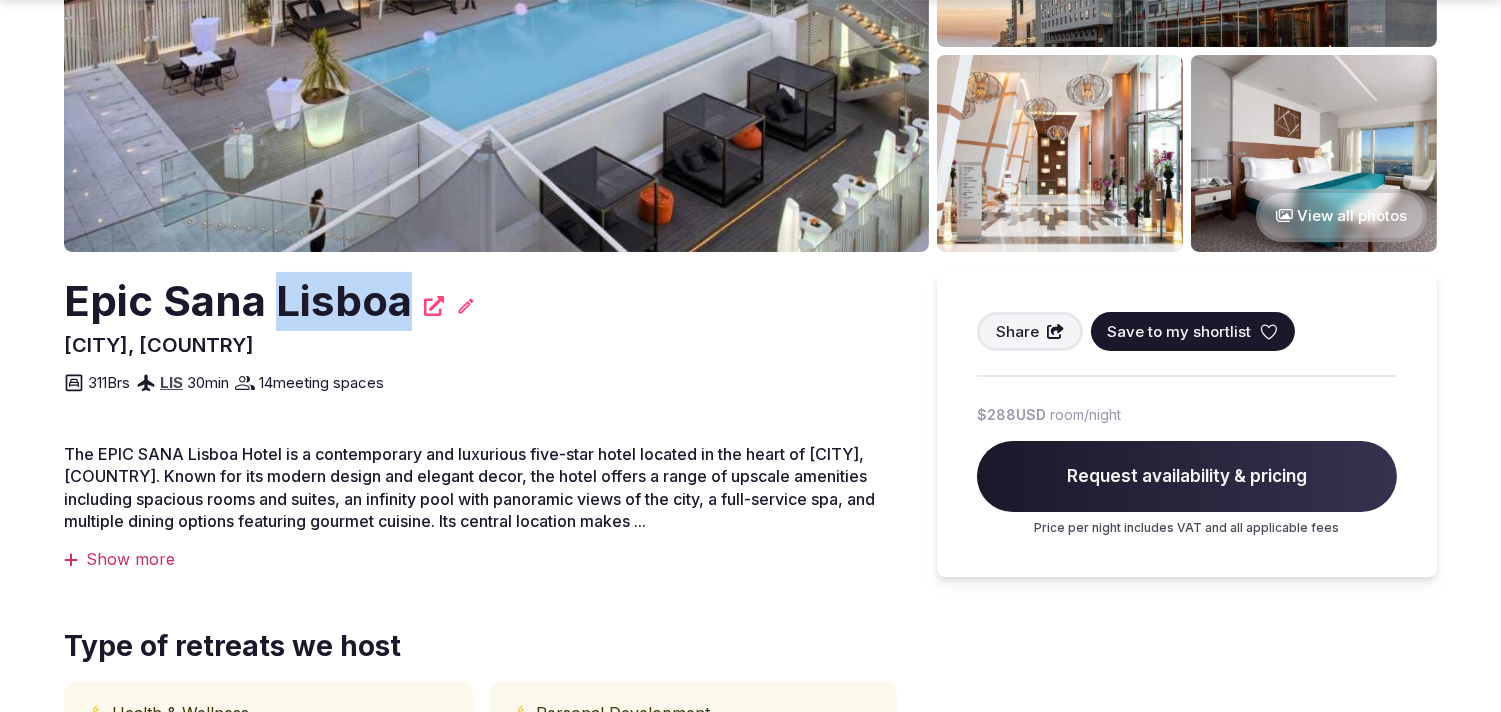 click on "Epic Sana Lisboa" at bounding box center (238, 301) 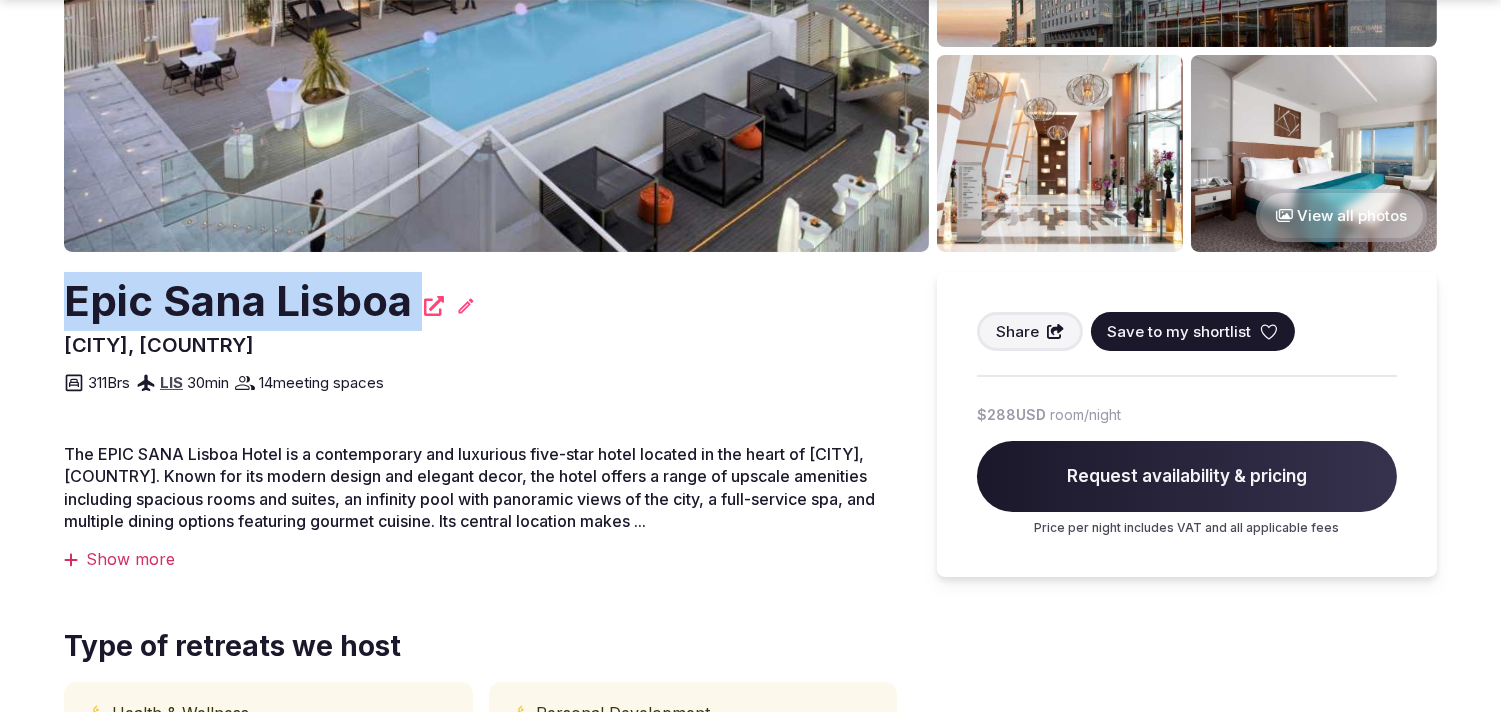 click on "Epic Sana Lisboa" at bounding box center [238, 301] 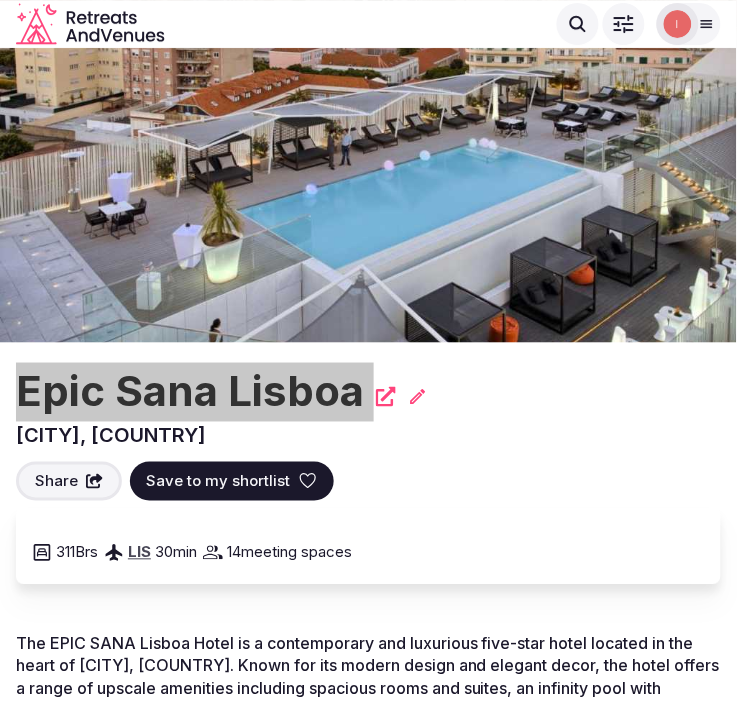 scroll, scrollTop: 0, scrollLeft: 0, axis: both 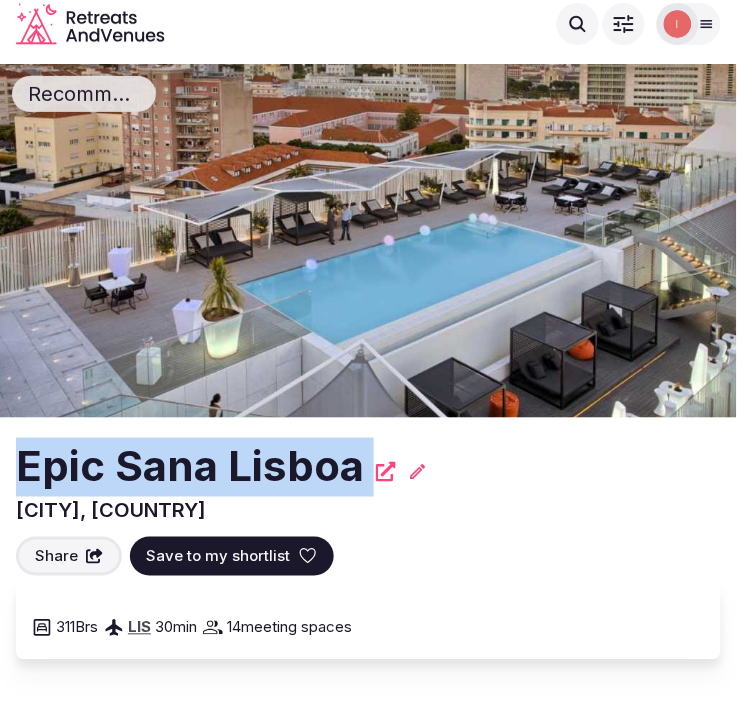 copy on "Epic Sana Lisboa" 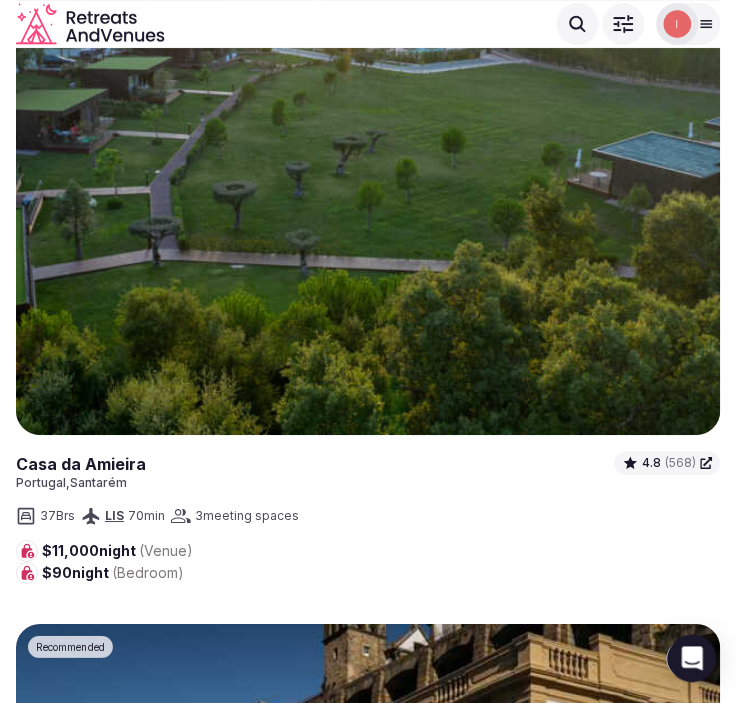 scroll, scrollTop: 0, scrollLeft: 0, axis: both 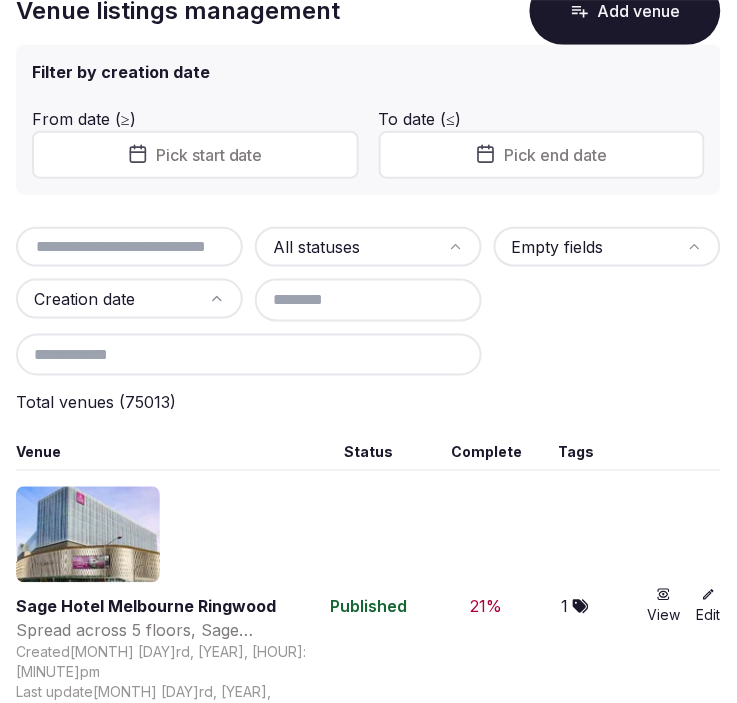 click at bounding box center (129, 247) 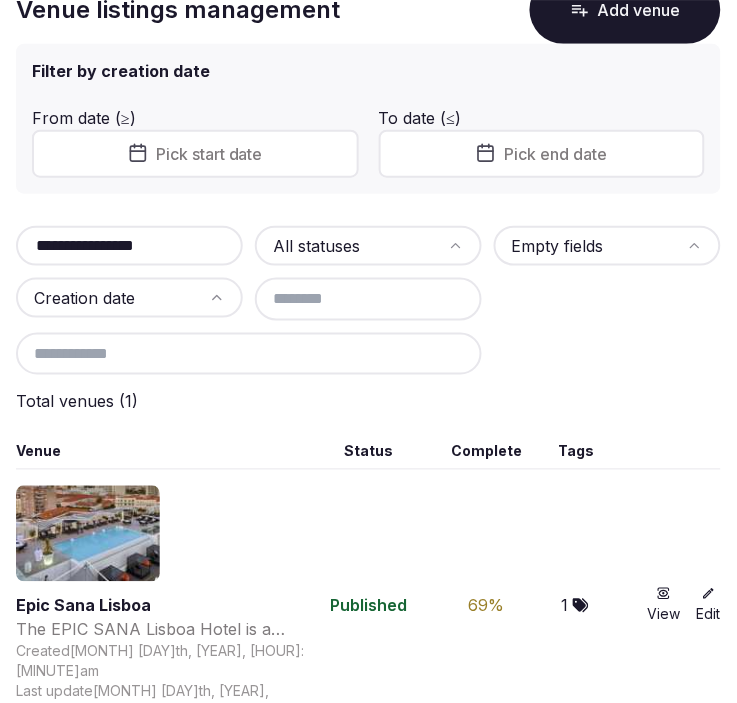 scroll, scrollTop: 115, scrollLeft: 0, axis: vertical 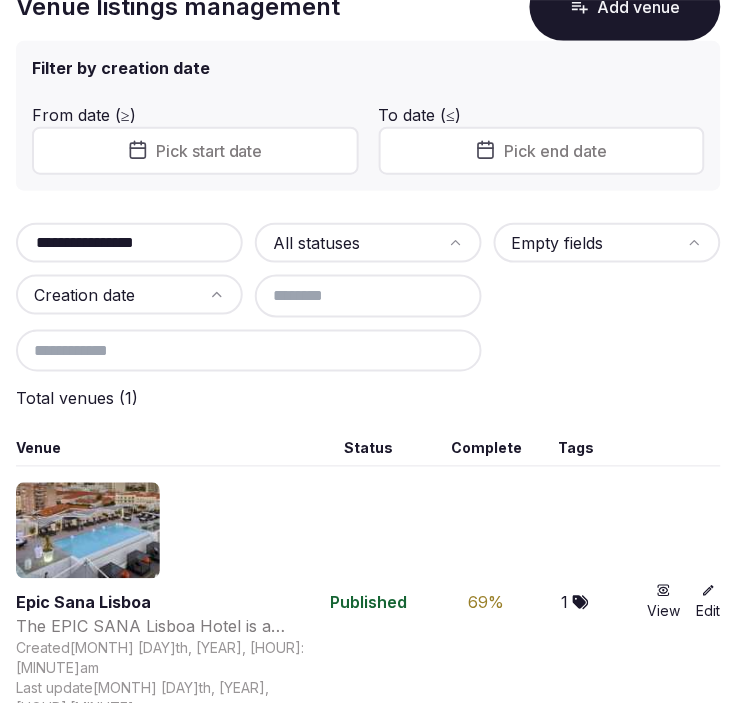 type on "**********" 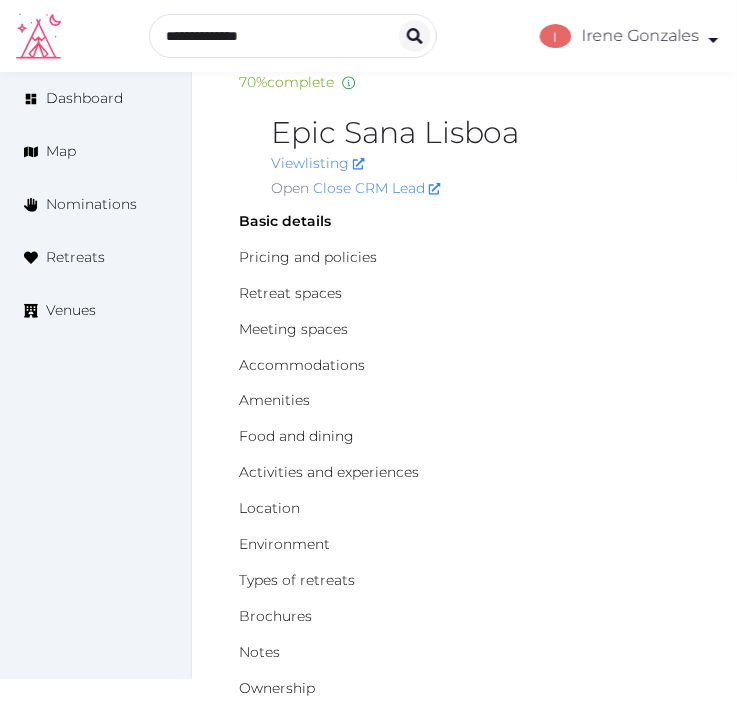 scroll, scrollTop: 111, scrollLeft: 0, axis: vertical 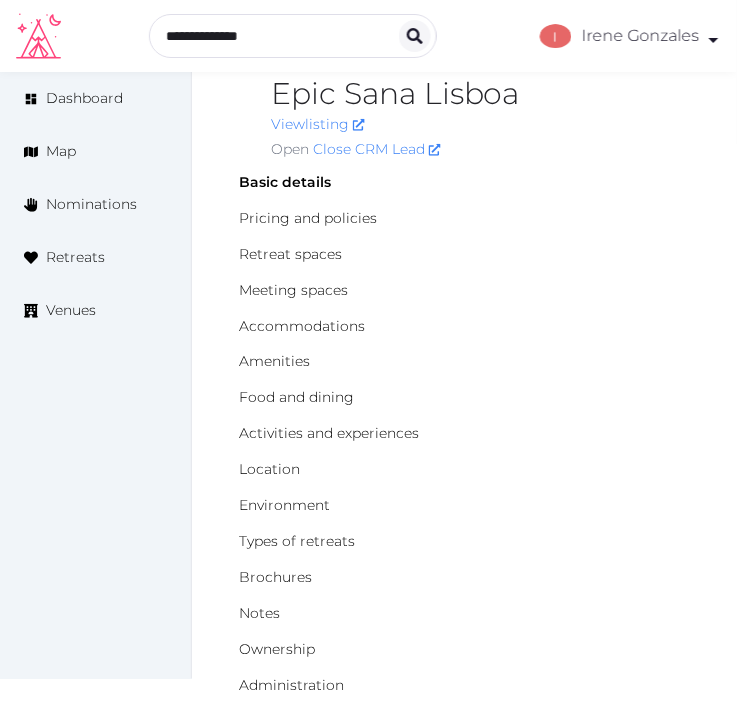 click on "Epic Sana Lisboa" at bounding box center (480, 94) 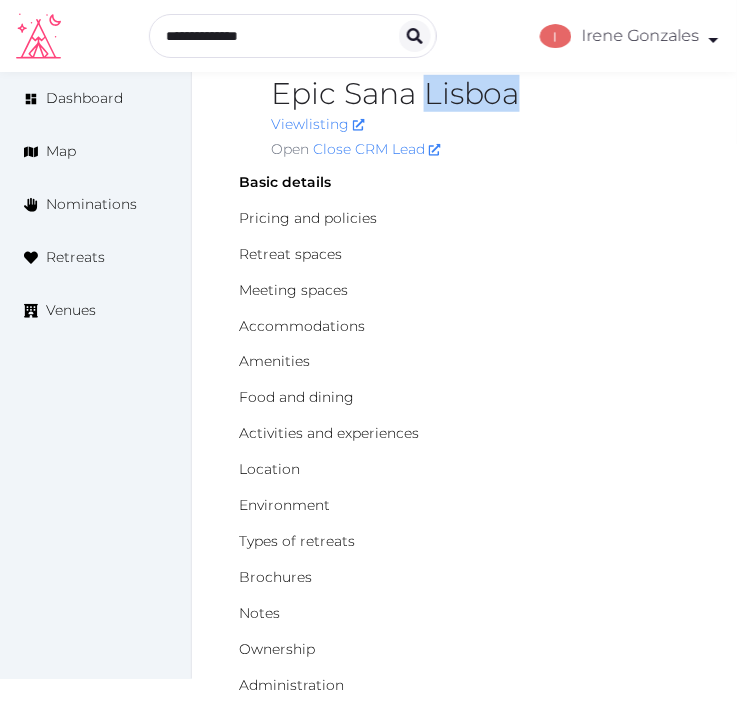 click on "Epic Sana Lisboa" at bounding box center [480, 94] 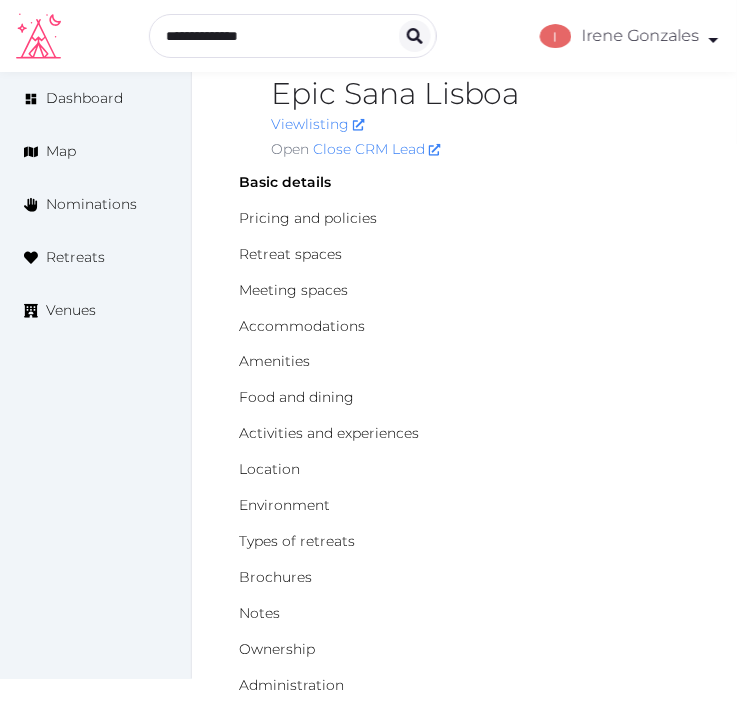 drag, startPoint x: 455, startPoint y: 95, endPoint x: 424, endPoint y: 98, distance: 31.144823 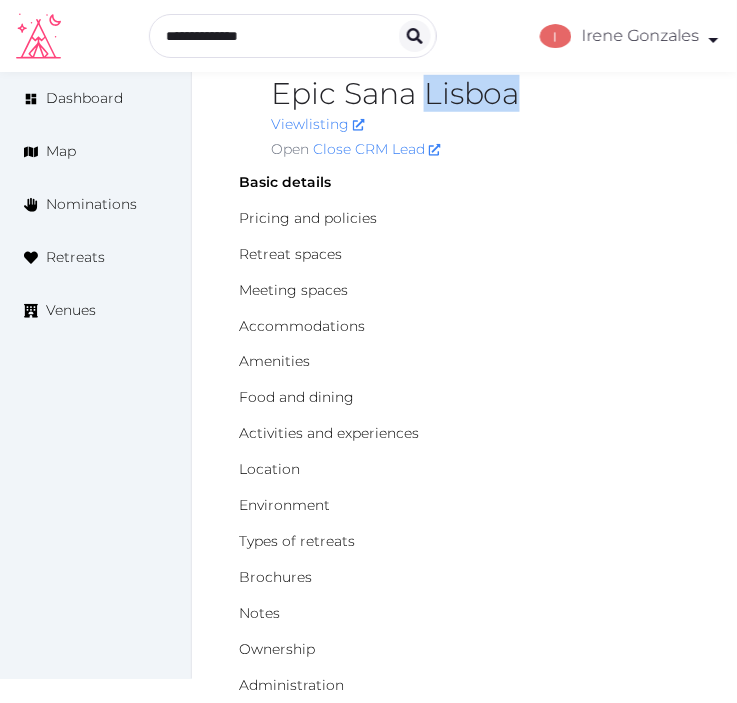 click on "Epic Sana Lisboa" at bounding box center [480, 94] 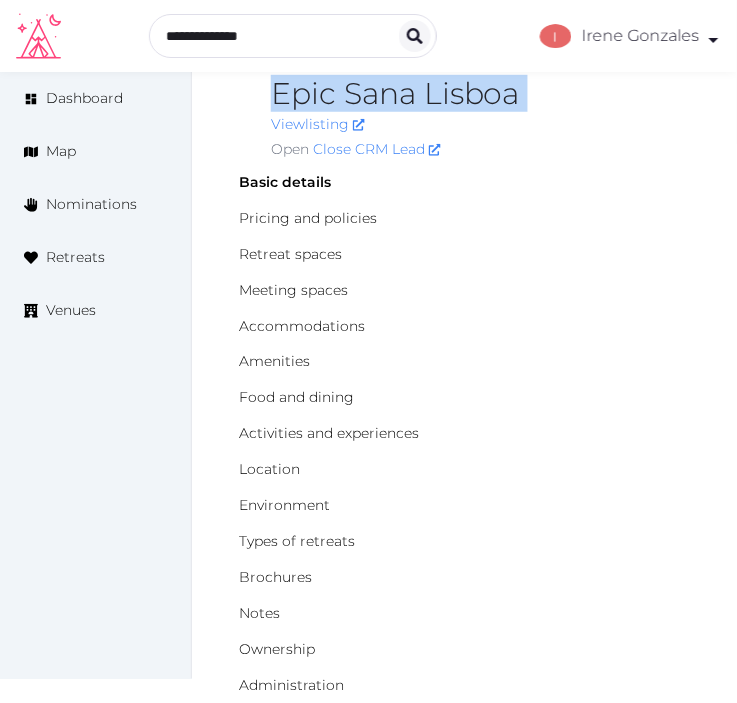 click on "Epic Sana Lisboa" at bounding box center (480, 94) 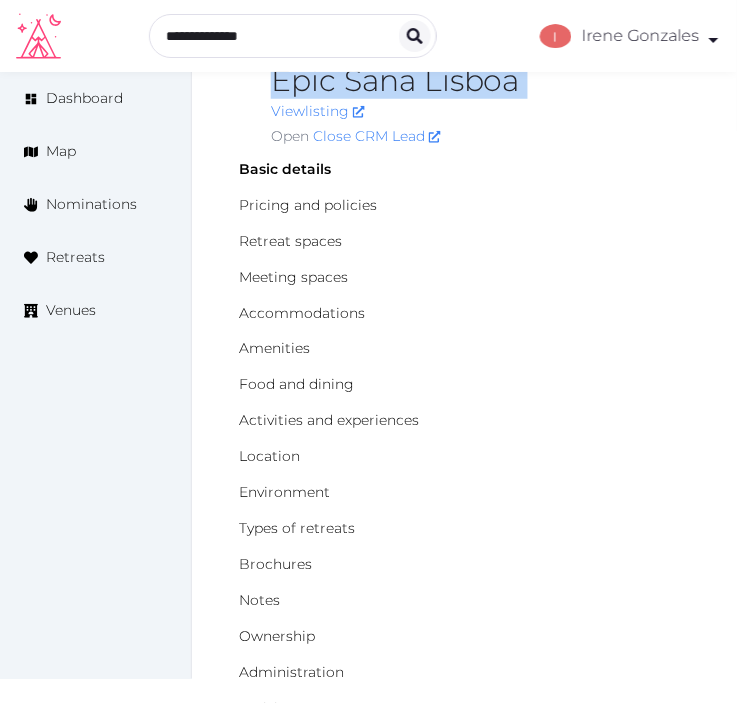 scroll, scrollTop: 0, scrollLeft: 0, axis: both 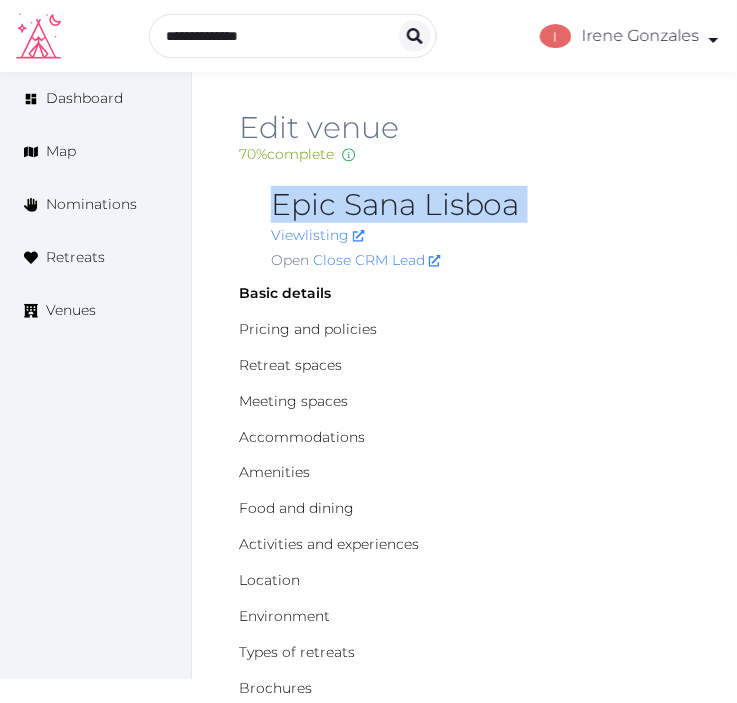 copy on "Epic Sana Lisboa" 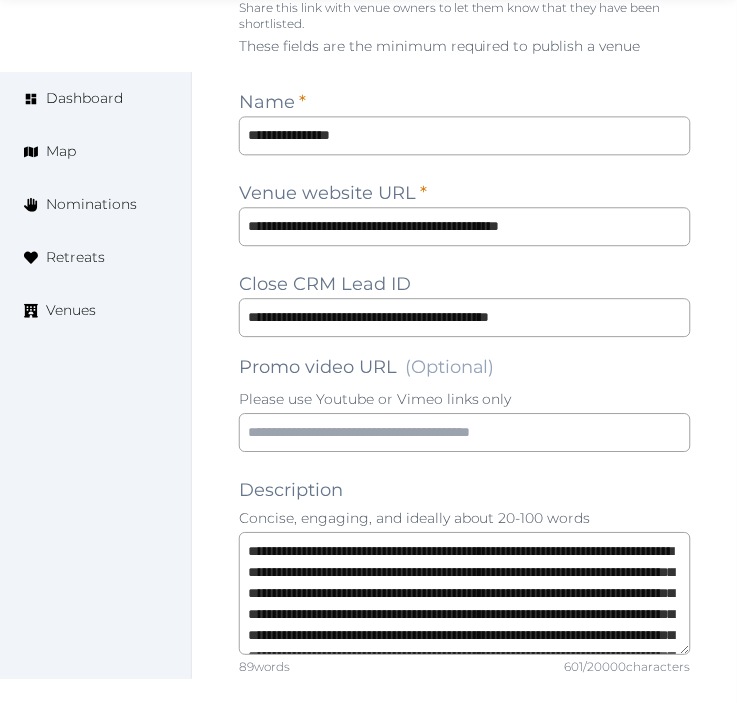 scroll, scrollTop: 1444, scrollLeft: 0, axis: vertical 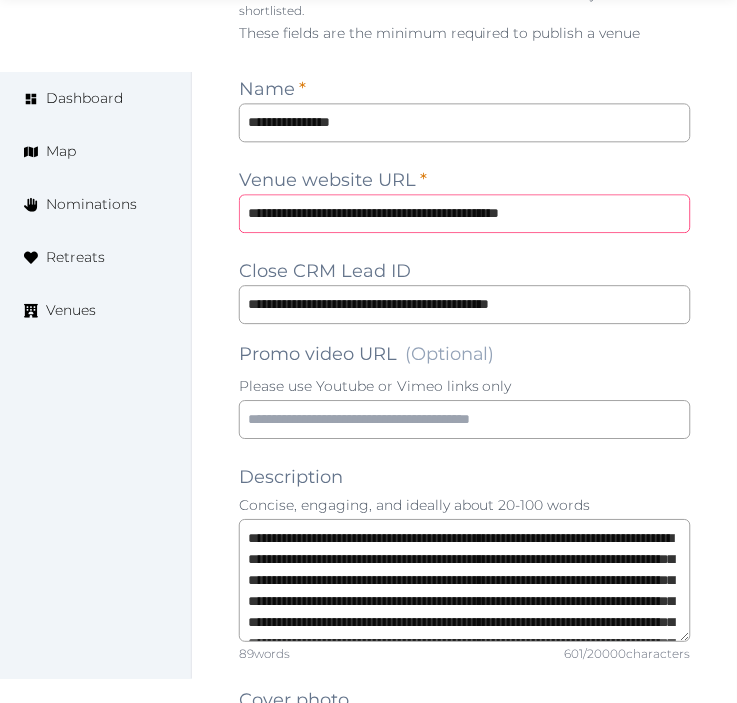 click on "**********" at bounding box center (465, 213) 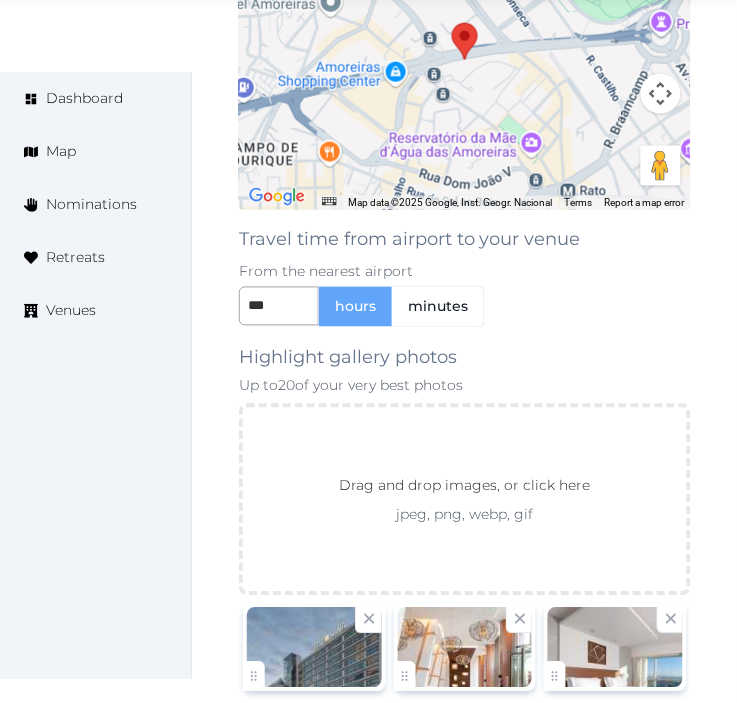 scroll, scrollTop: 3507, scrollLeft: 0, axis: vertical 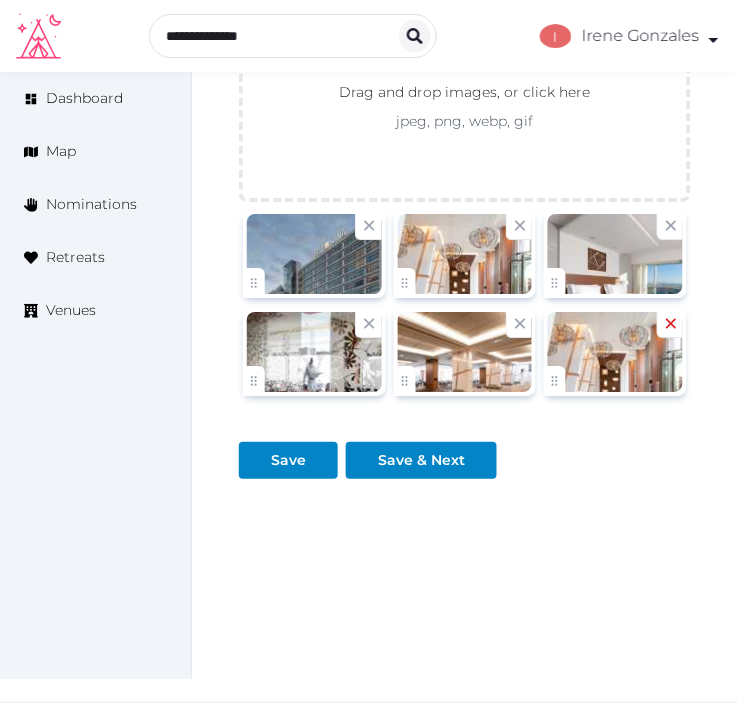 click 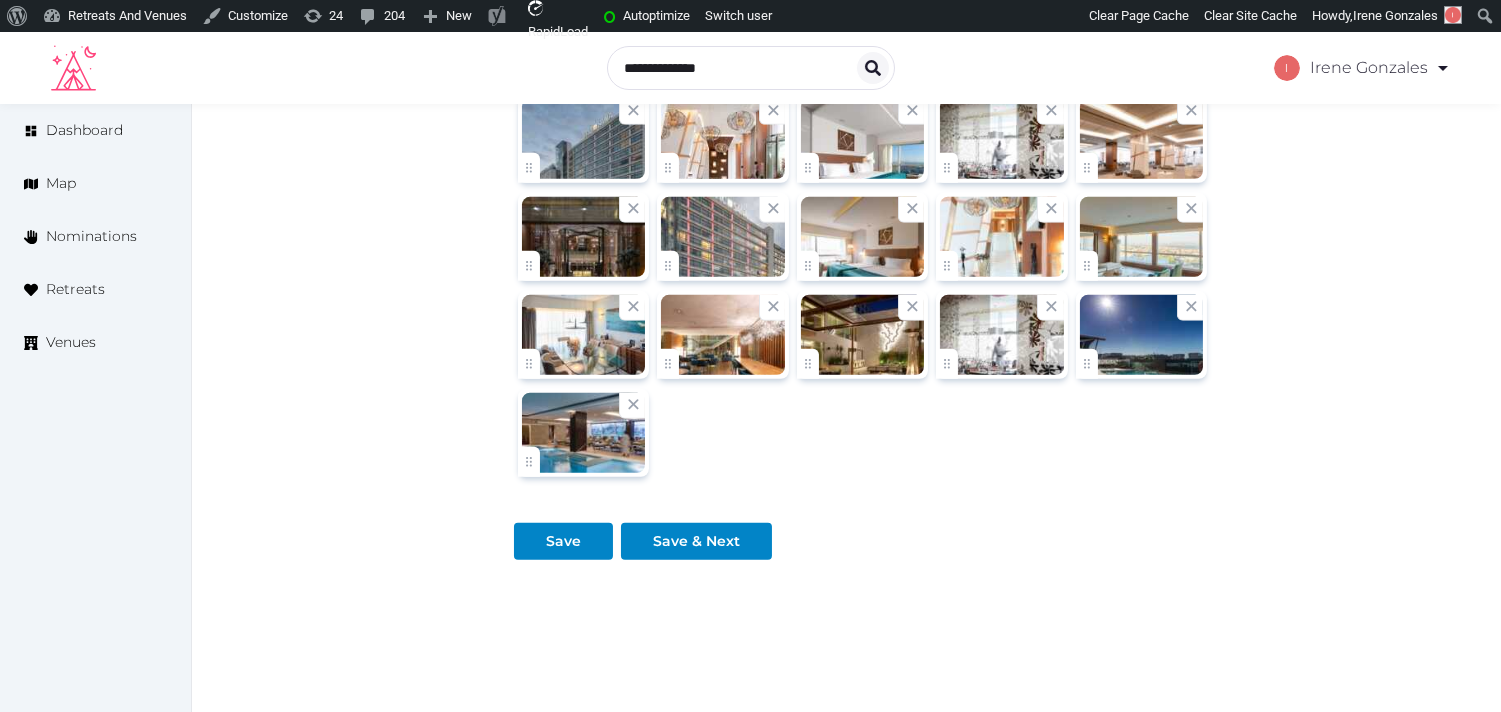 scroll, scrollTop: 2531, scrollLeft: 0, axis: vertical 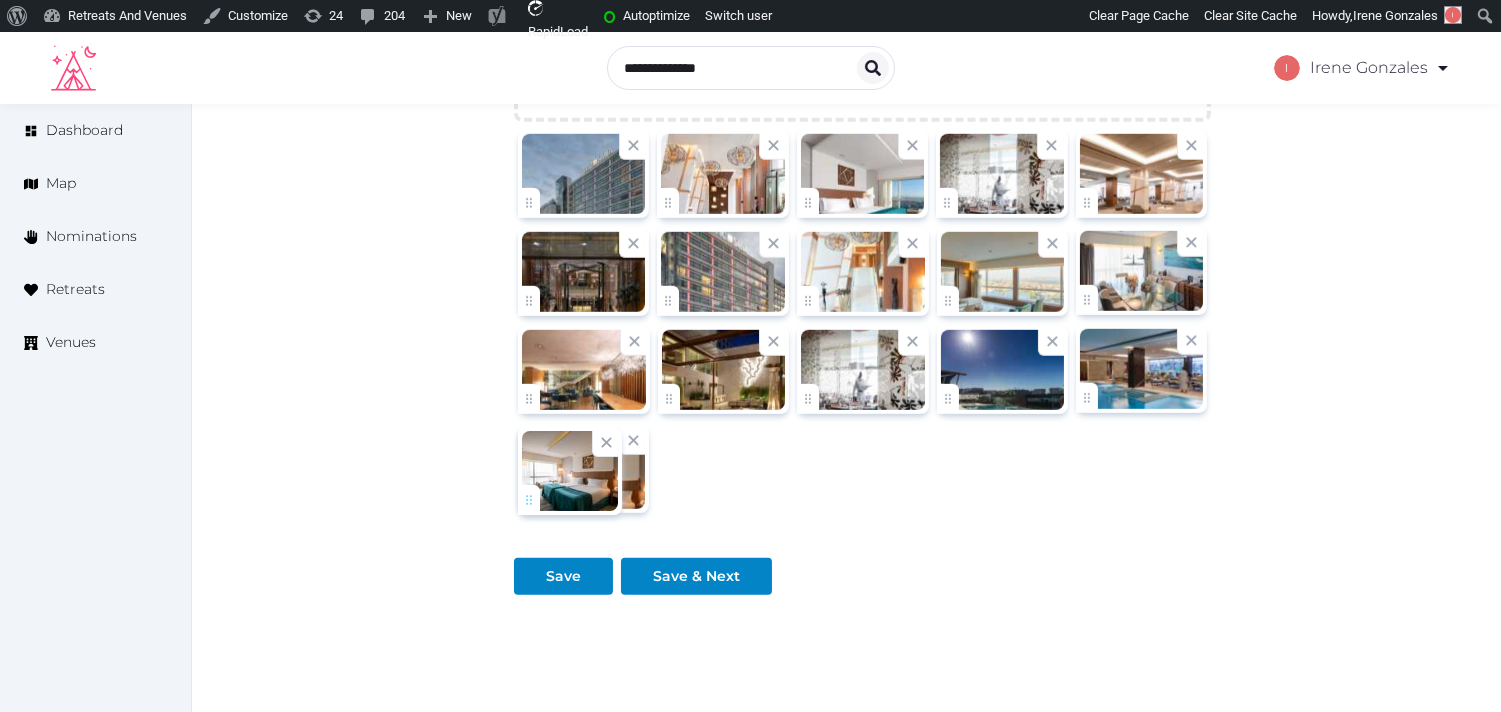 drag, startPoint x: 806, startPoint y: 292, endPoint x: 497, endPoint y: 516, distance: 381.65036 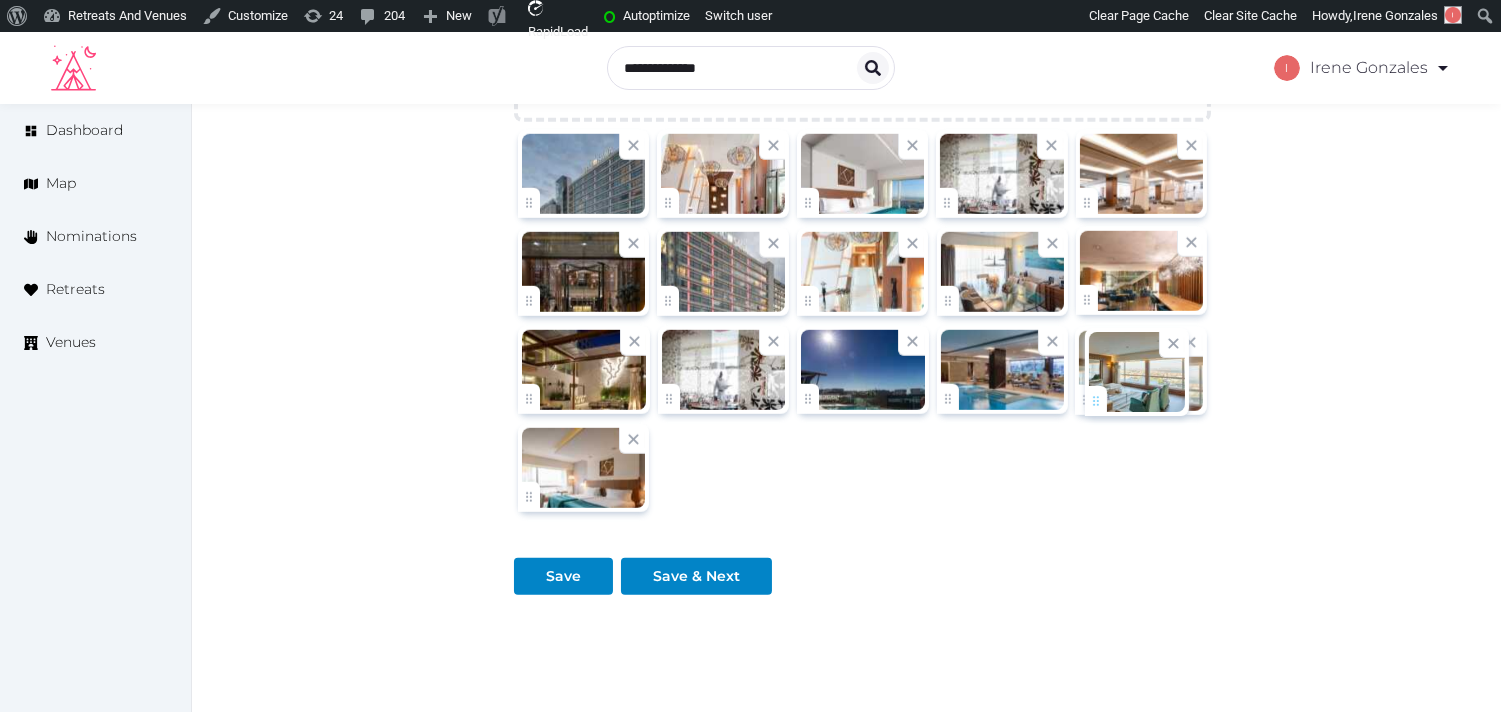 drag, startPoint x: 954, startPoint y: 294, endPoint x: 1103, endPoint y: 392, distance: 178.33957 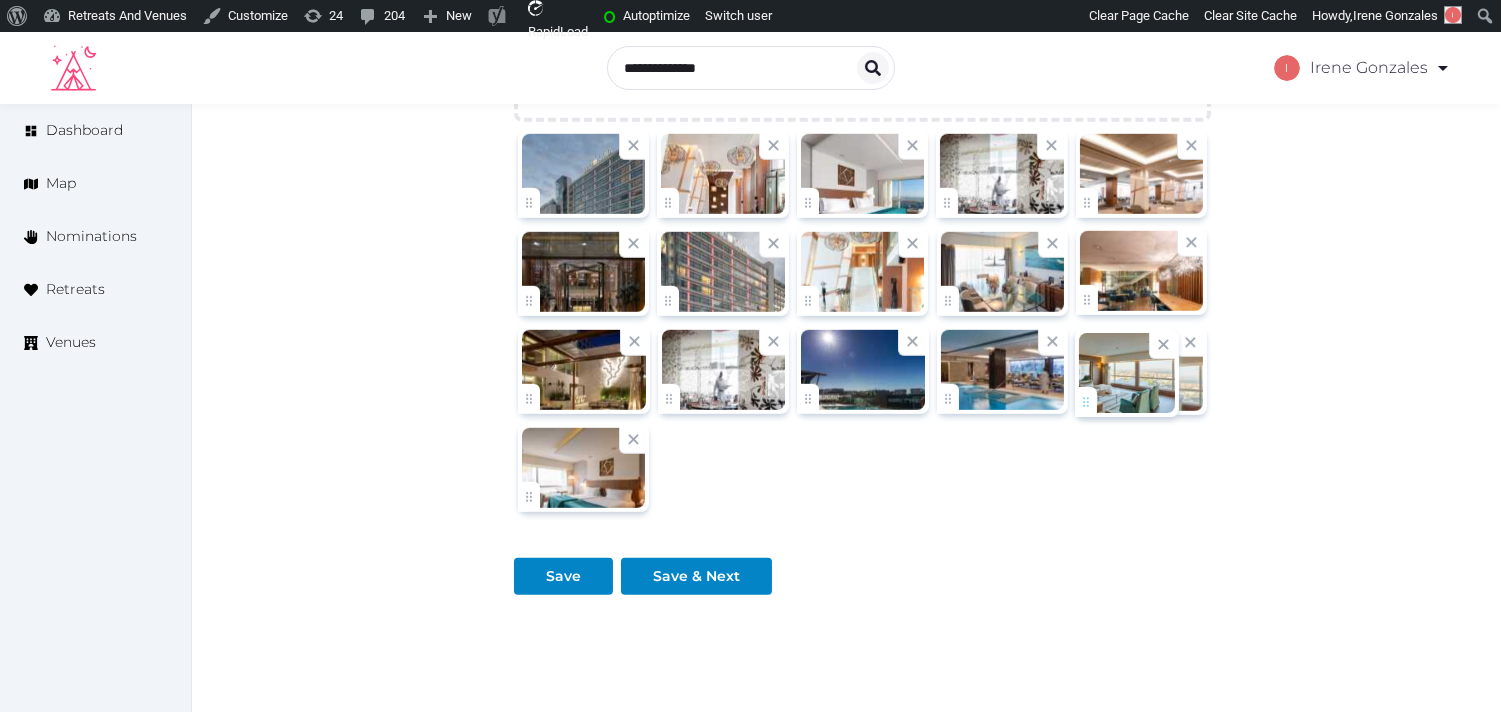 click on "Irene Gonzales   Account My Venue Listings My Retreats Logout      Dashboard Map Nominations Retreats Venues Edit venue 70 %  complete Fill out all the fields in your listing to increase its completion percentage.   A higher completion percentage will make your listing more attractive and result in better matches. Epic Sana Lisboa   View  listing   Open    Close CRM Lead Basic details Pricing and policies Retreat spaces Meeting spaces Accommodations Amenities Food and dining Activities and experiences Location Environment Types of retreats Brochures Notes Ownership Administration Activity This venue is live and visible to the public Mark draft Archive Venue owned by RetreatsAndVenues Manager c.o.r.e.y.sanford@retreatsandvenues.com Copy ownership transfer link Share this link with any user to transfer ownership of this venue. Users without accounts will be directed to register. Copy update link Copy recommended link Copy shortlist link Name" at bounding box center [750, -840] 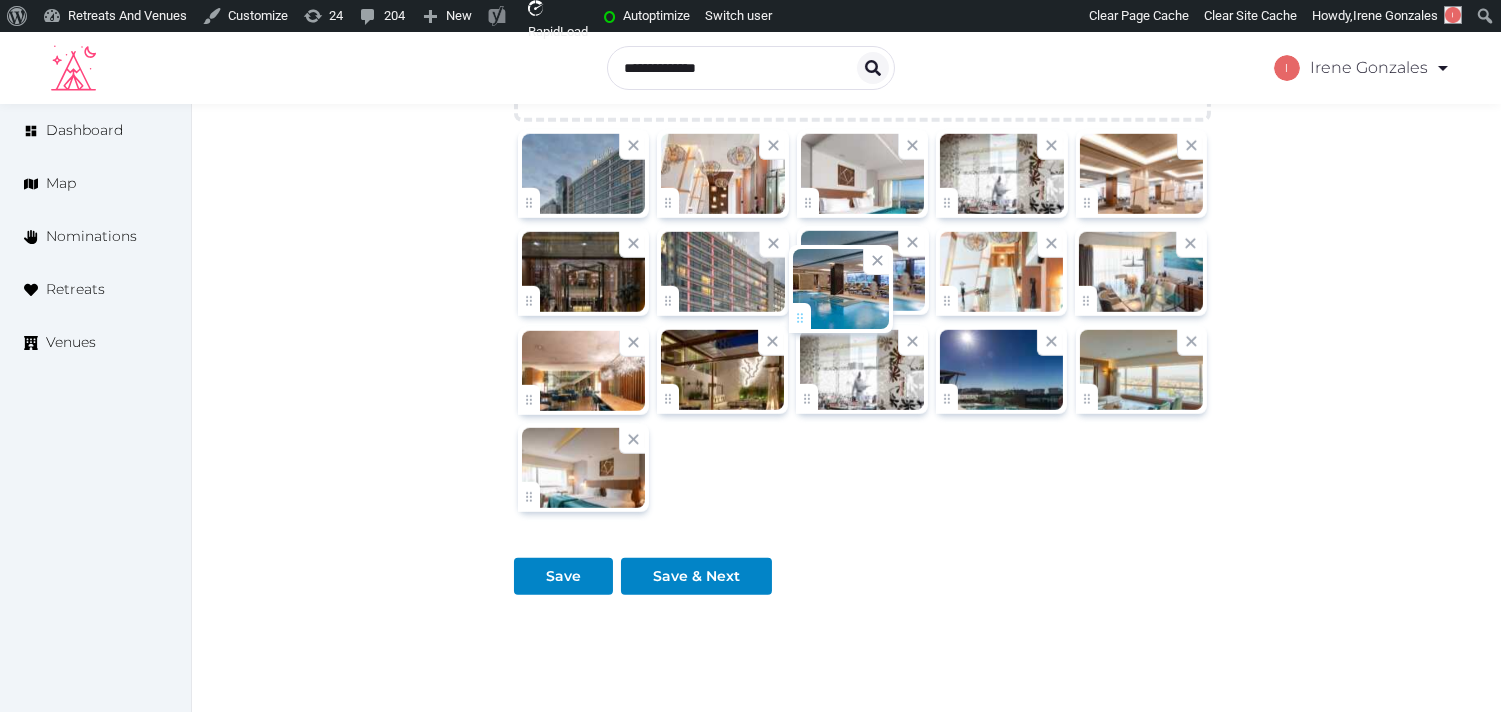 drag, startPoint x: 944, startPoint y: 404, endPoint x: 797, endPoint y: 320, distance: 169.30742 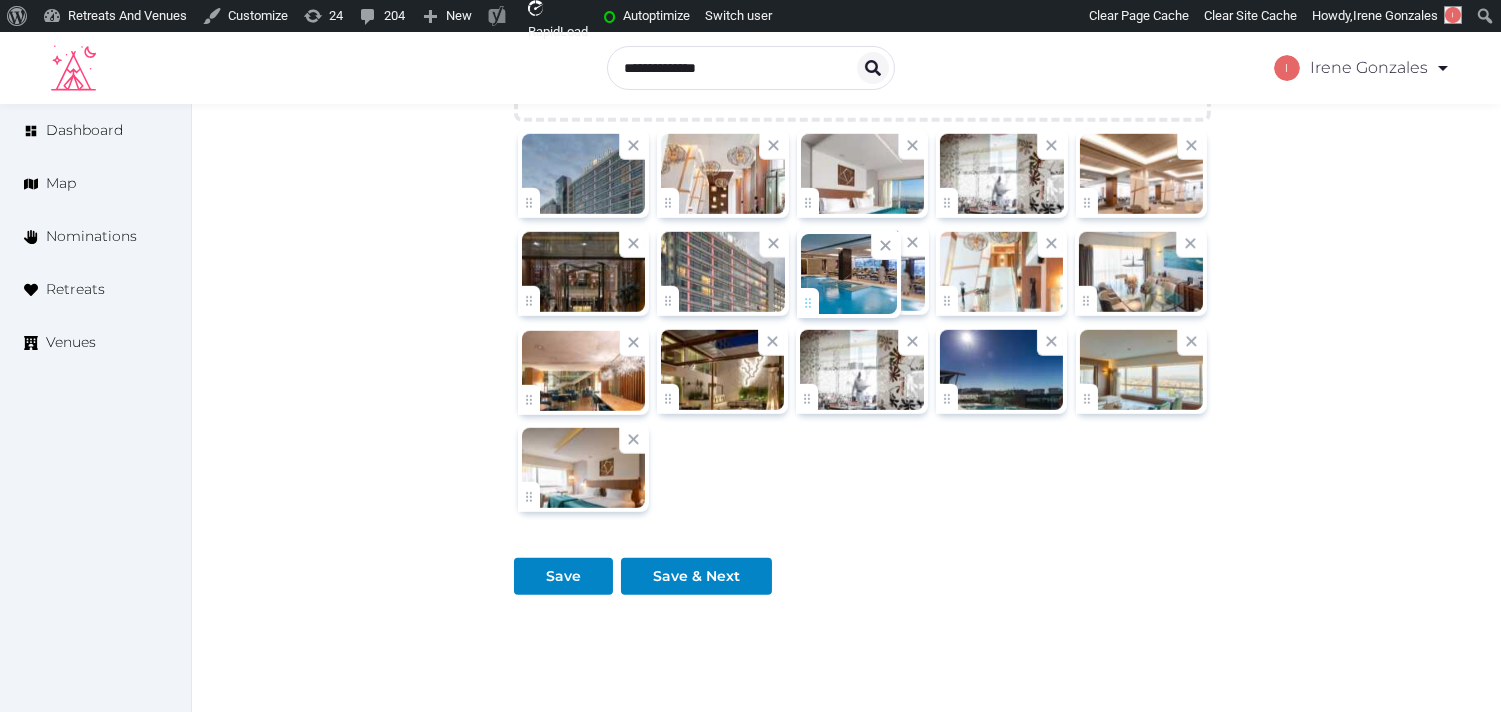 click on "Irene Gonzales   Account My Venue Listings My Retreats Logout      Dashboard Map Nominations Retreats Venues Edit venue 70 %  complete Fill out all the fields in your listing to increase its completion percentage.   A higher completion percentage will make your listing more attractive and result in better matches. Epic Sana Lisboa   View  listing   Open    Close CRM Lead Basic details Pricing and policies Retreat spaces Meeting spaces Accommodations Amenities Food and dining Activities and experiences Location Environment Types of retreats Brochures Notes Ownership Administration Activity This venue is live and visible to the public Mark draft Archive Venue owned by RetreatsAndVenues Manager c.o.r.e.y.sanford@retreatsandvenues.com Copy ownership transfer link Share this link with any user to transfer ownership of this venue. Users without accounts will be directed to register. Copy update link Copy recommended link Copy shortlist link Name" at bounding box center [750, -840] 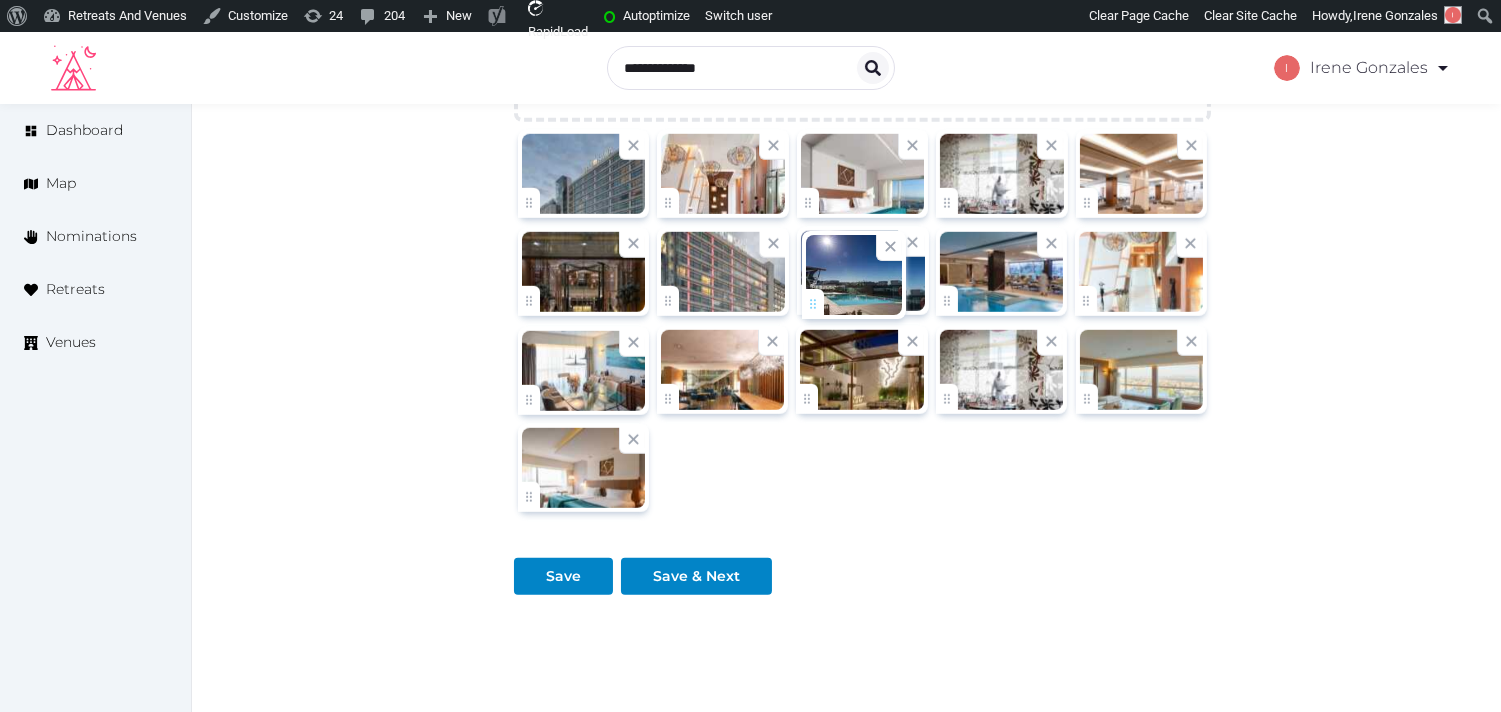 drag, startPoint x: 963, startPoint y: 401, endPoint x: 828, endPoint y: 303, distance: 166.82027 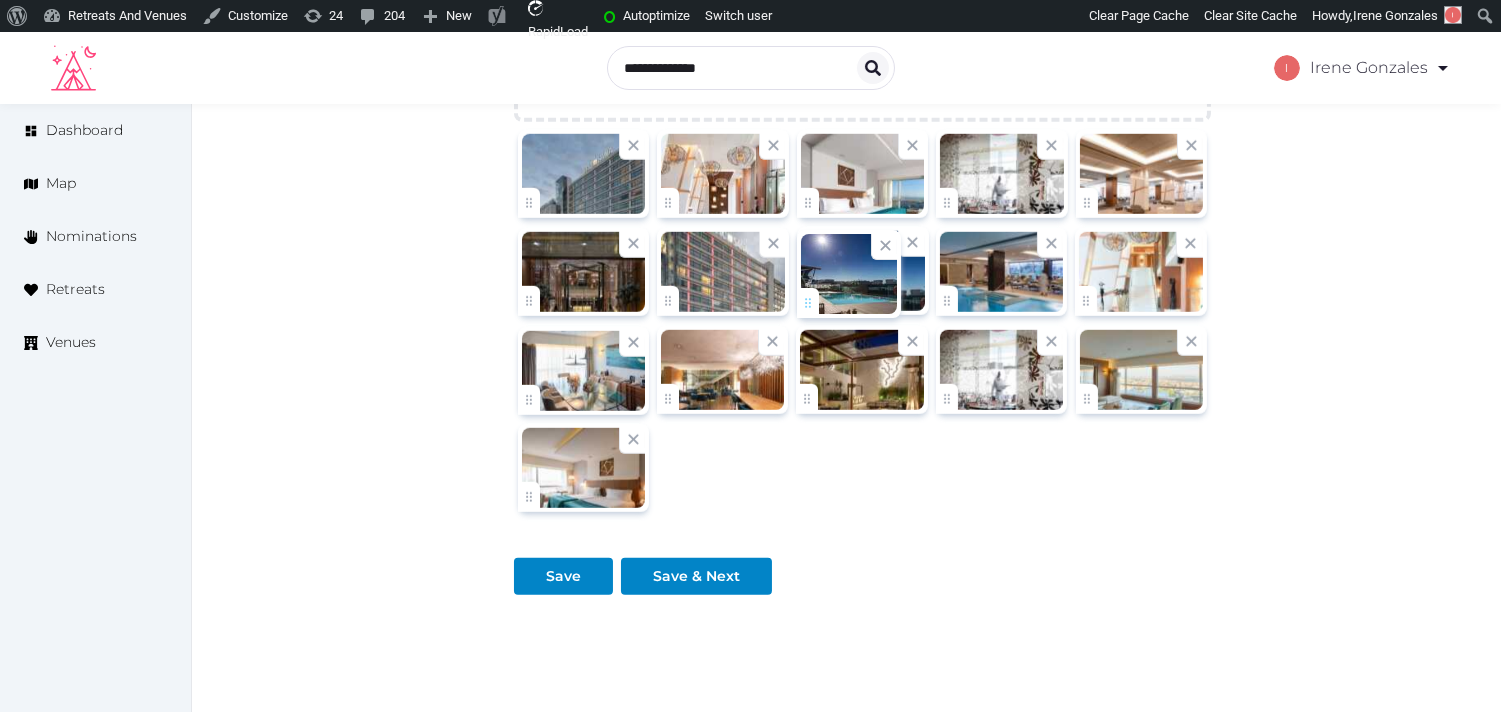 click on "Irene Gonzales   Account My Venue Listings My Retreats Logout      Dashboard Map Nominations Retreats Venues Edit venue 70 %  complete Fill out all the fields in your listing to increase its completion percentage.   A higher completion percentage will make your listing more attractive and result in better matches. Epic Sana Lisboa   View  listing   Open    Close CRM Lead Basic details Pricing and policies Retreat spaces Meeting spaces Accommodations Amenities Food and dining Activities and experiences Location Environment Types of retreats Brochures Notes Ownership Administration Activity This venue is live and visible to the public Mark draft Archive Venue owned by RetreatsAndVenues Manager c.o.r.e.y.sanford@retreatsandvenues.com Copy ownership transfer link Share this link with any user to transfer ownership of this venue. Users without accounts will be directed to register. Copy update link Copy recommended link Copy shortlist link Name" at bounding box center [750, -840] 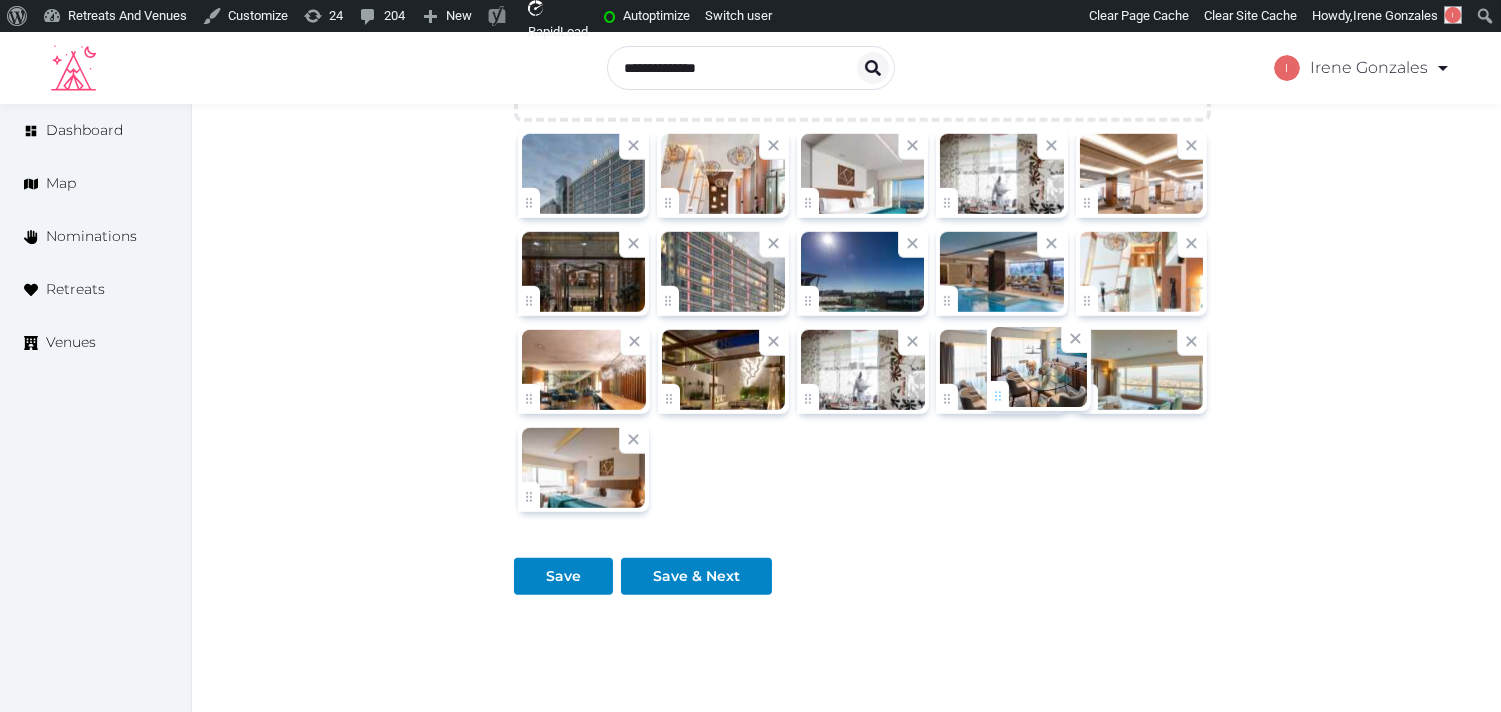 drag, startPoint x: 537, startPoint y: 398, endPoint x: 1006, endPoint y: 393, distance: 469.02664 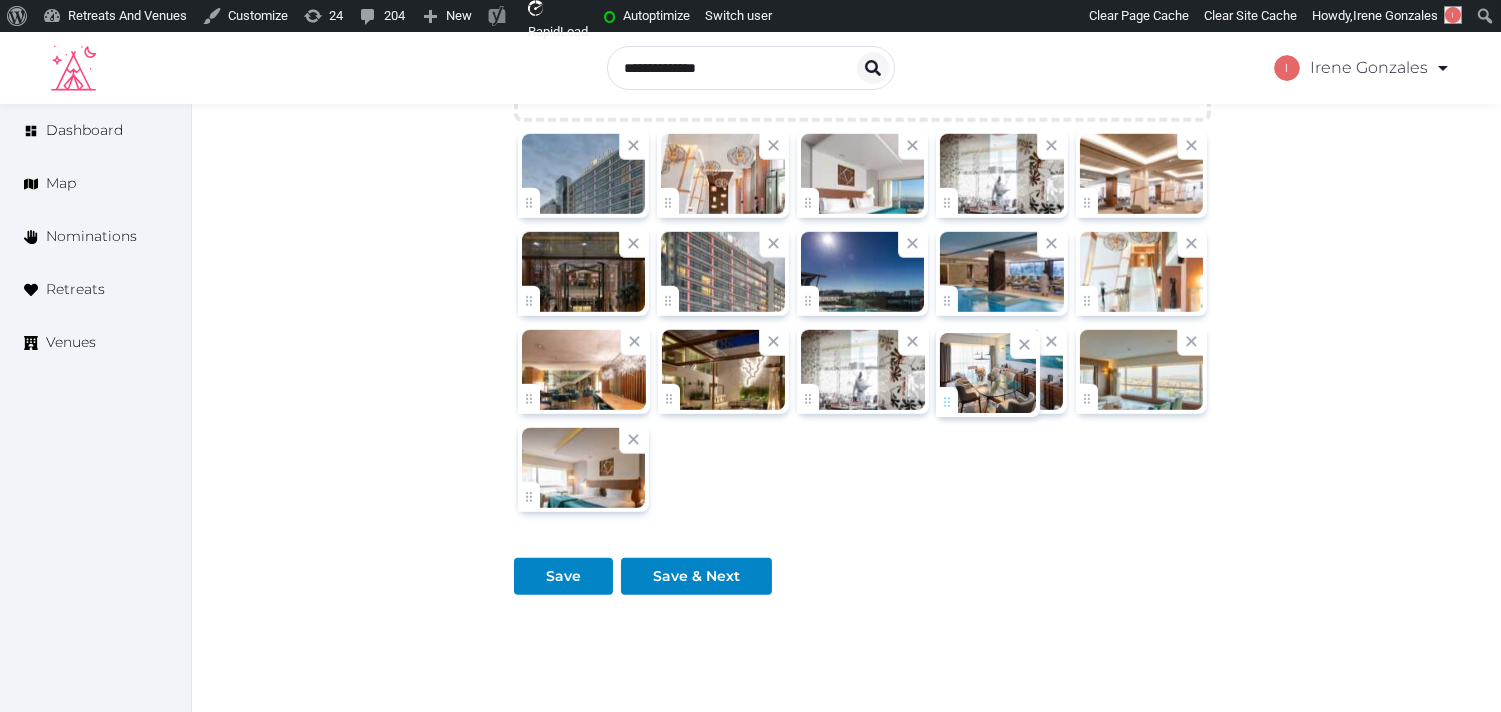 click on "Irene Gonzales   Account My Venue Listings My Retreats Logout      Dashboard Map Nominations Retreats Venues Edit venue 70 %  complete Fill out all the fields in your listing to increase its completion percentage.   A higher completion percentage will make your listing more attractive and result in better matches. Epic Sana Lisboa   View  listing   Open    Close CRM Lead Basic details Pricing and policies Retreat spaces Meeting spaces Accommodations Amenities Food and dining Activities and experiences Location Environment Types of retreats Brochures Notes Ownership Administration Activity This venue is live and visible to the public Mark draft Archive Venue owned by RetreatsAndVenues Manager c.o.r.e.y.sanford@retreatsandvenues.com Copy ownership transfer link Share this link with any user to transfer ownership of this venue. Users without accounts will be directed to register. Copy update link Copy recommended link Copy shortlist link Name" at bounding box center (750, -840) 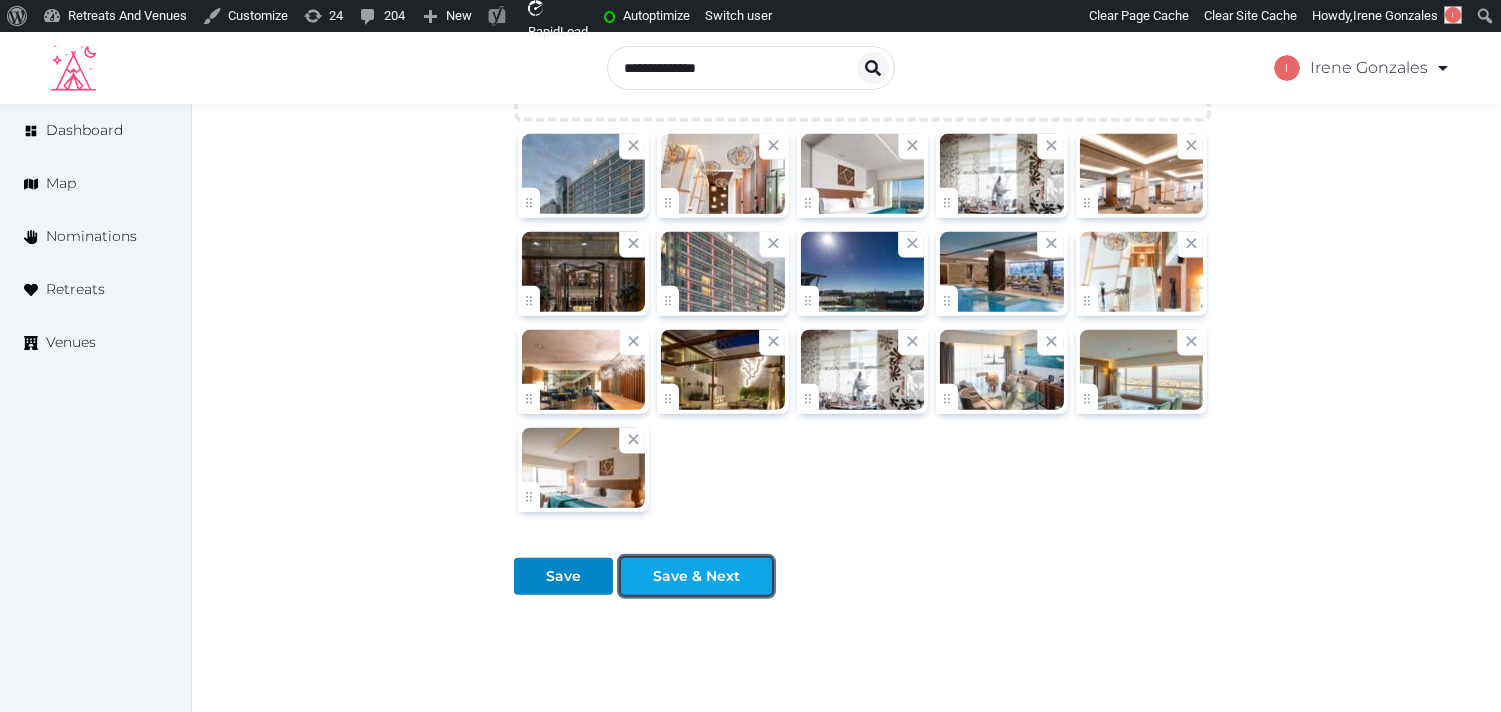 click on "Save & Next" at bounding box center [696, 576] 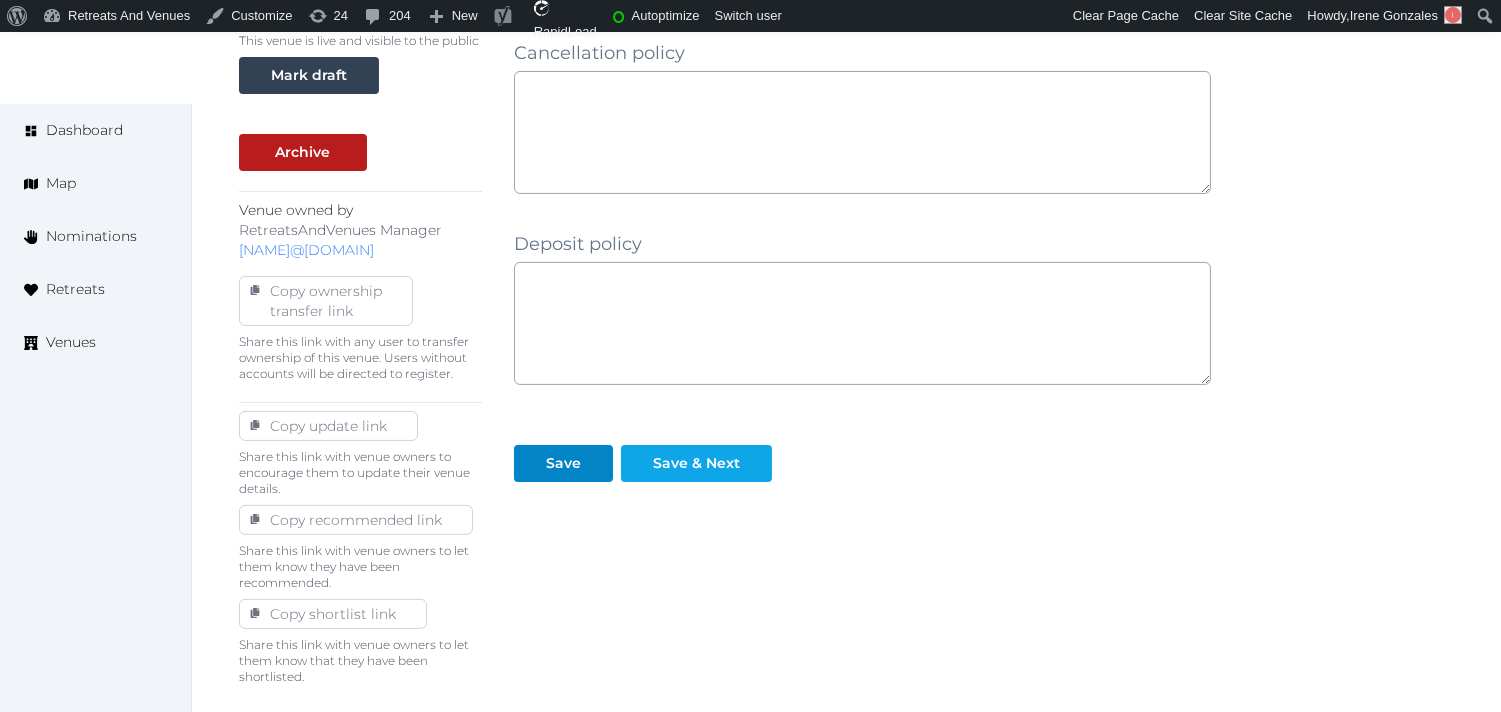 scroll, scrollTop: 802, scrollLeft: 0, axis: vertical 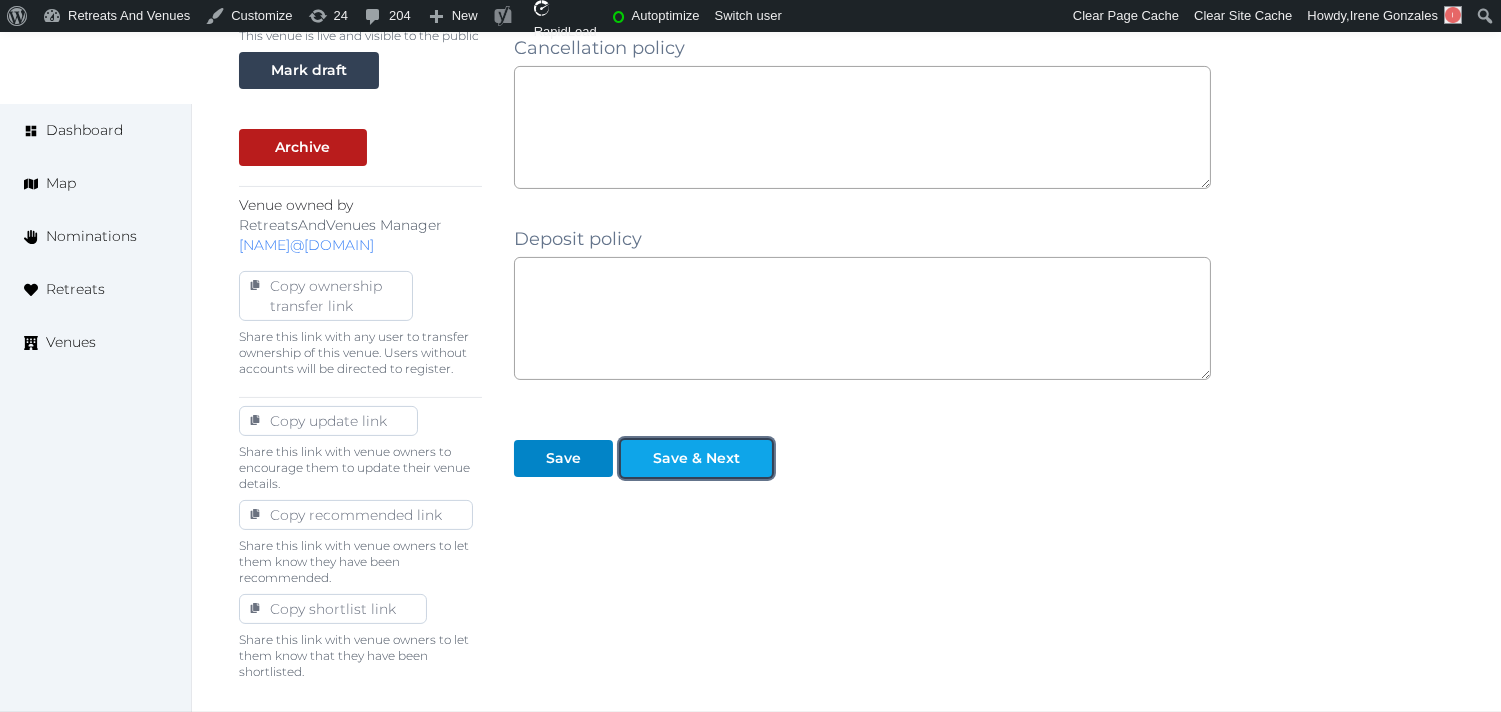 click on "Save & Next" at bounding box center [696, 458] 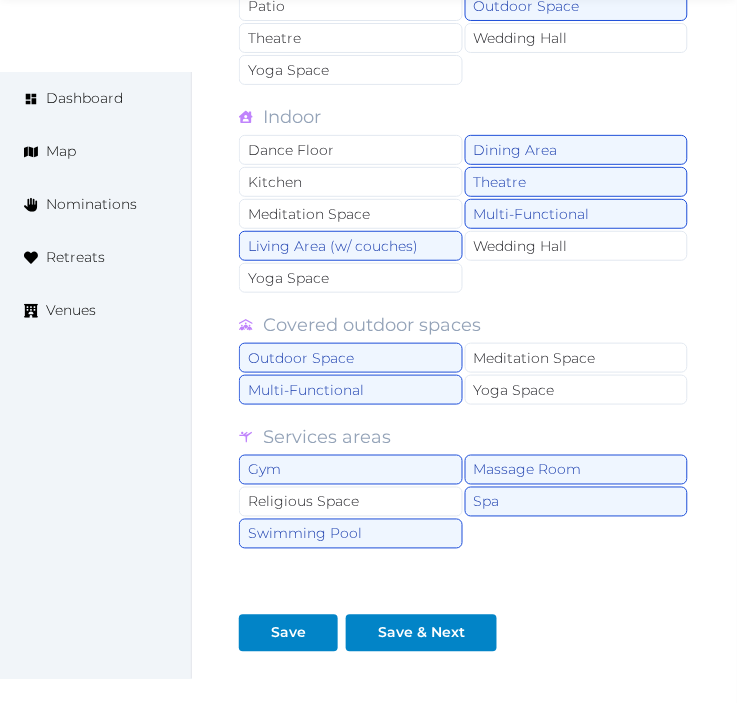 scroll, scrollTop: 2000, scrollLeft: 0, axis: vertical 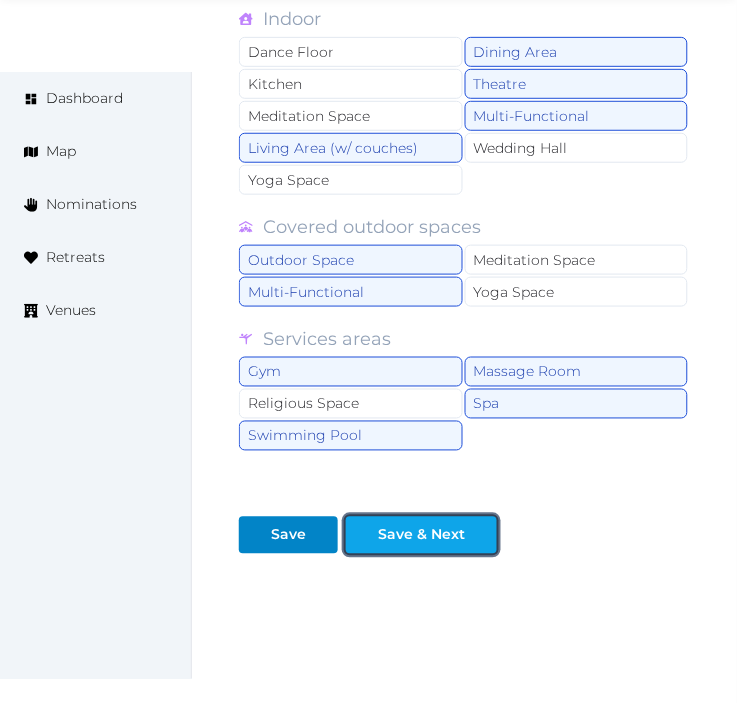 click at bounding box center [481, 535] 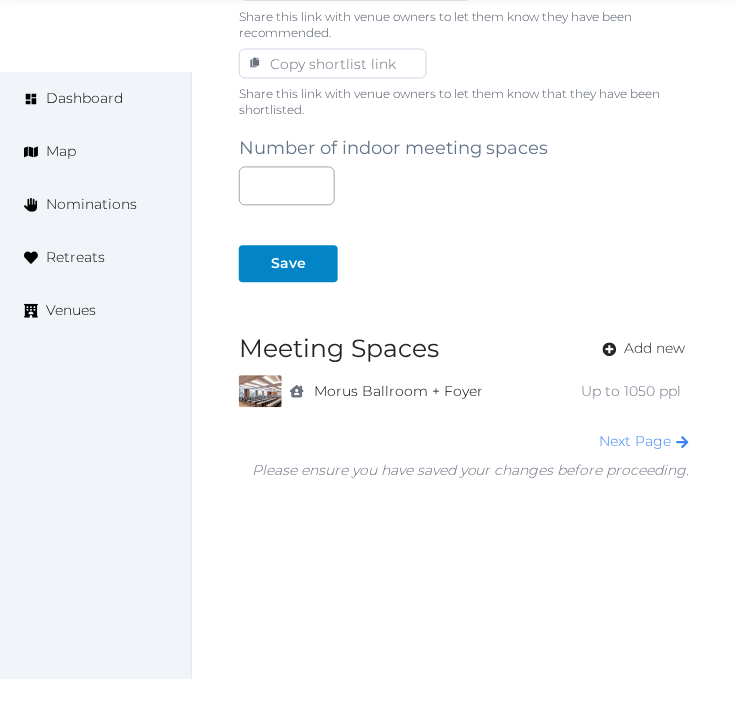 scroll, scrollTop: 1347, scrollLeft: 0, axis: vertical 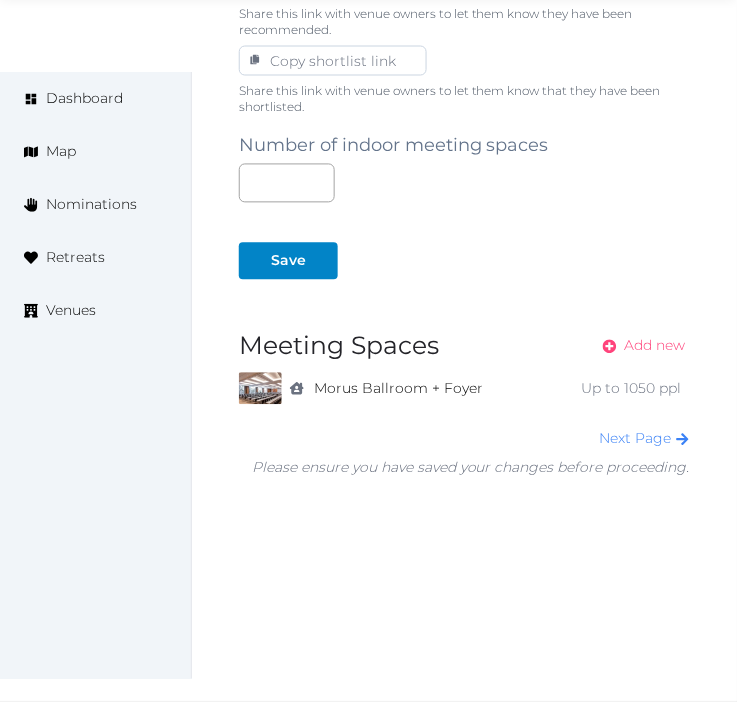 click on "Add new" at bounding box center (655, 346) 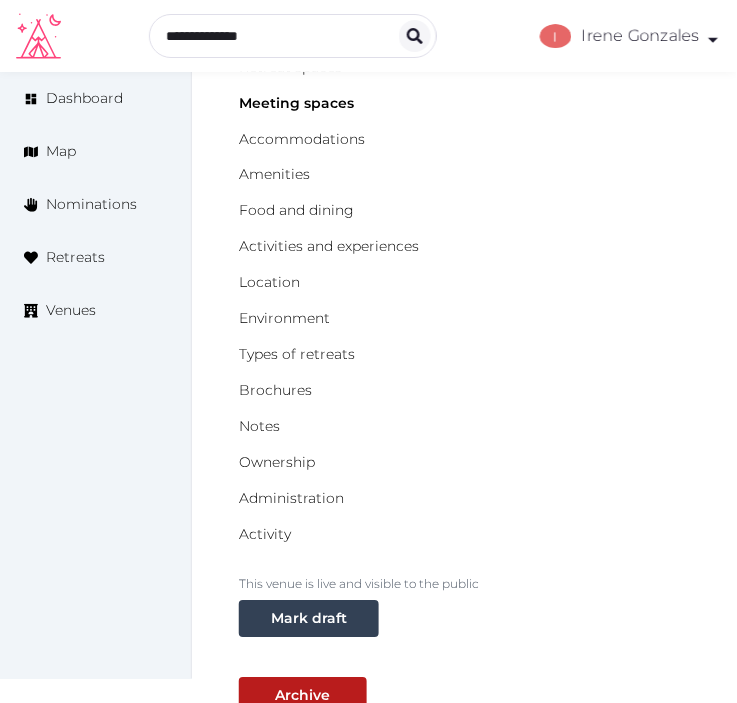 scroll, scrollTop: 333, scrollLeft: 0, axis: vertical 